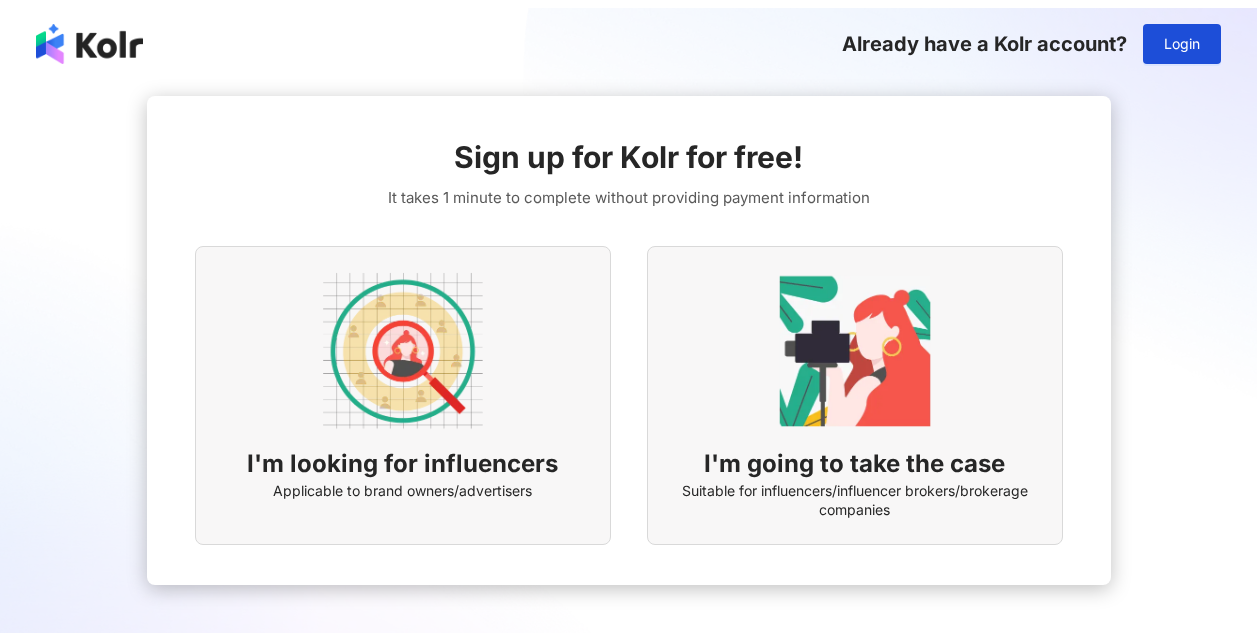 scroll, scrollTop: 0, scrollLeft: 0, axis: both 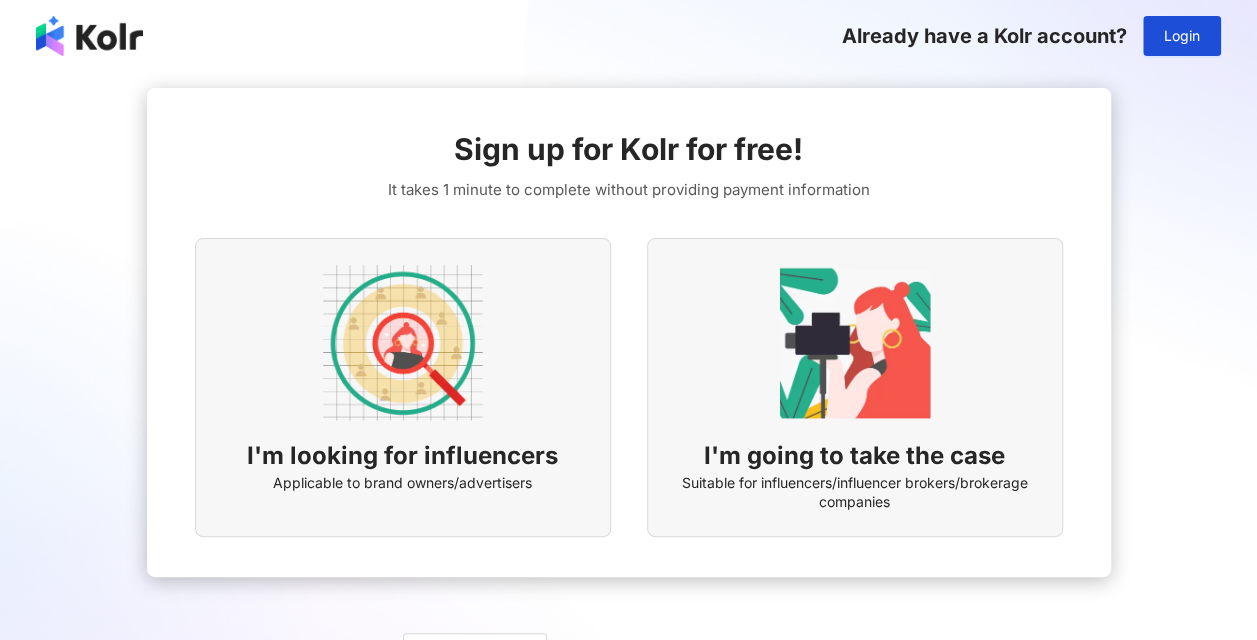 click at bounding box center (403, 343) 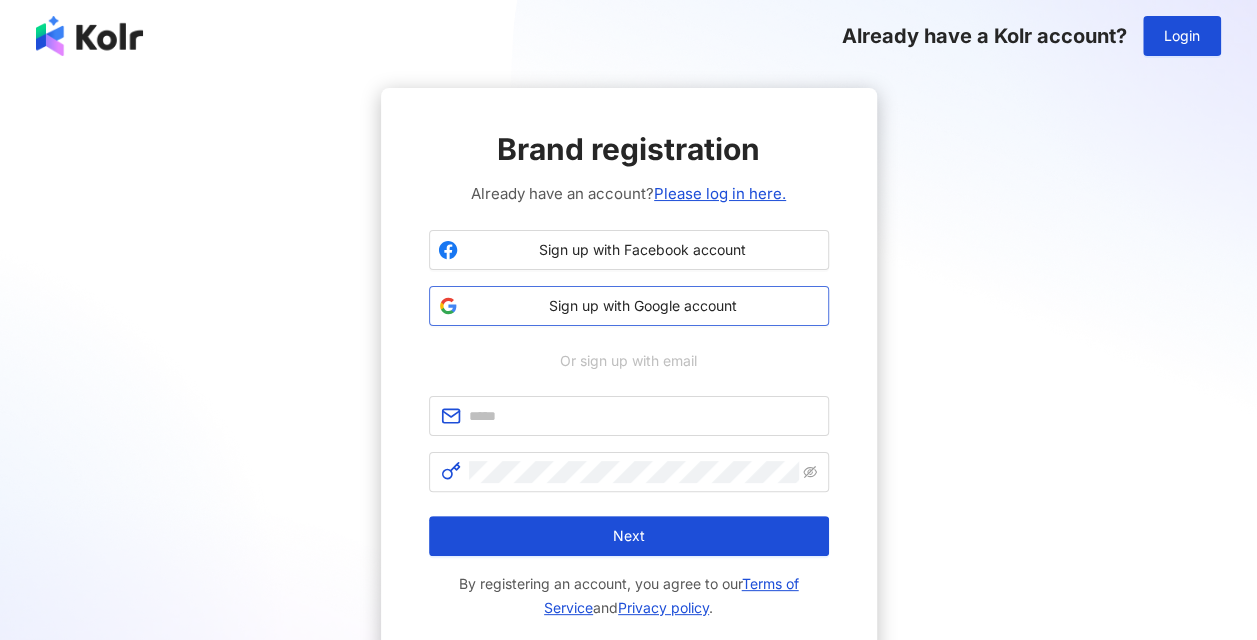click on "Sign up with Google account" at bounding box center (643, 306) 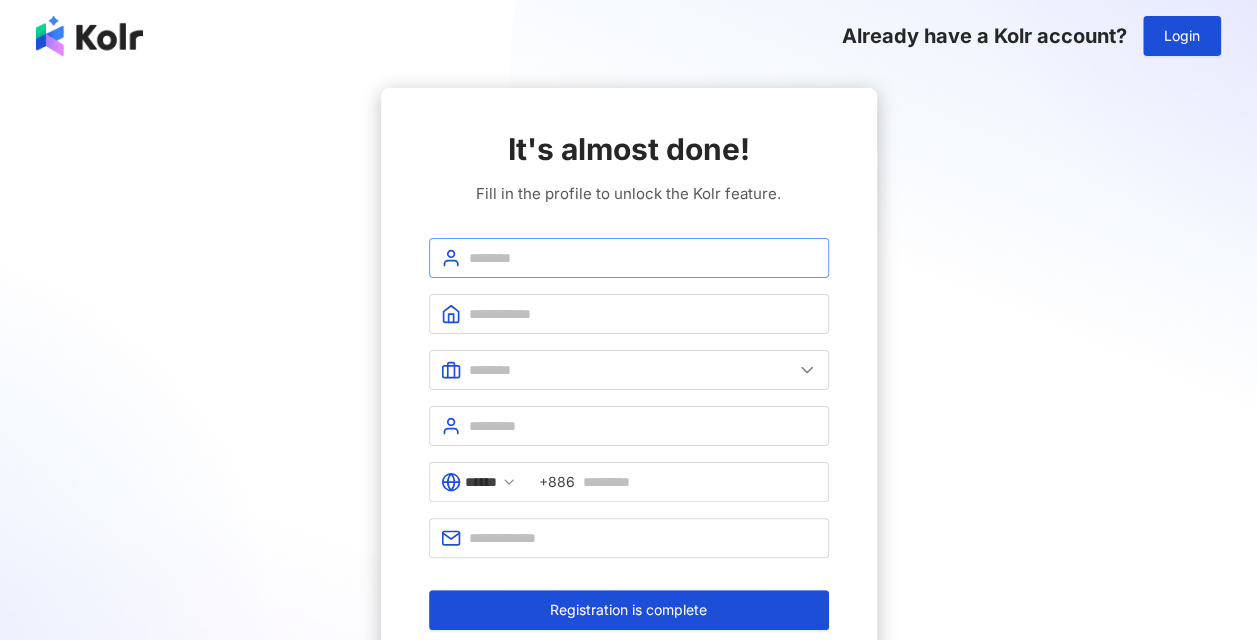click at bounding box center (629, 258) 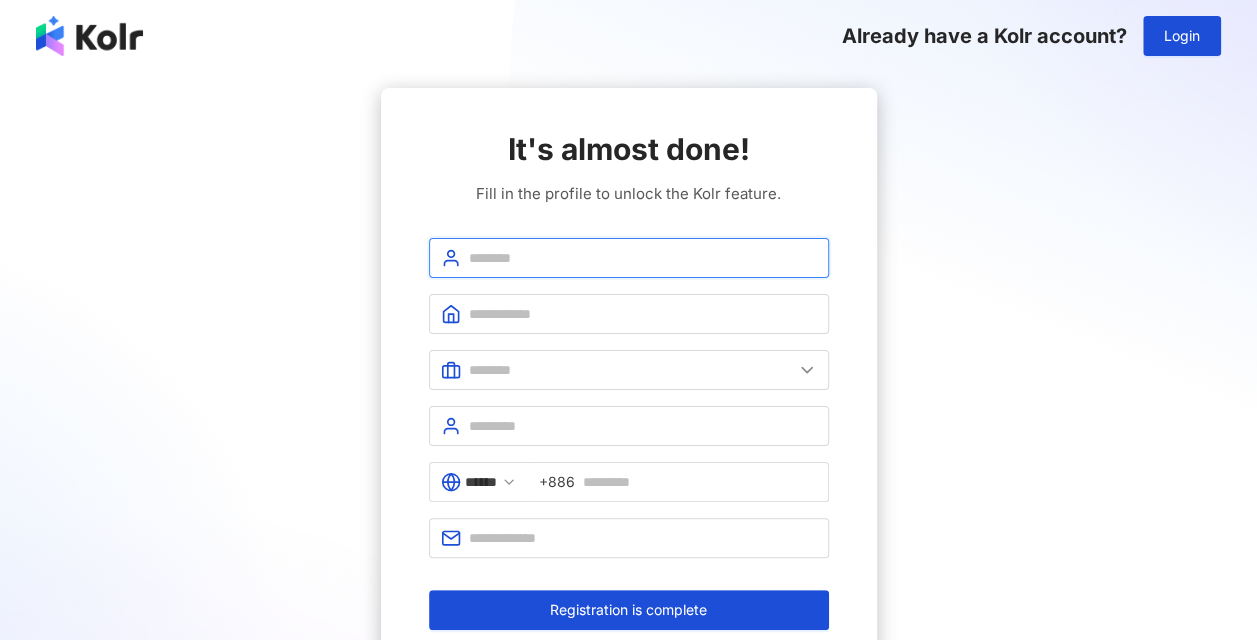 click at bounding box center [643, 258] 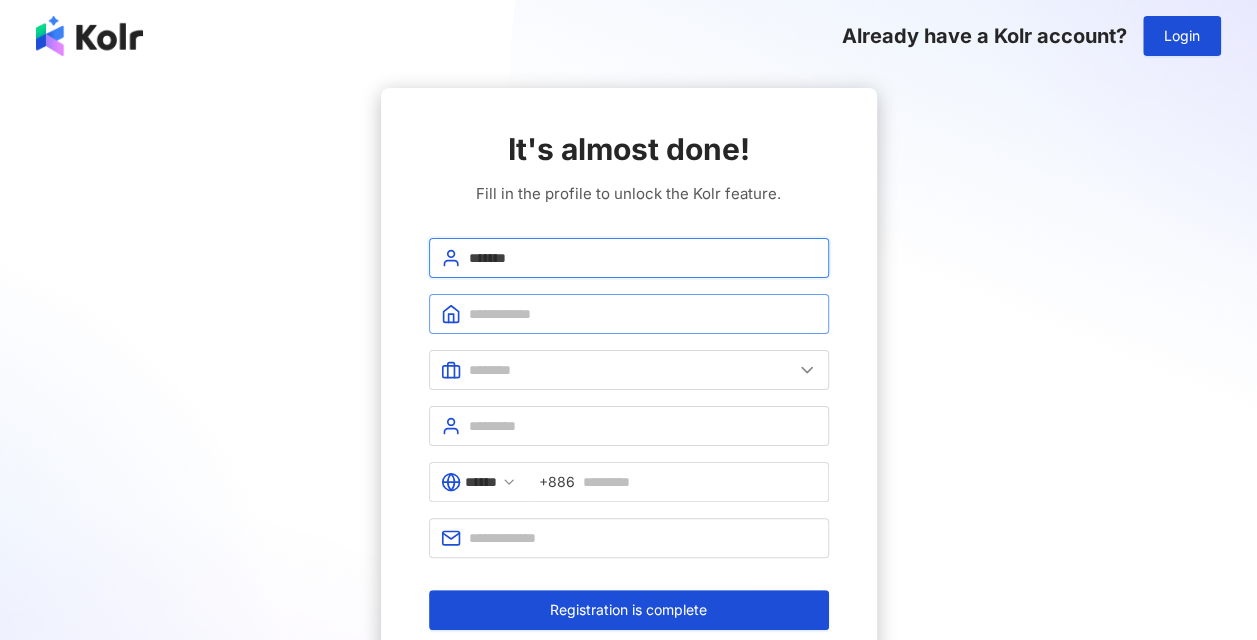 type on "*******" 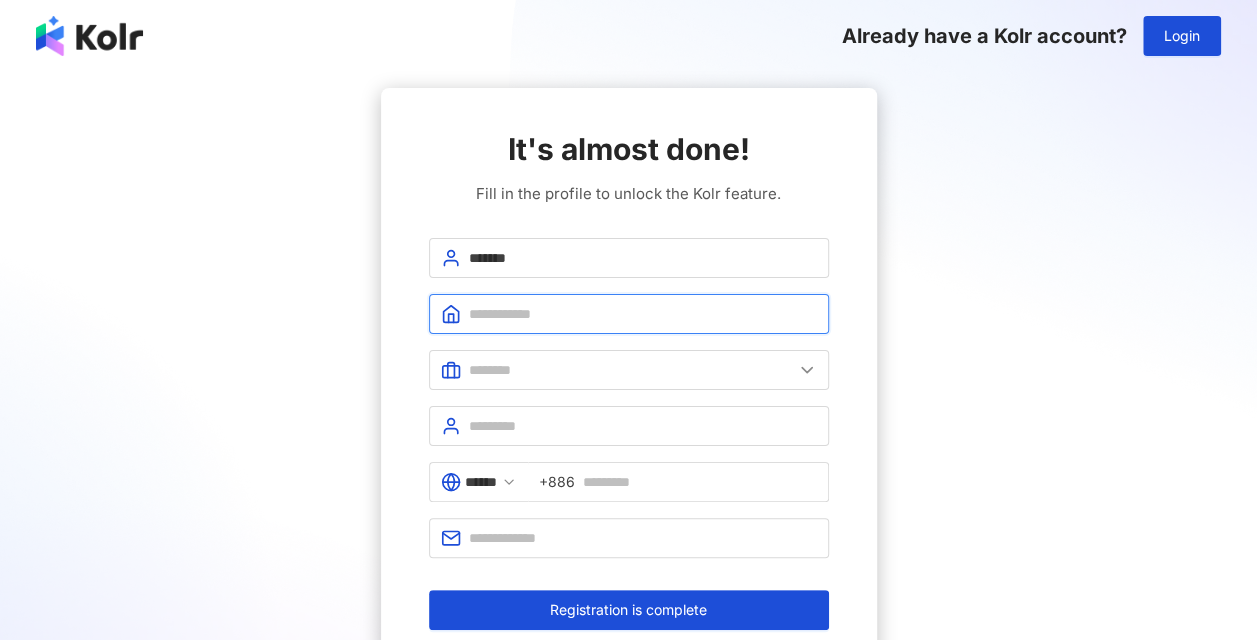 click at bounding box center (643, 314) 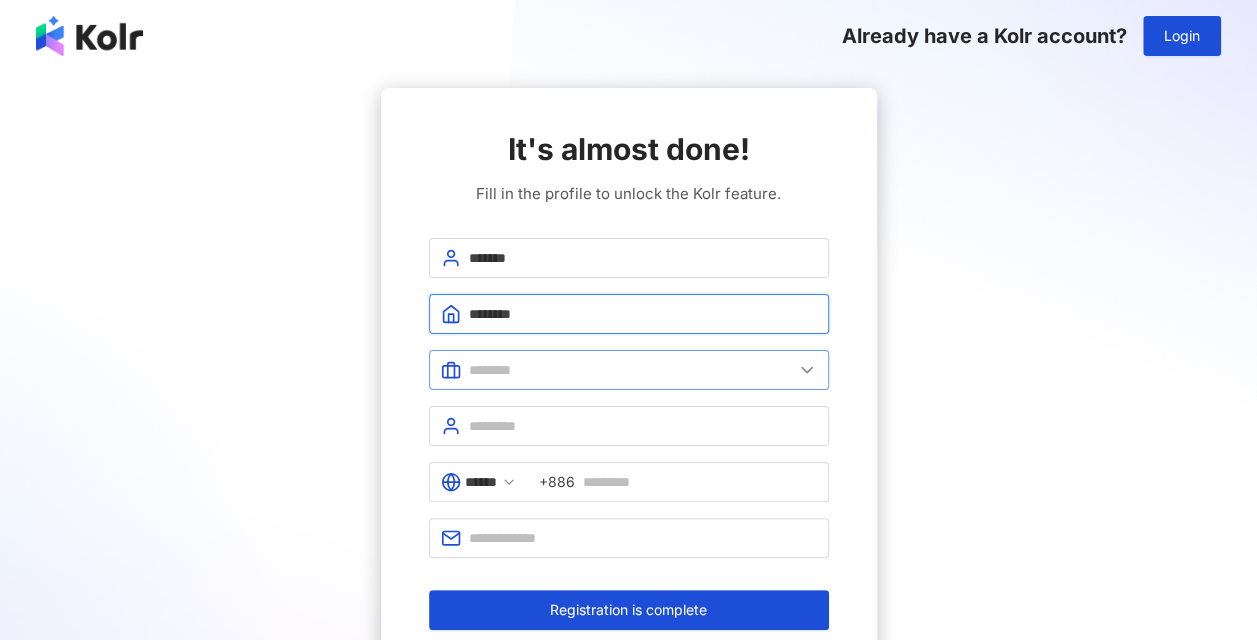 type on "********" 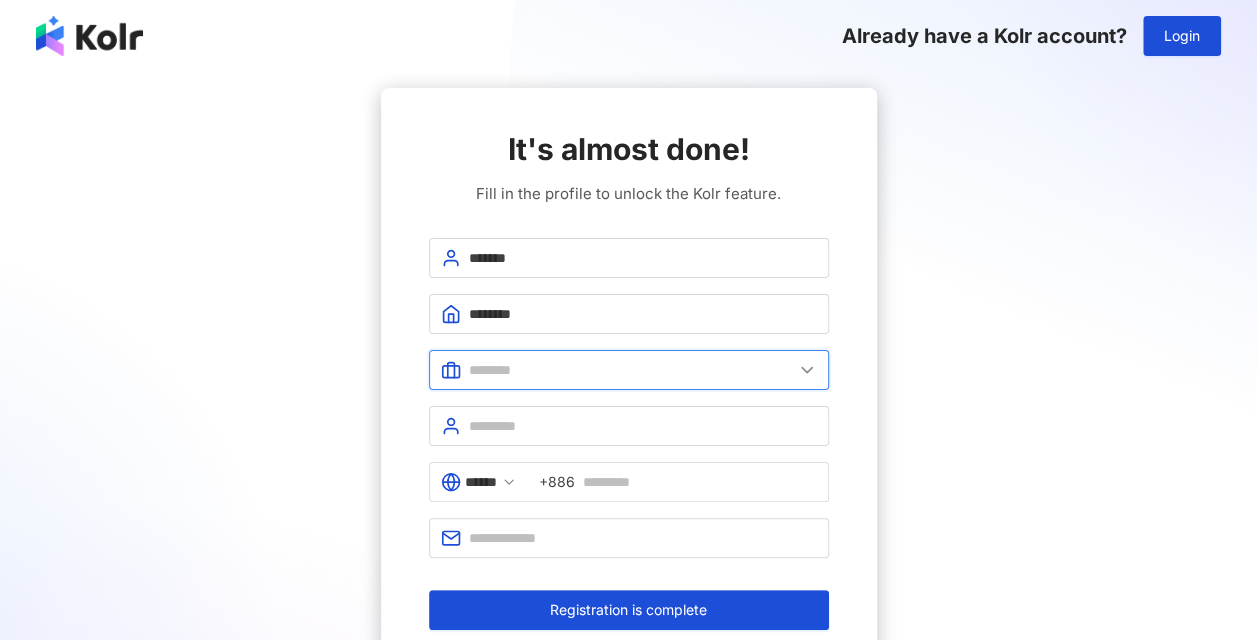 click at bounding box center (631, 370) 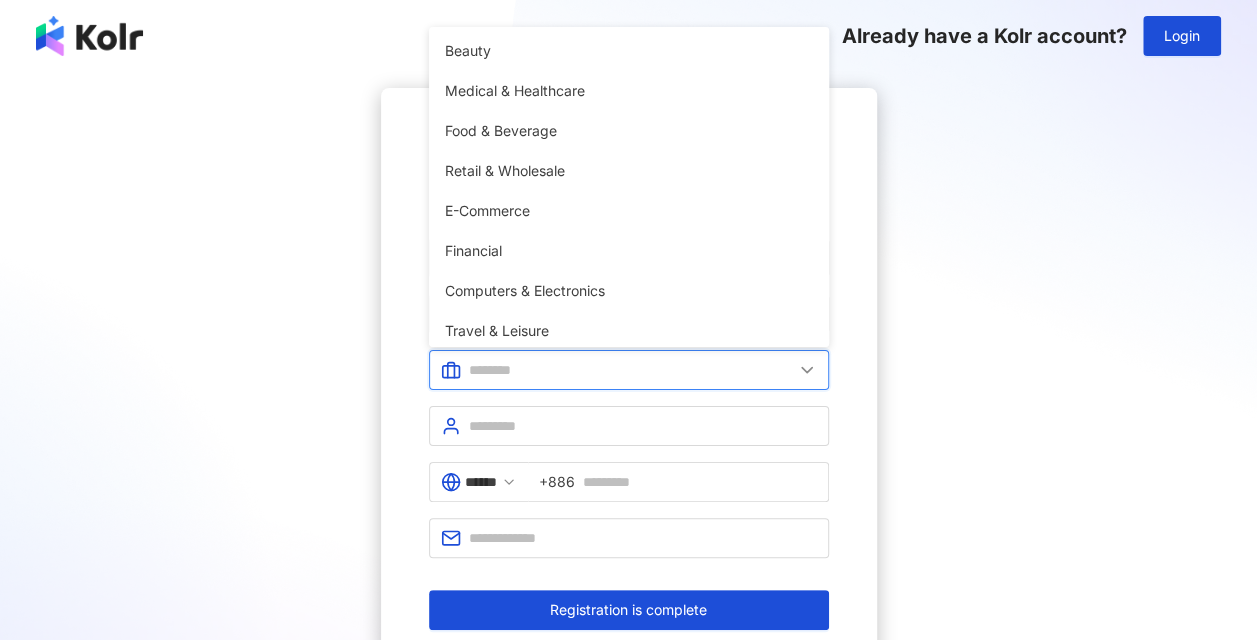 click at bounding box center [631, 370] 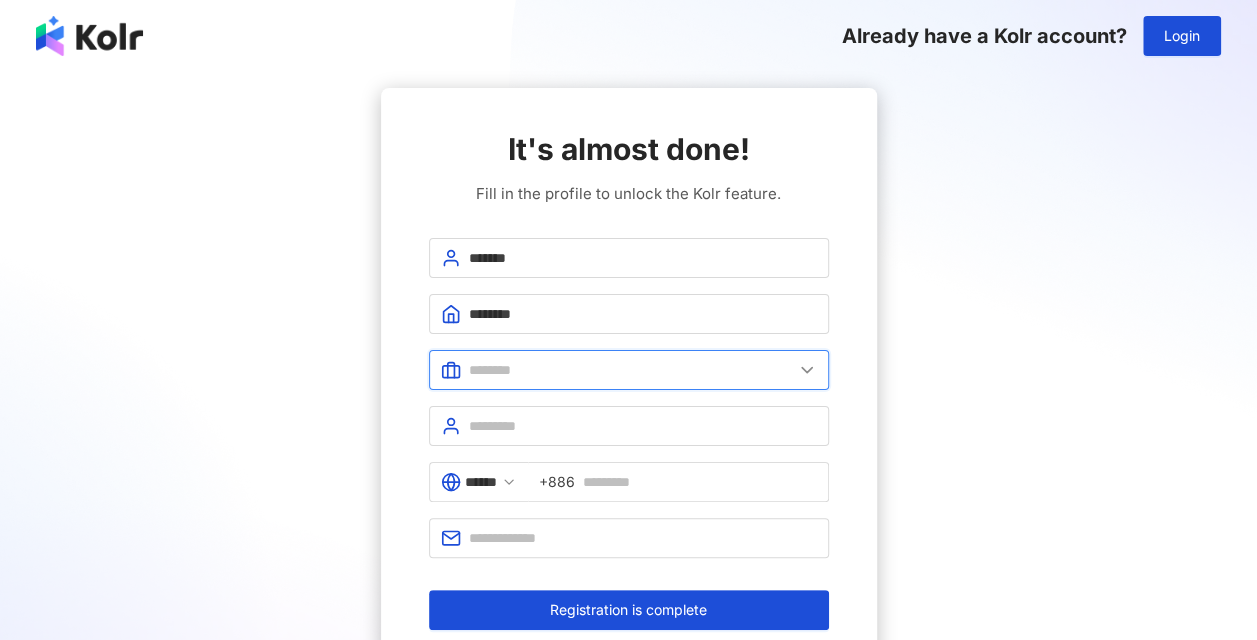 click at bounding box center [631, 370] 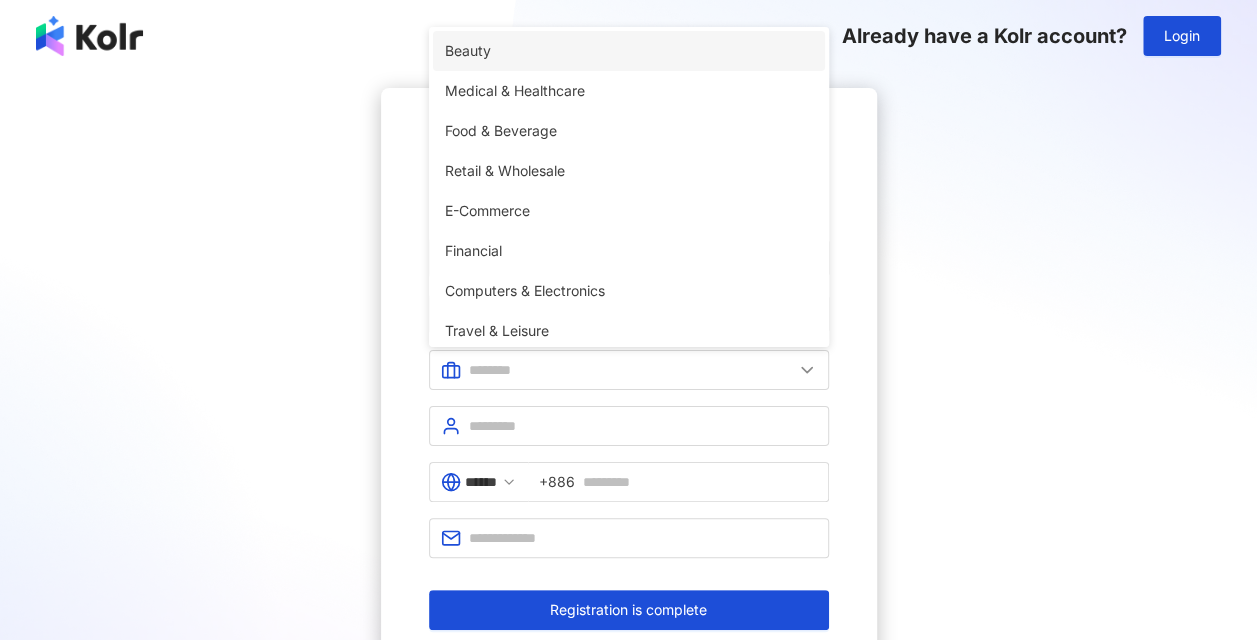 click on "Beauty" at bounding box center [629, 51] 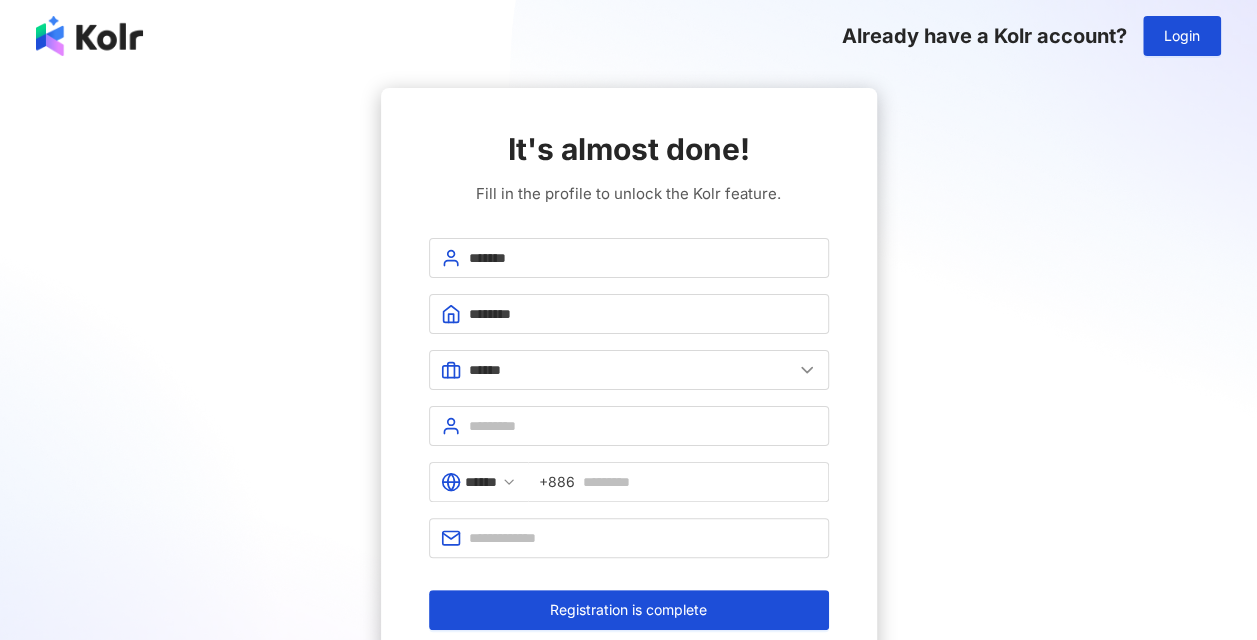 click on "******* ******** ****** Beauty Medical & Healthcare Food & Beverage Retail & Wholesale E-Commerce Financial Computers & Electronics Travel & Leisure Gaming Telecommunications Entertainment Education Gov. & Non-Profit Advertising & Marketing Real Estate Others Software & Internet Other Manufacturing ****** +886 Registration is complete" at bounding box center [629, 434] 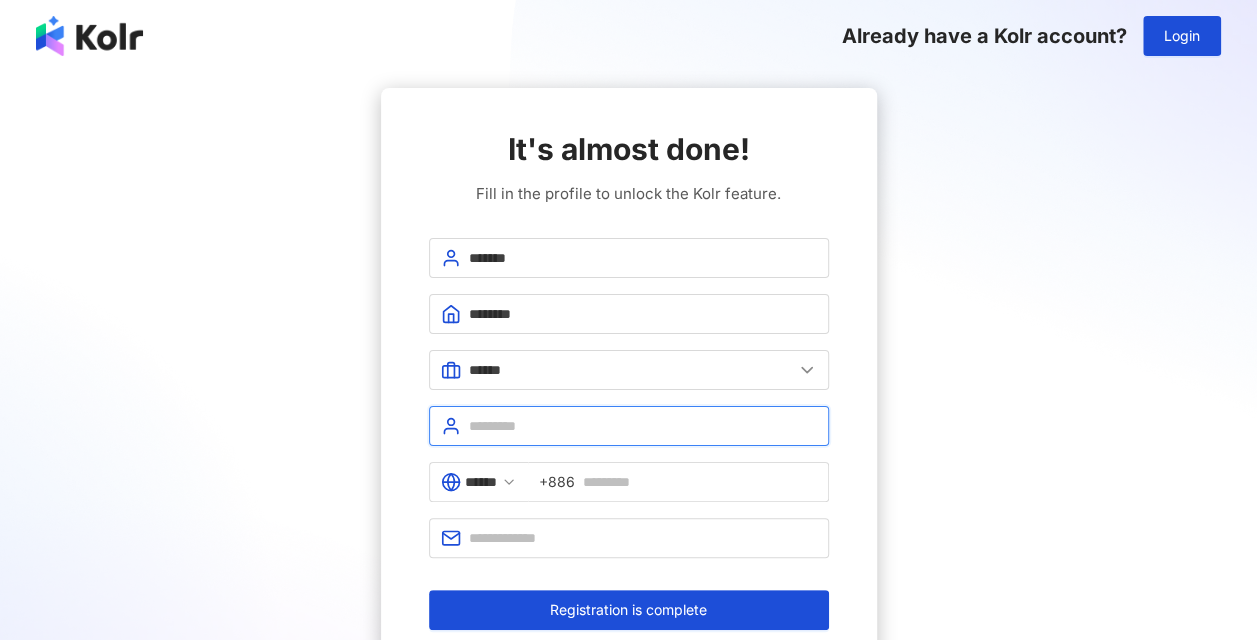 click at bounding box center [643, 426] 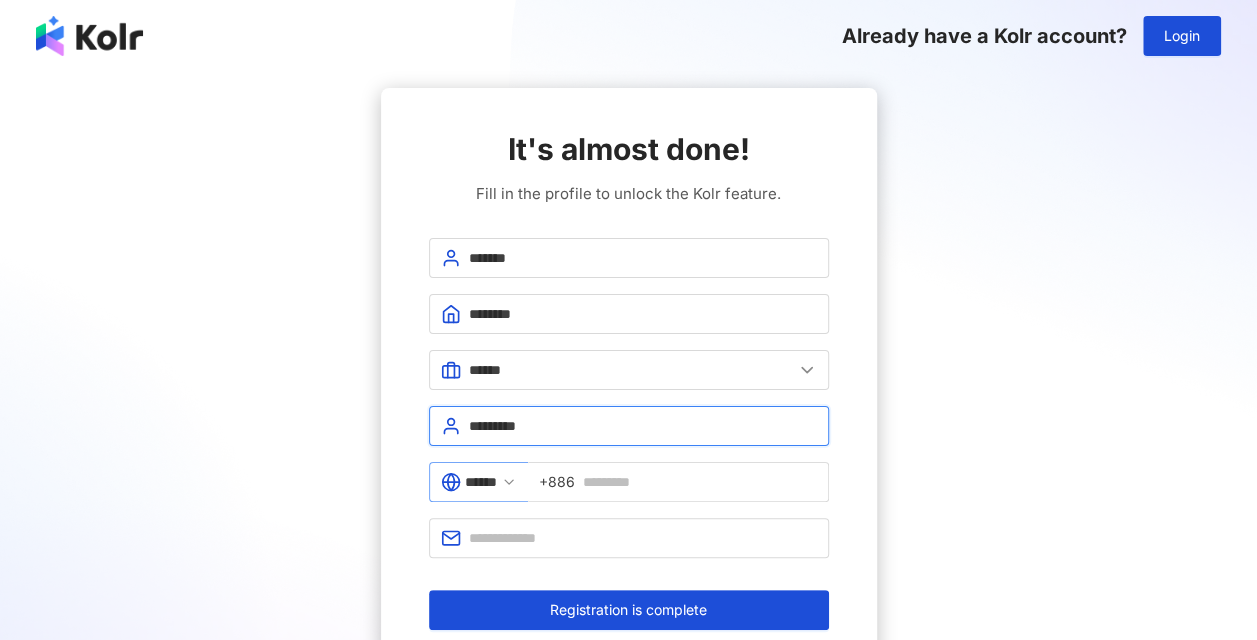 type on "*********" 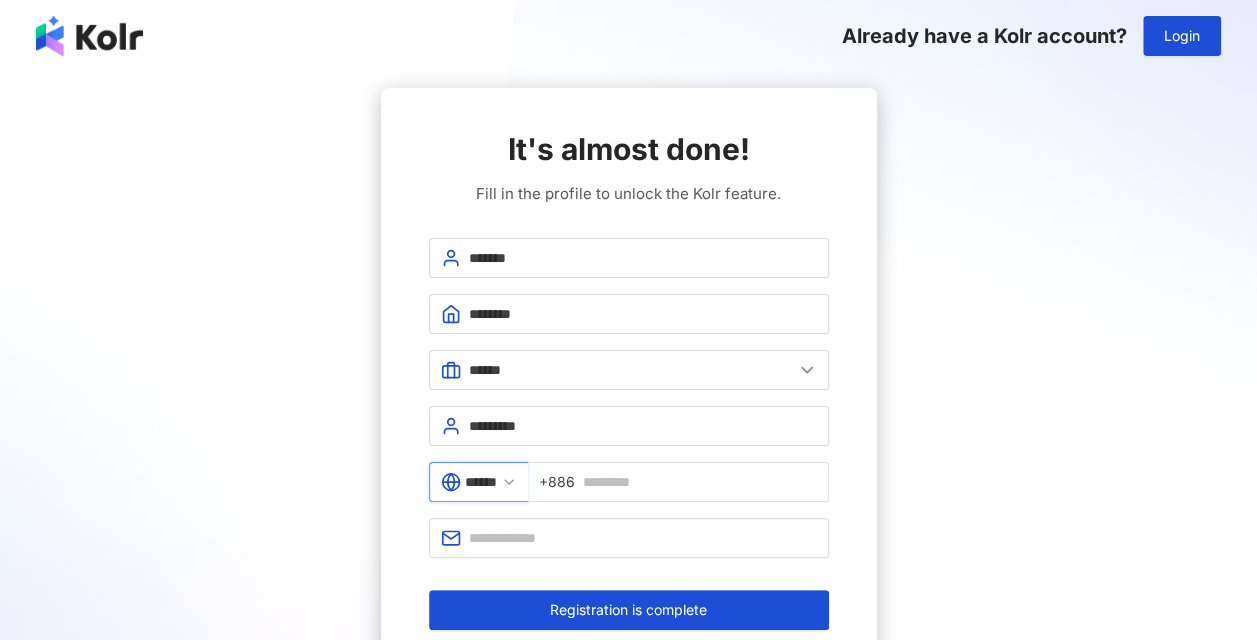 click on "******" at bounding box center [481, 482] 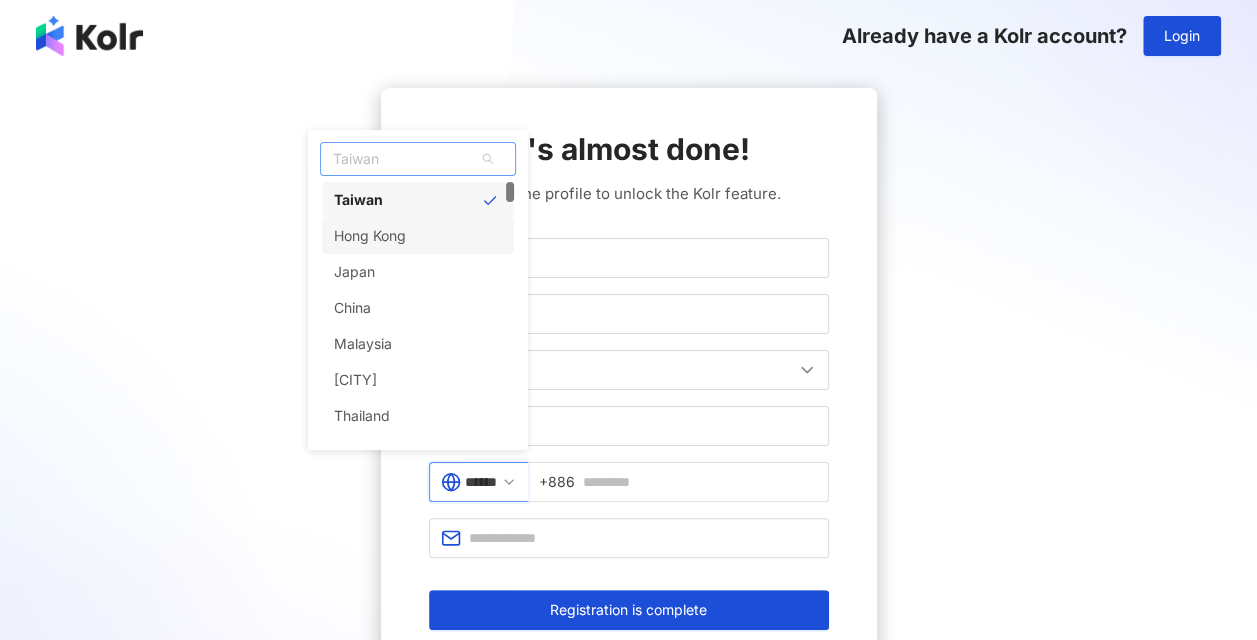 click on "Hong Kong" at bounding box center (370, 236) 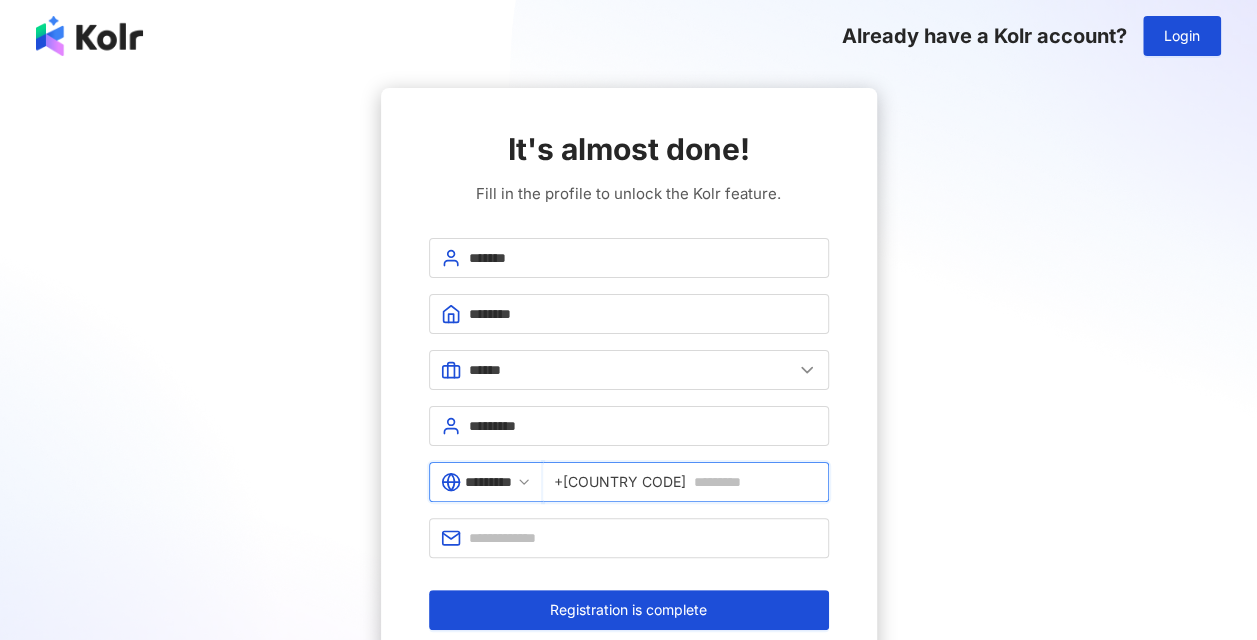click at bounding box center [755, 482] 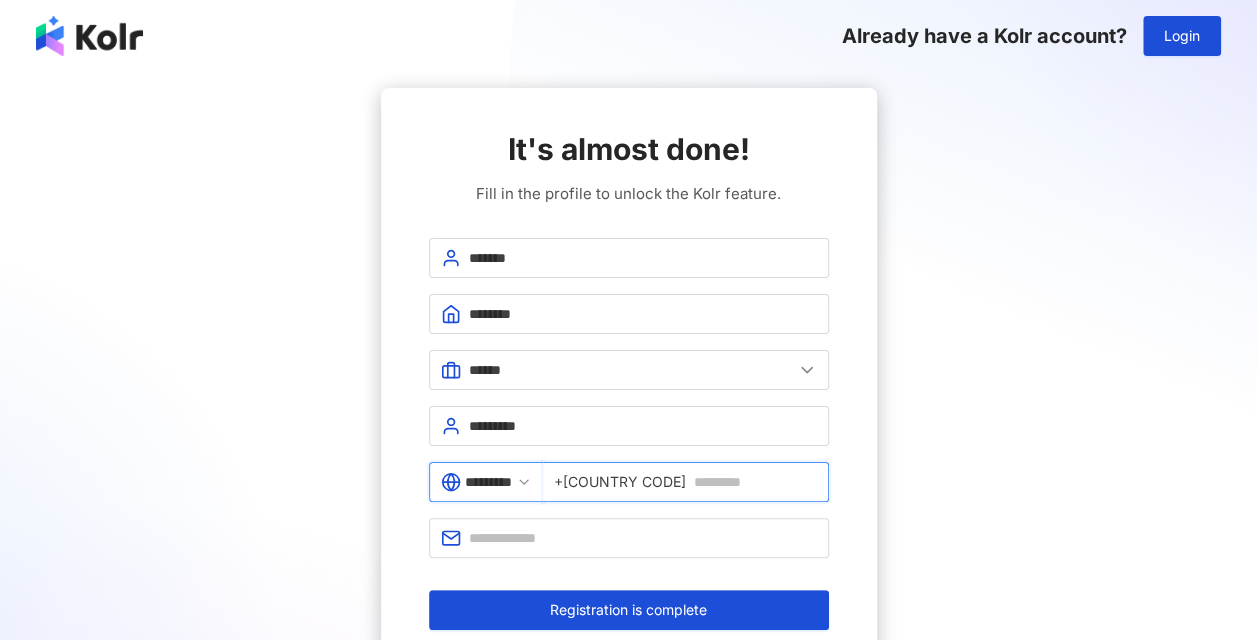 type on "**********" 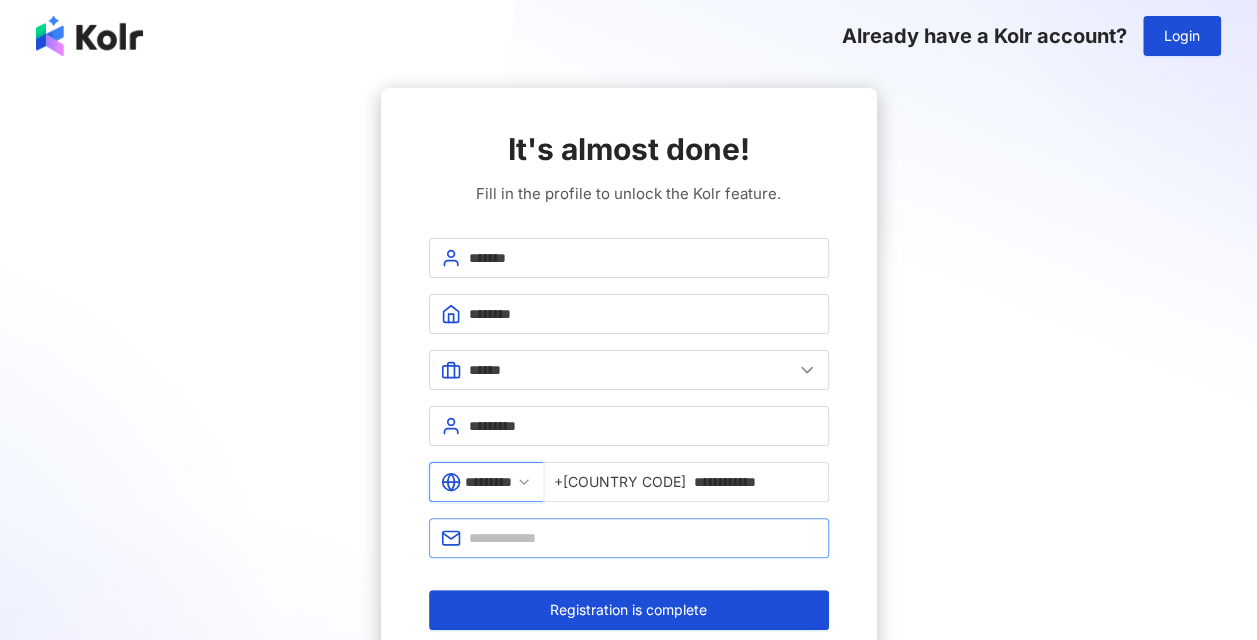click at bounding box center (629, 538) 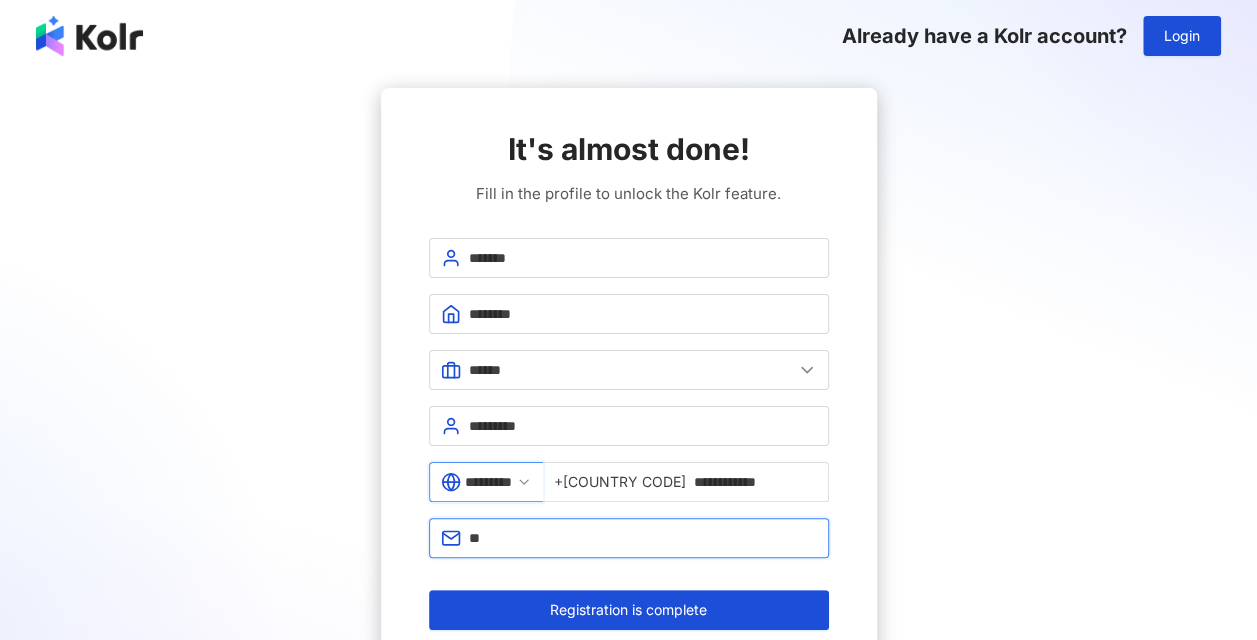 type on "**********" 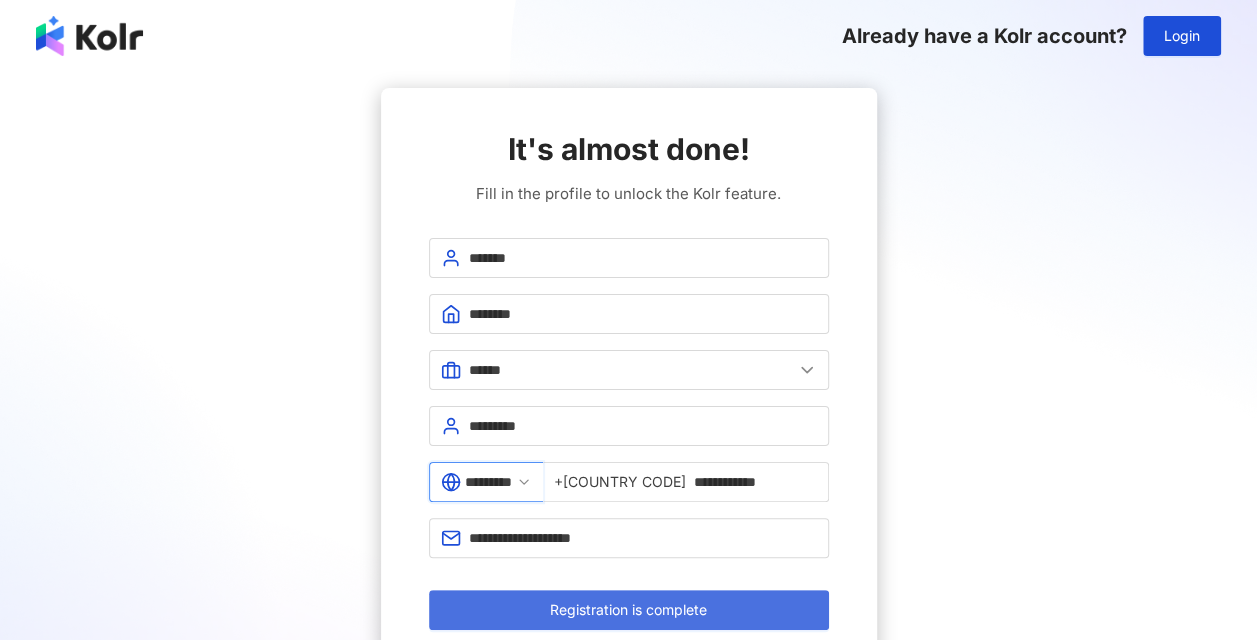 click on "Registration is complete" at bounding box center [628, 610] 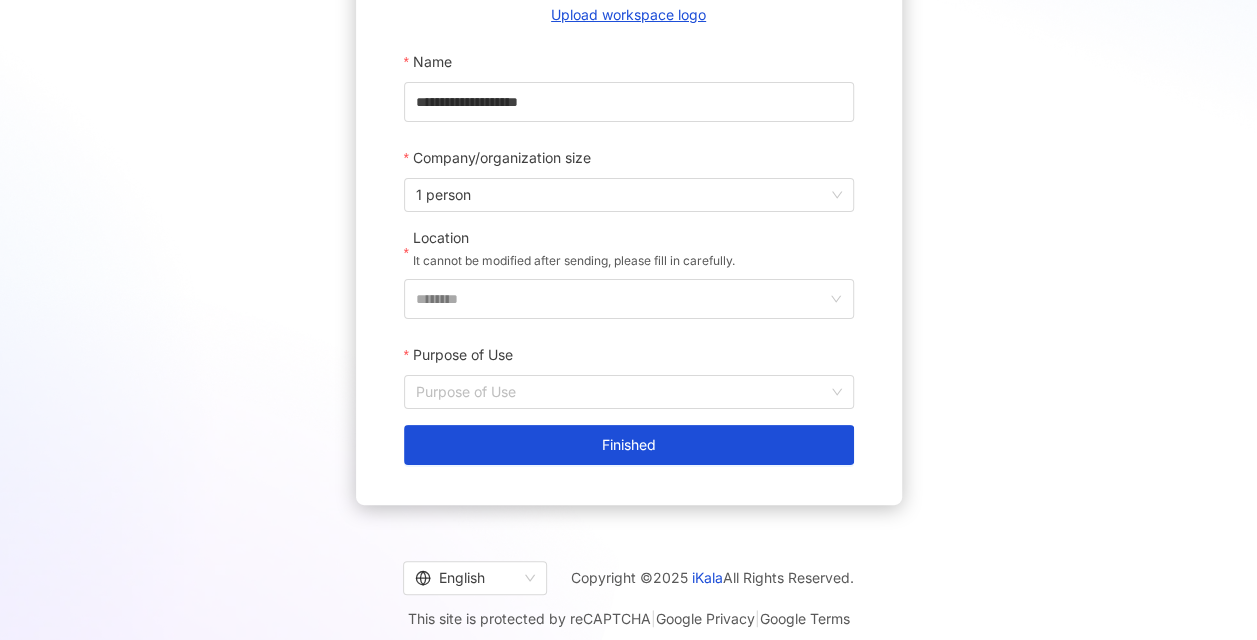 scroll, scrollTop: 312, scrollLeft: 0, axis: vertical 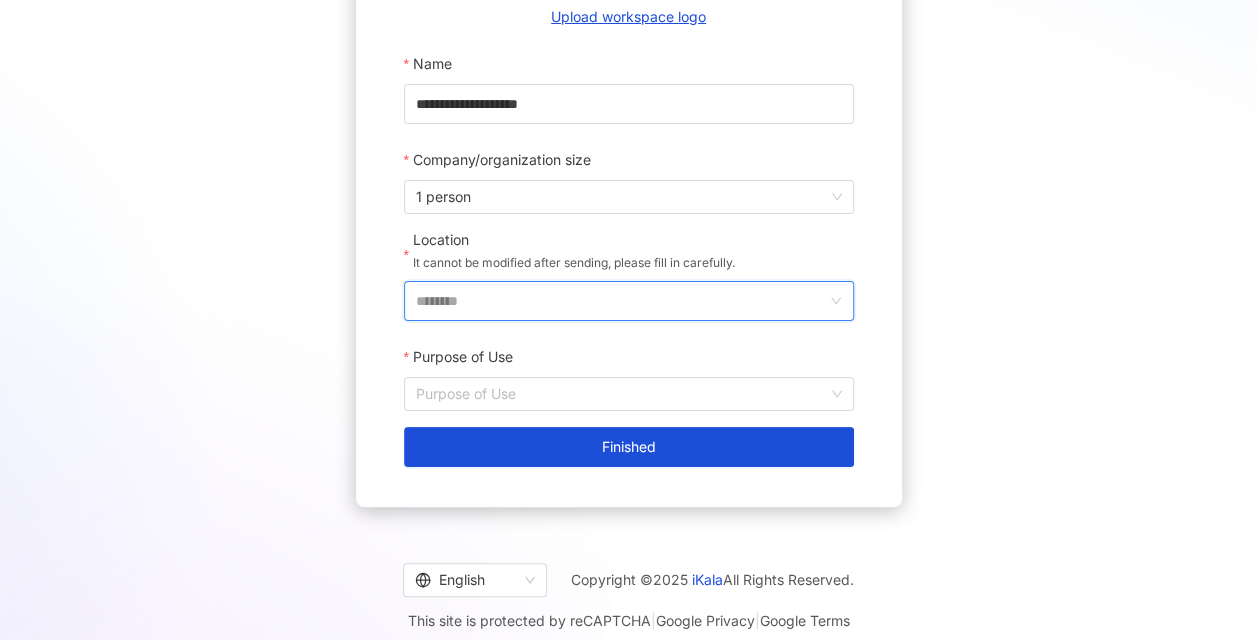 click on "********" at bounding box center [621, 301] 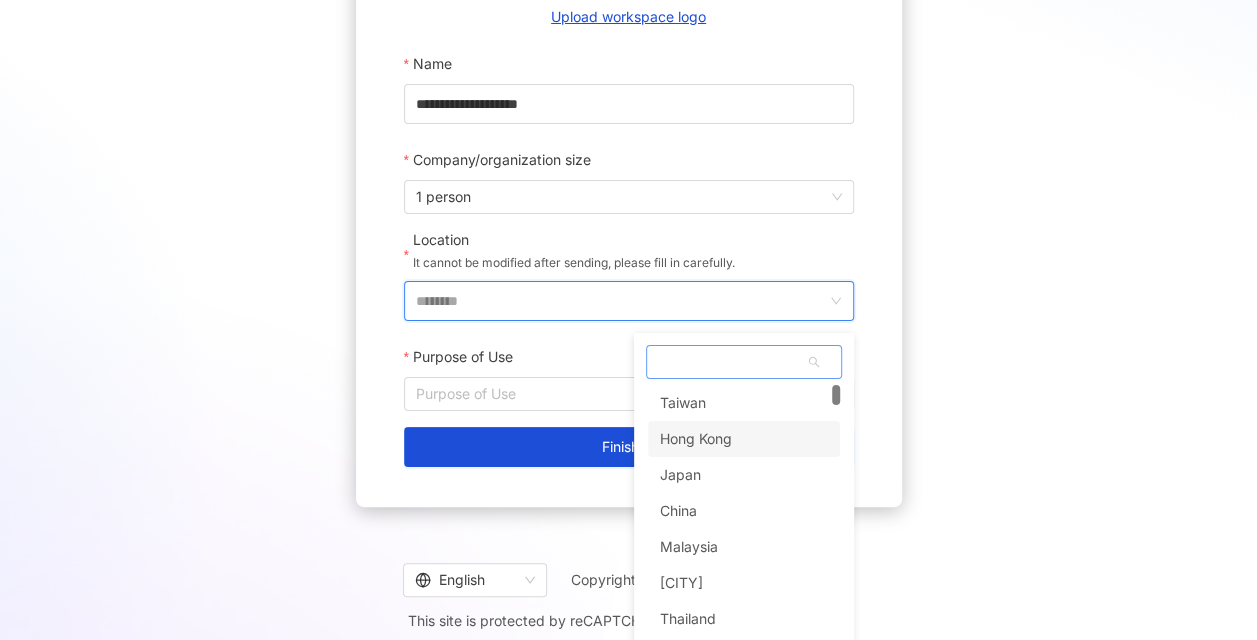 click on "Hong Kong" at bounding box center (696, 439) 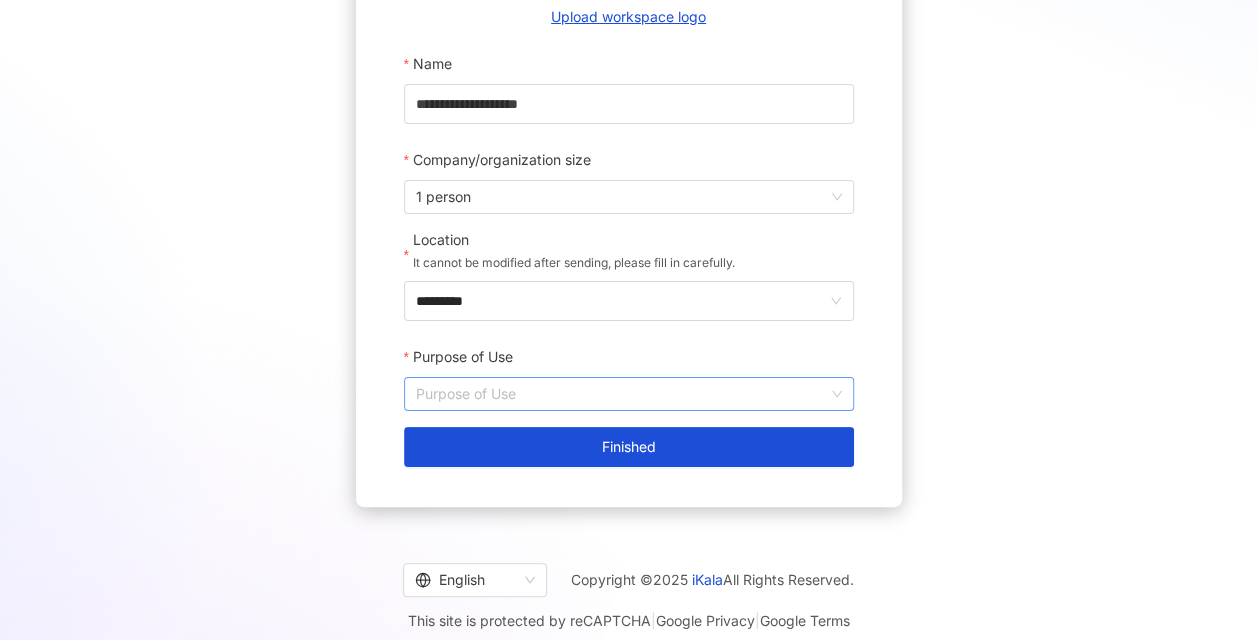click on "Purpose of Use" at bounding box center [629, 394] 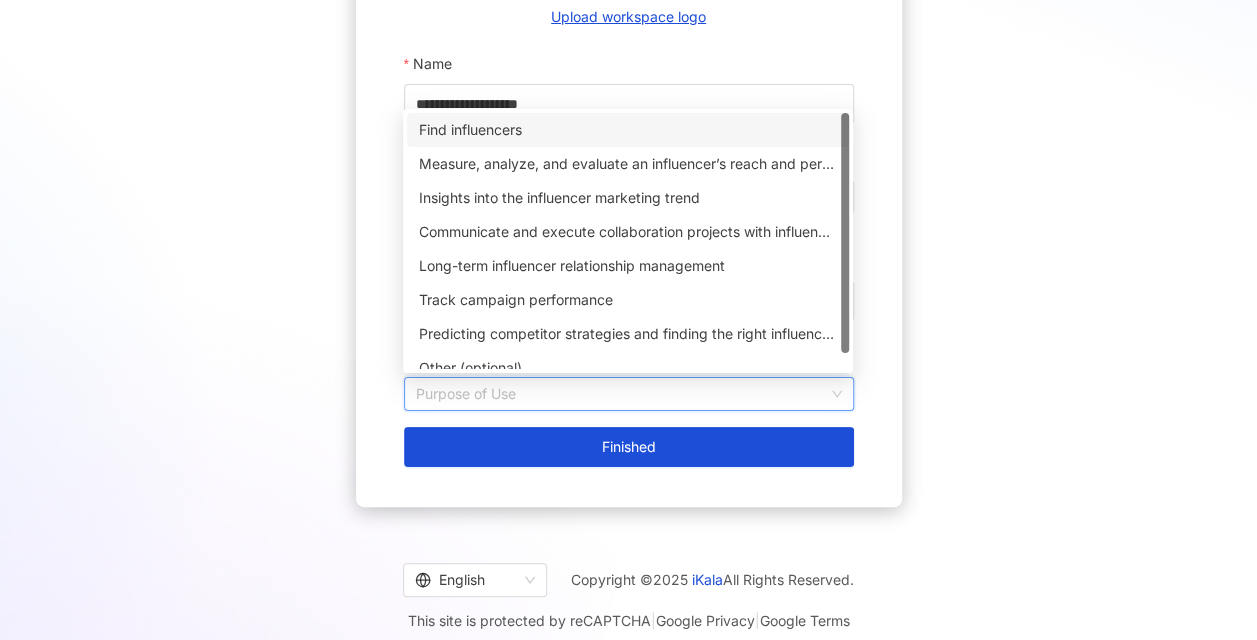 click on "Find influencers" at bounding box center (628, 130) 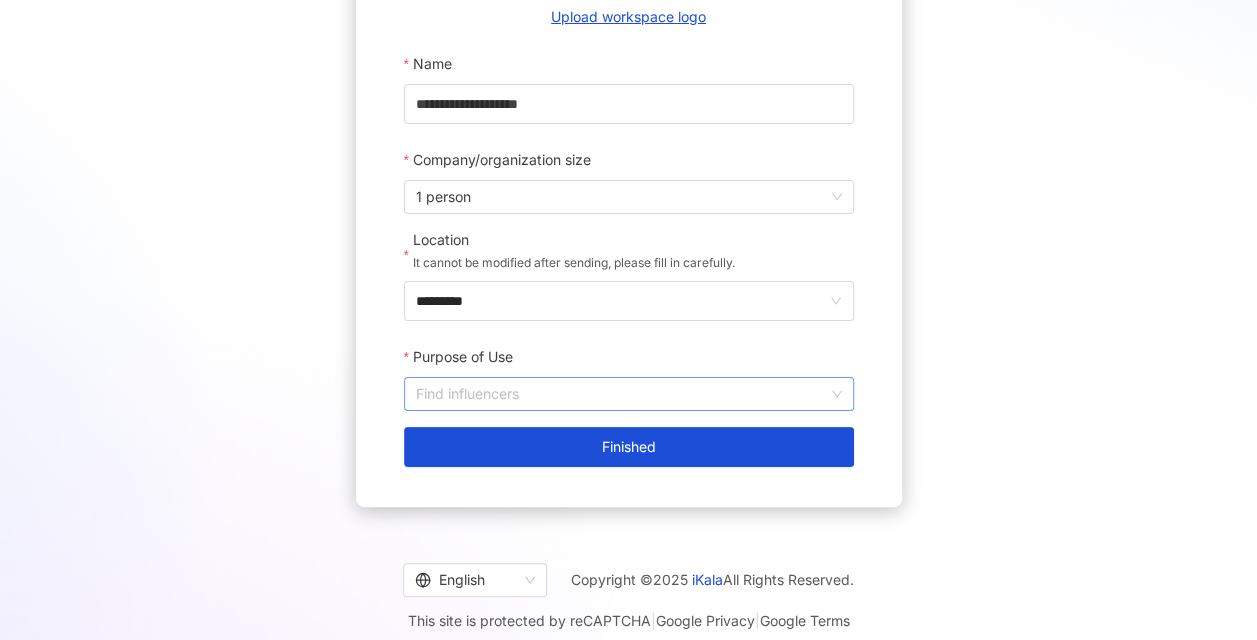 click on "Find influencers" at bounding box center (629, 394) 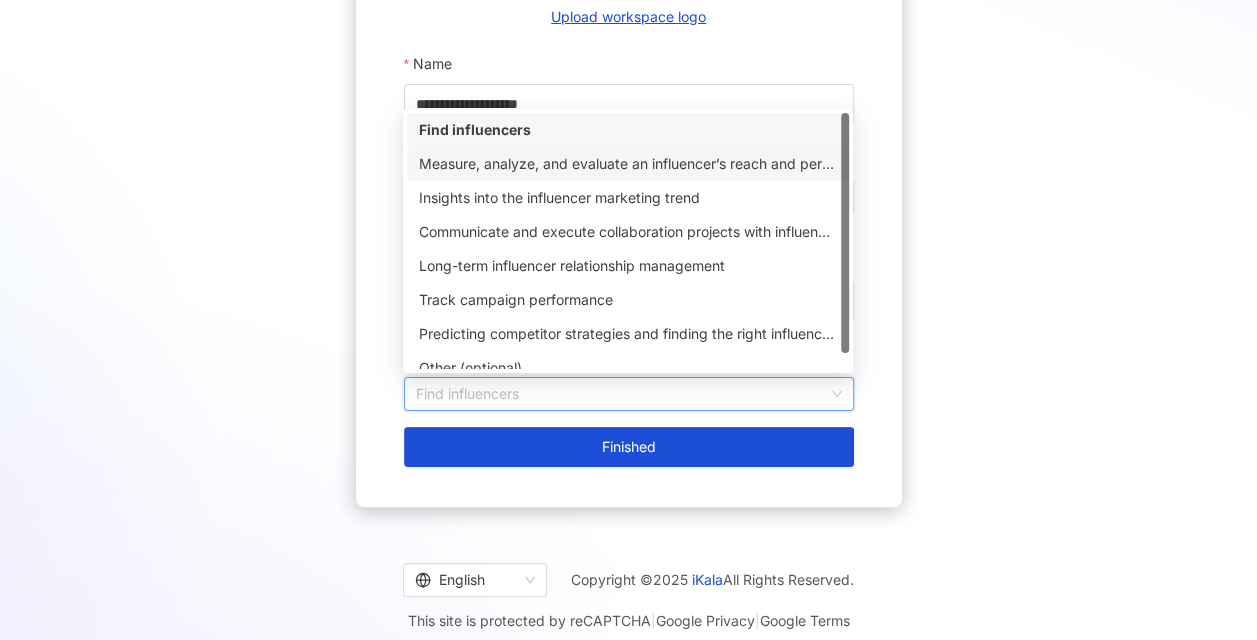 drag, startPoint x: 554, startPoint y: 160, endPoint x: 542, endPoint y: 154, distance: 13.416408 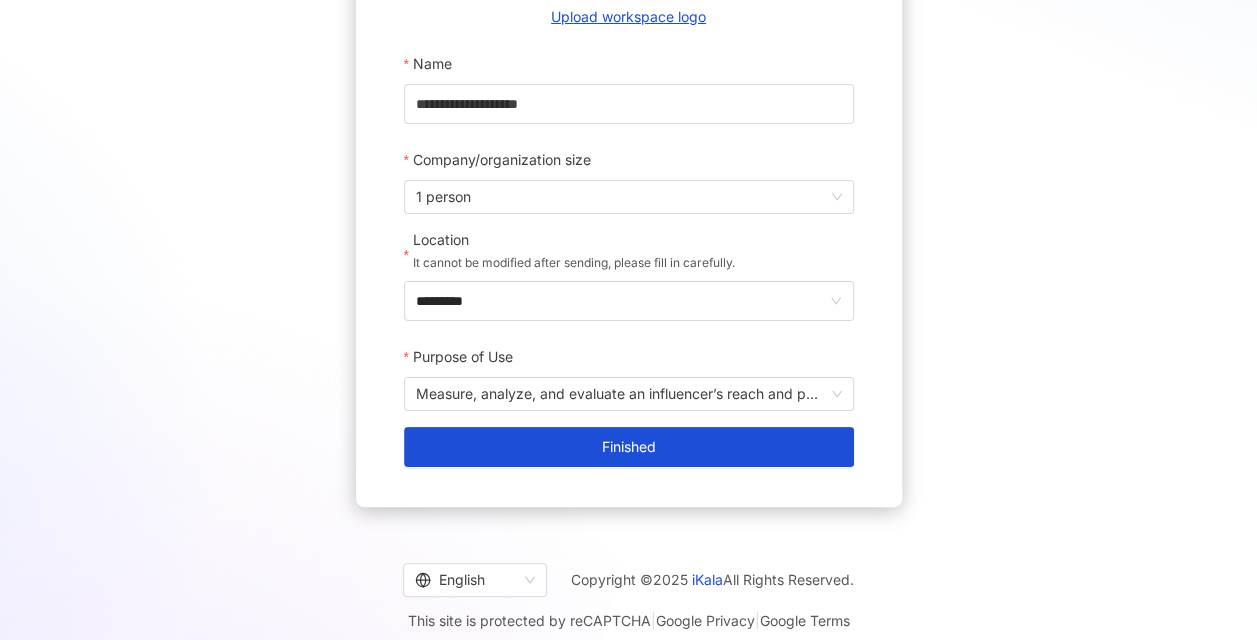 click on "Purpose of Use" at bounding box center (465, 357) 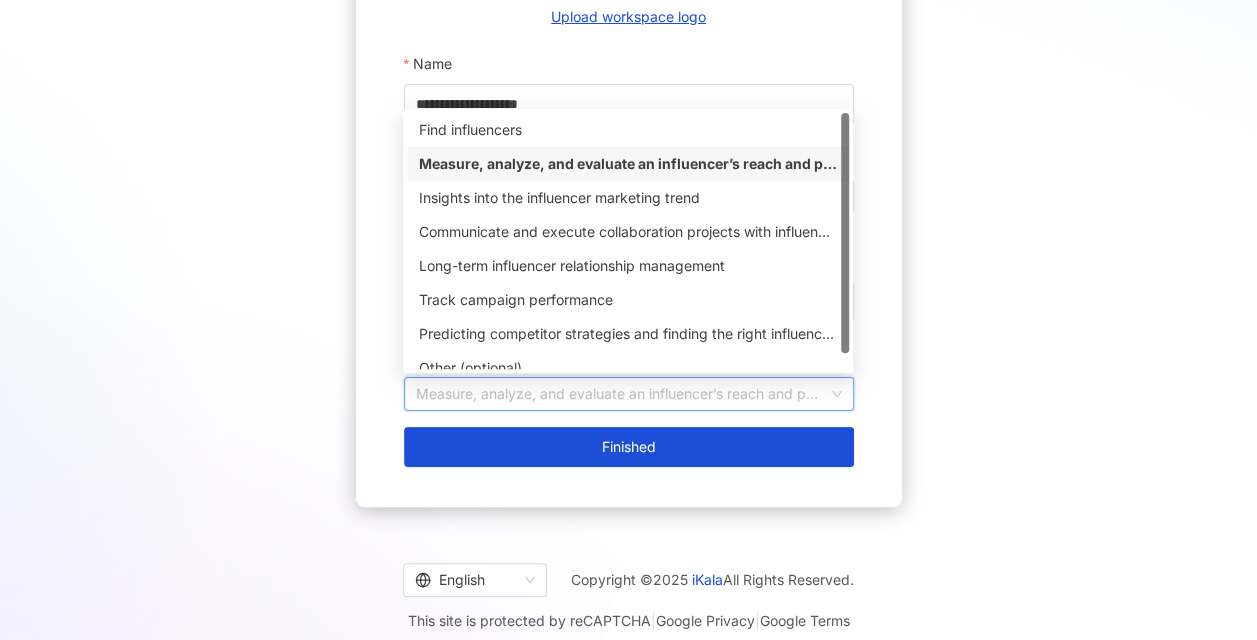 click on "Measure, analyze, and evaluate an influencer’s reach and performance on social media" at bounding box center (629, 394) 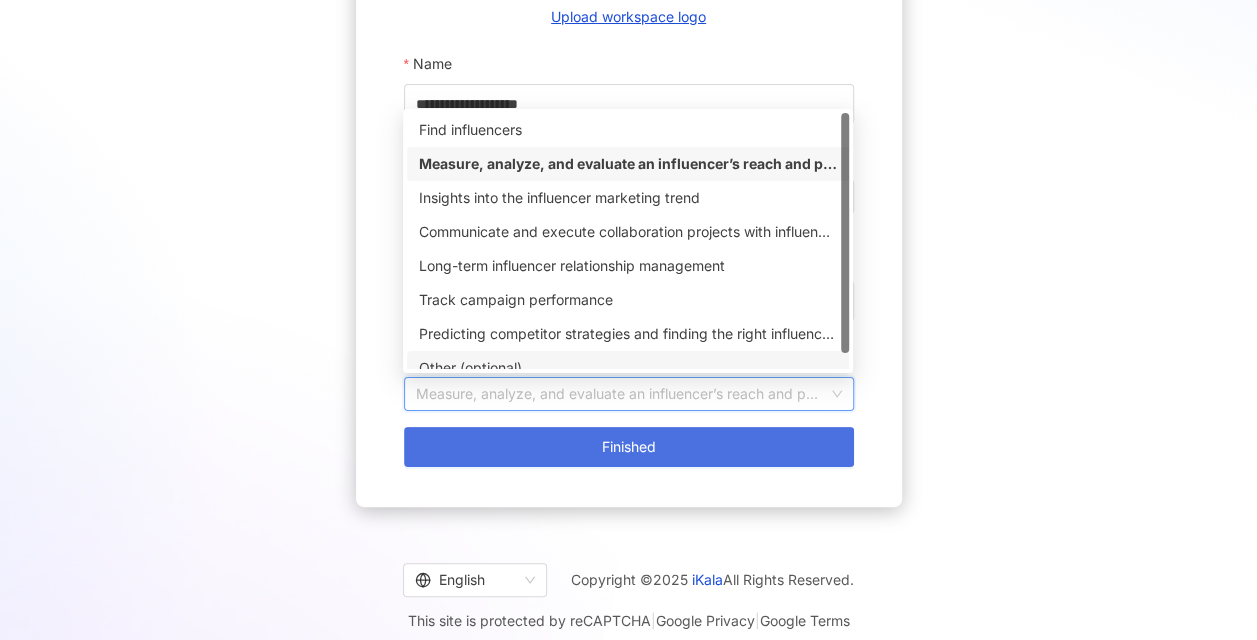 click on "Finished" at bounding box center (629, 447) 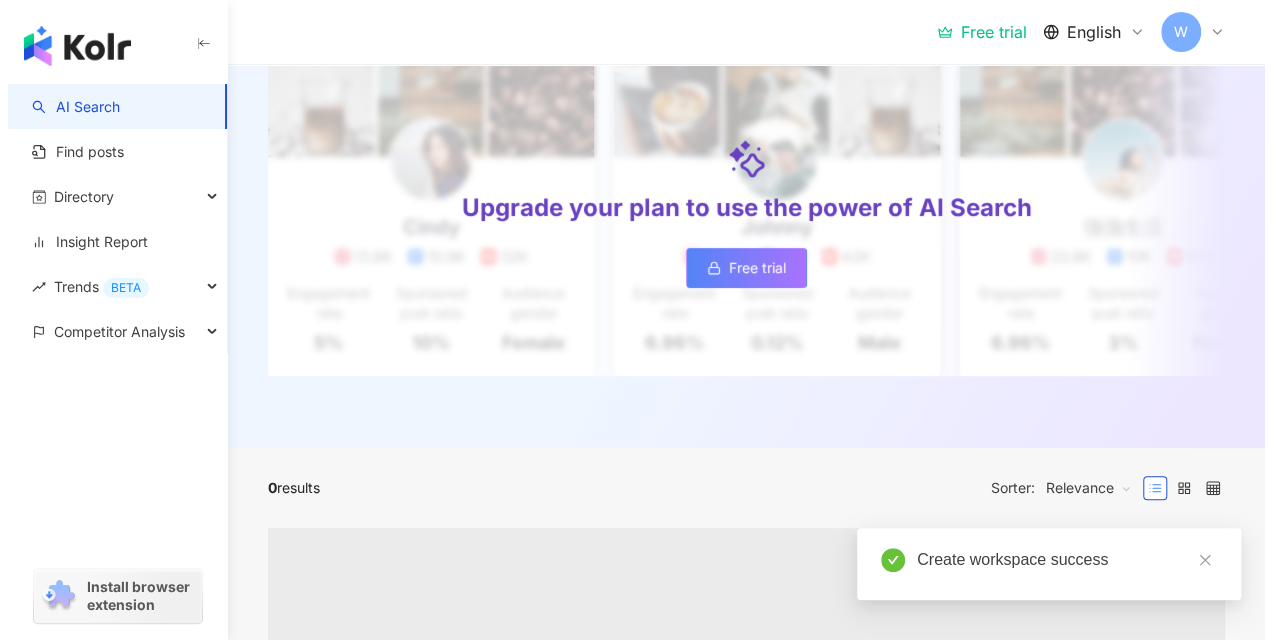scroll, scrollTop: 0, scrollLeft: 0, axis: both 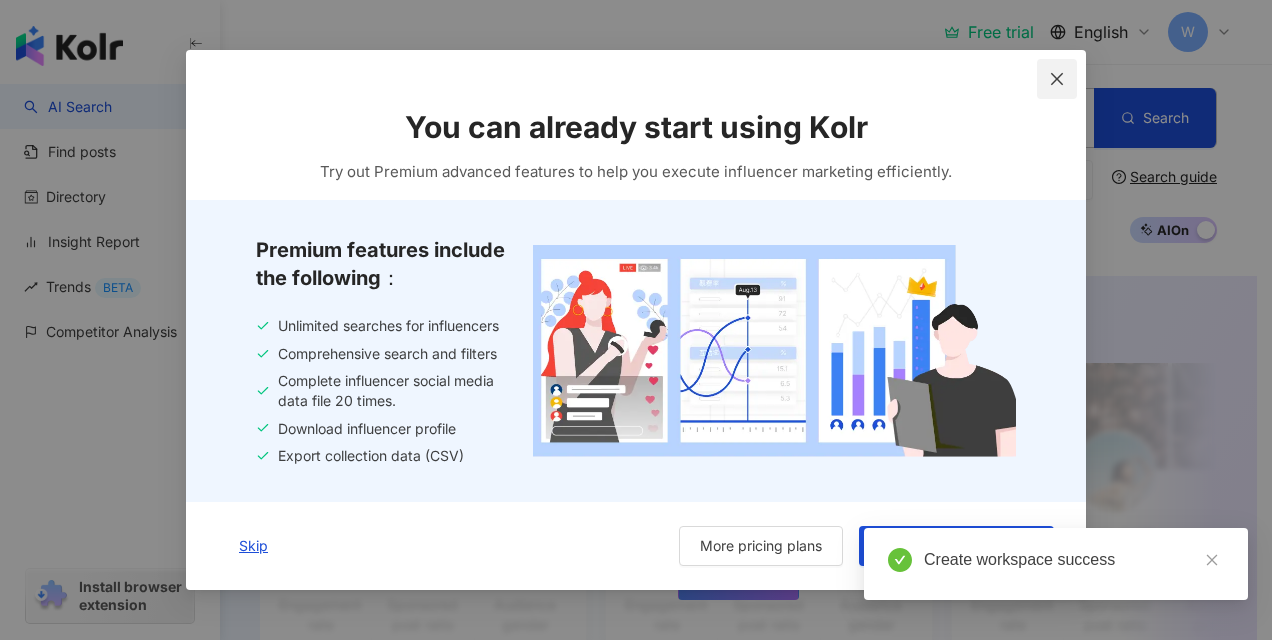 click 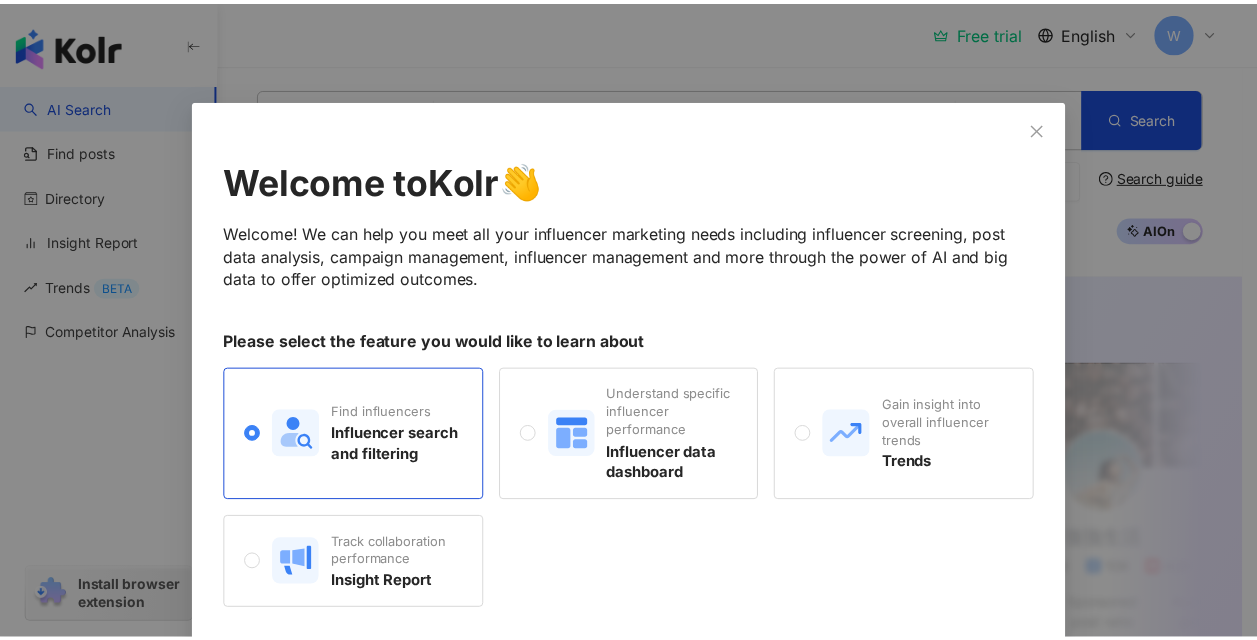 scroll, scrollTop: 72, scrollLeft: 0, axis: vertical 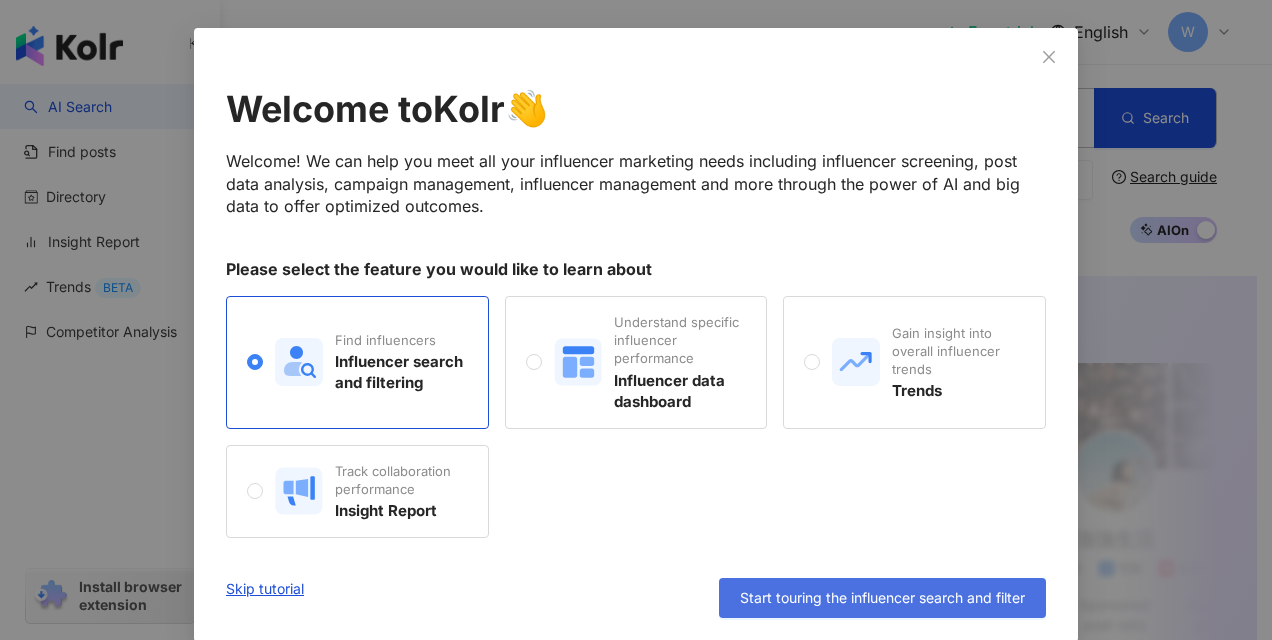 click on "Start touring the influencer search and filter" at bounding box center (882, 598) 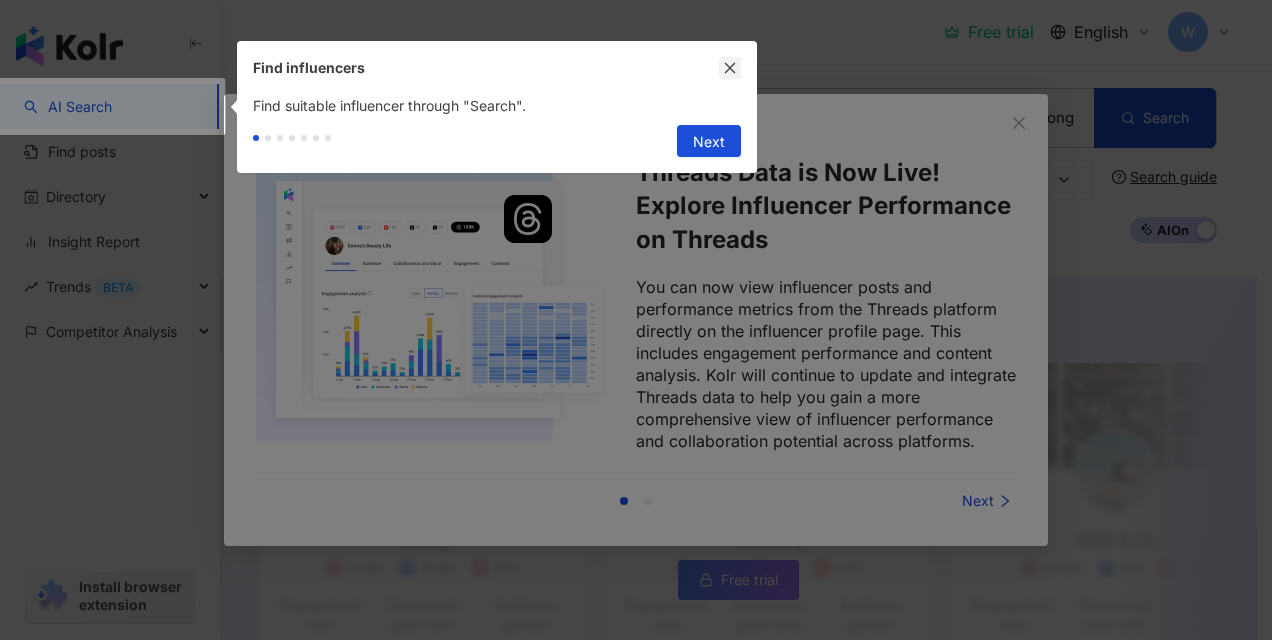 click 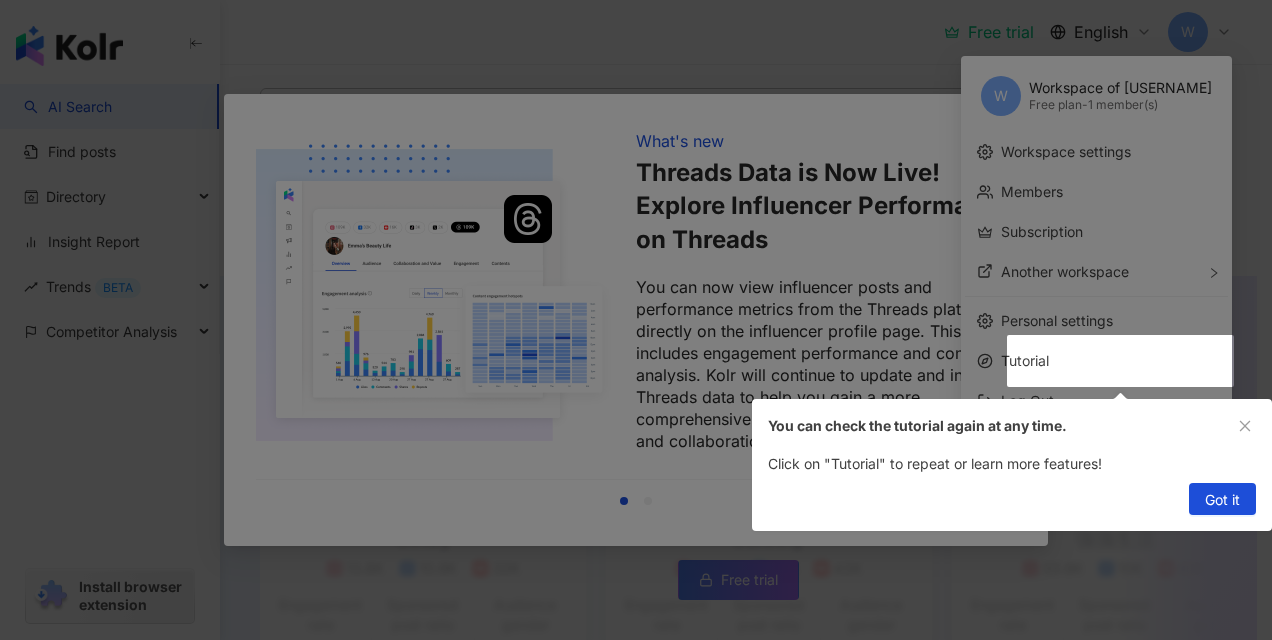 click at bounding box center (636, 320) 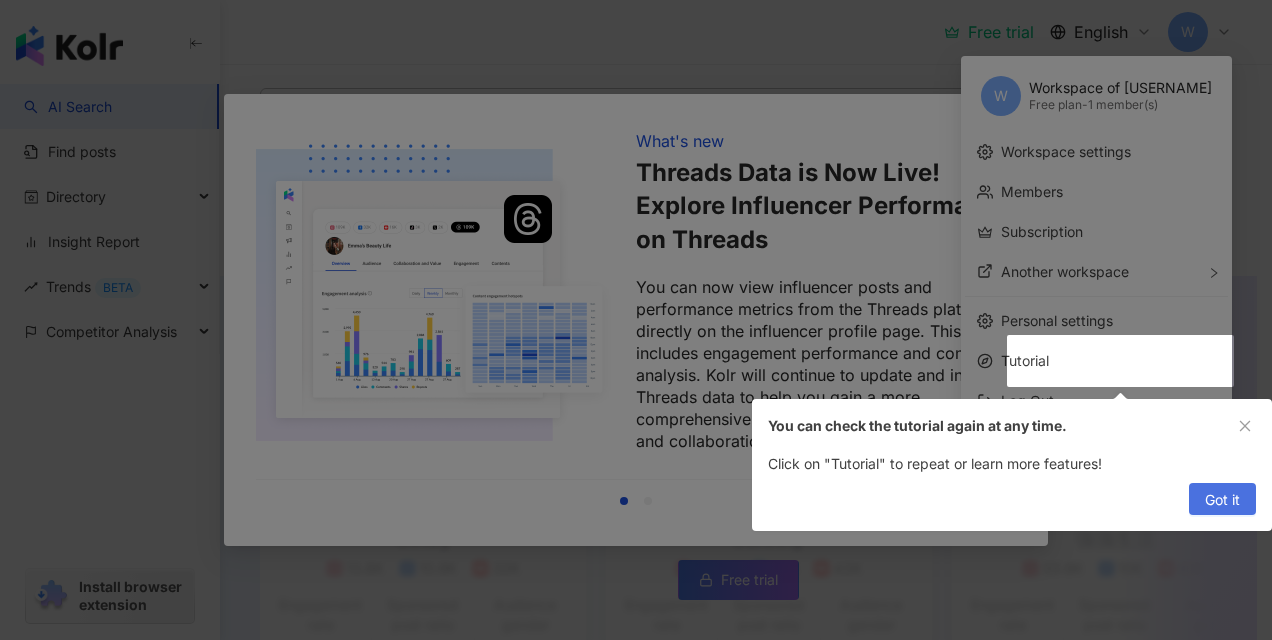 click on "Got it" at bounding box center [1222, 500] 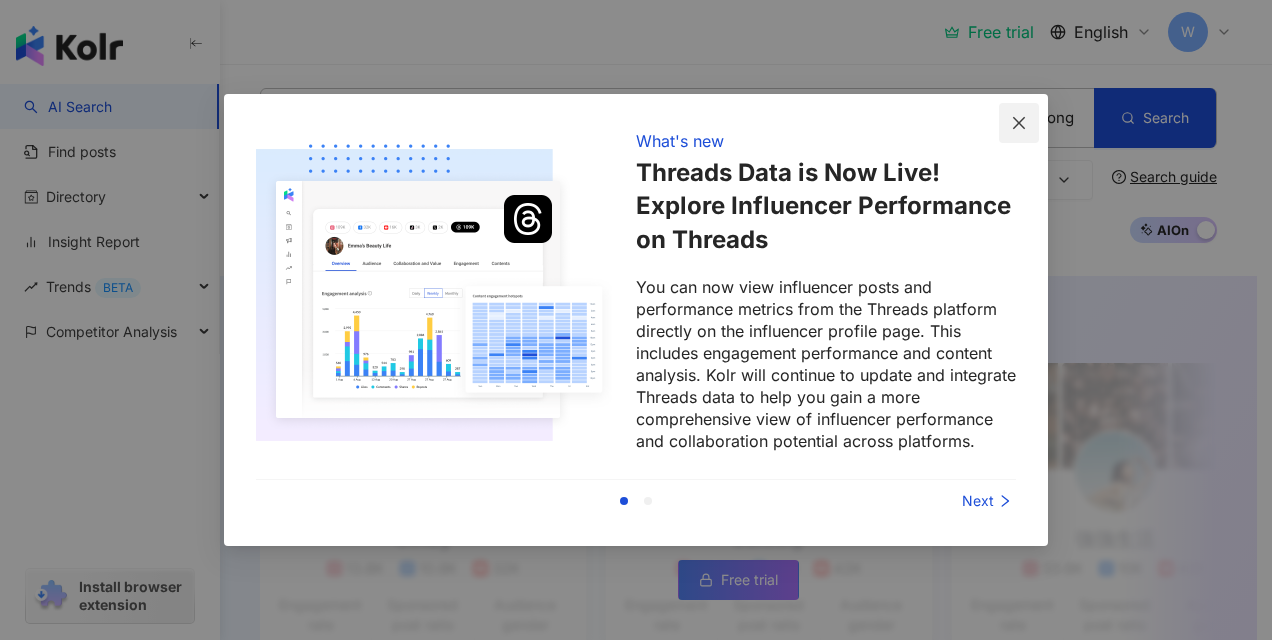 click 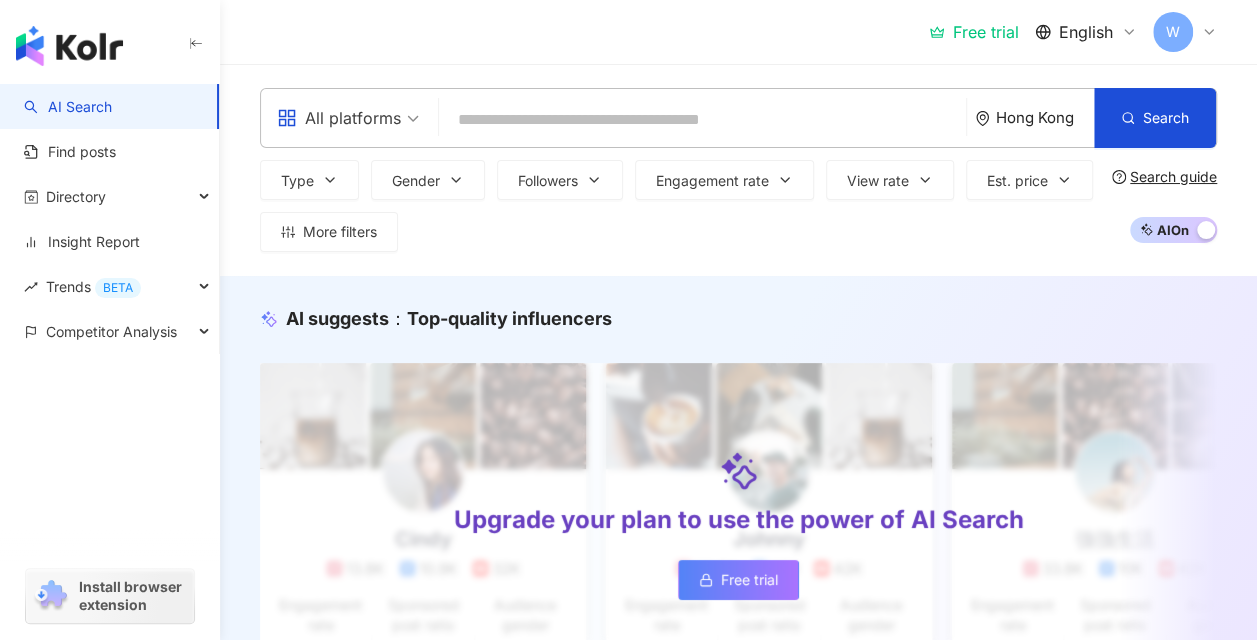 click on "All platforms" at bounding box center [339, 118] 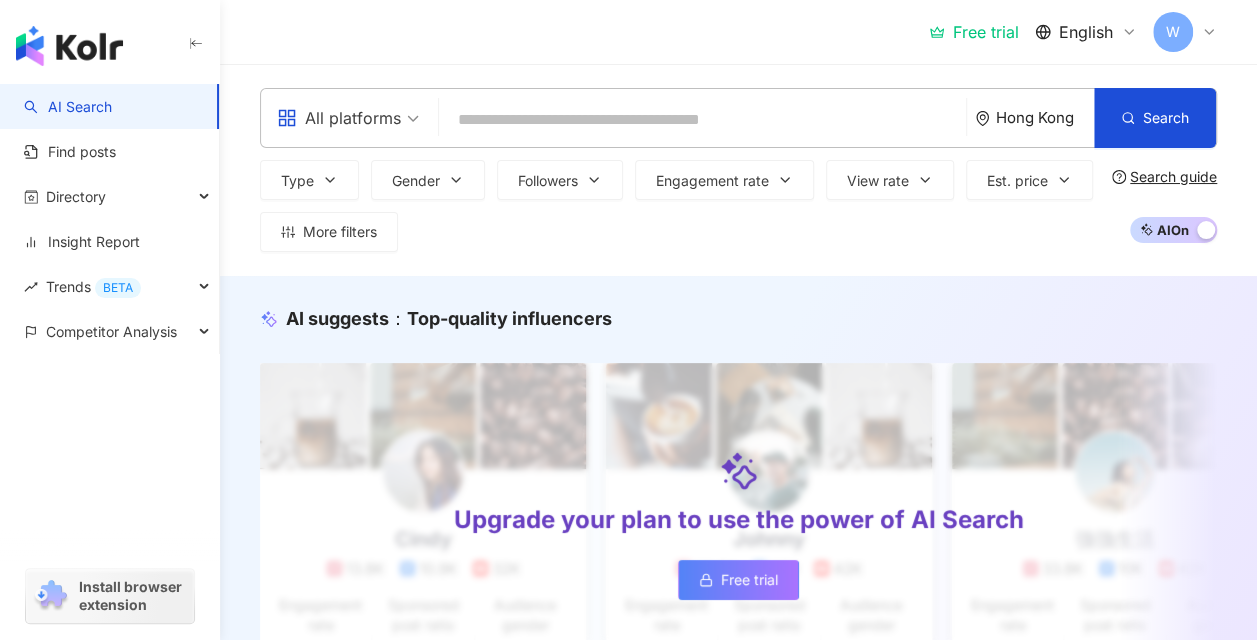 click at bounding box center (702, 120) 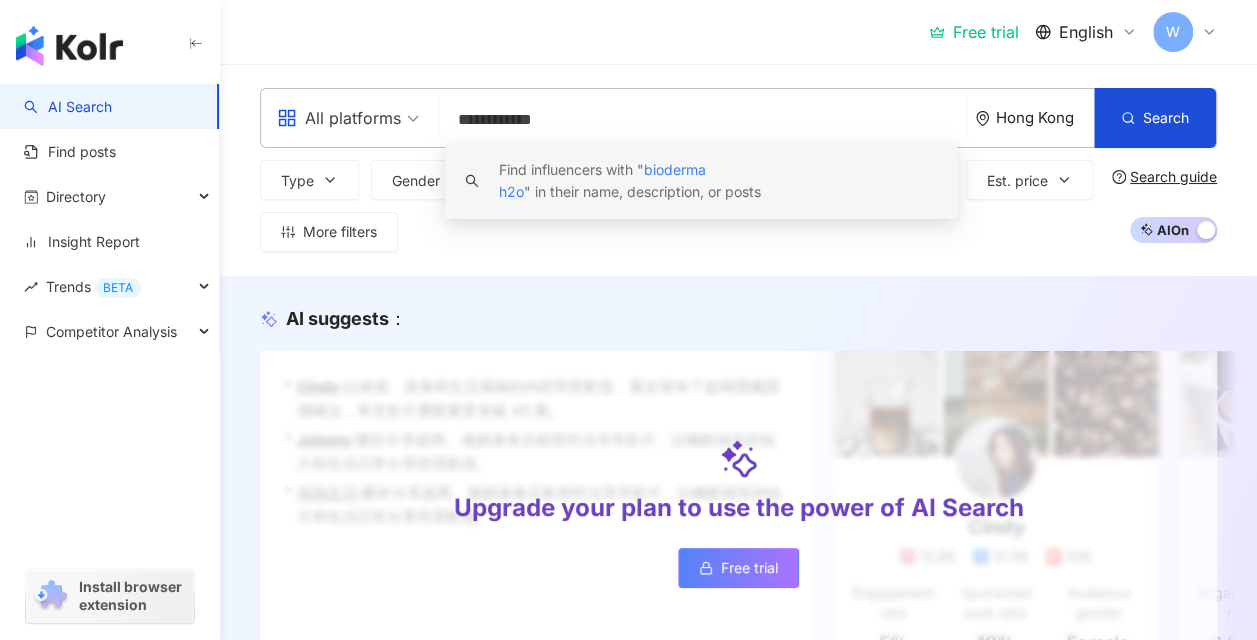 type on "**********" 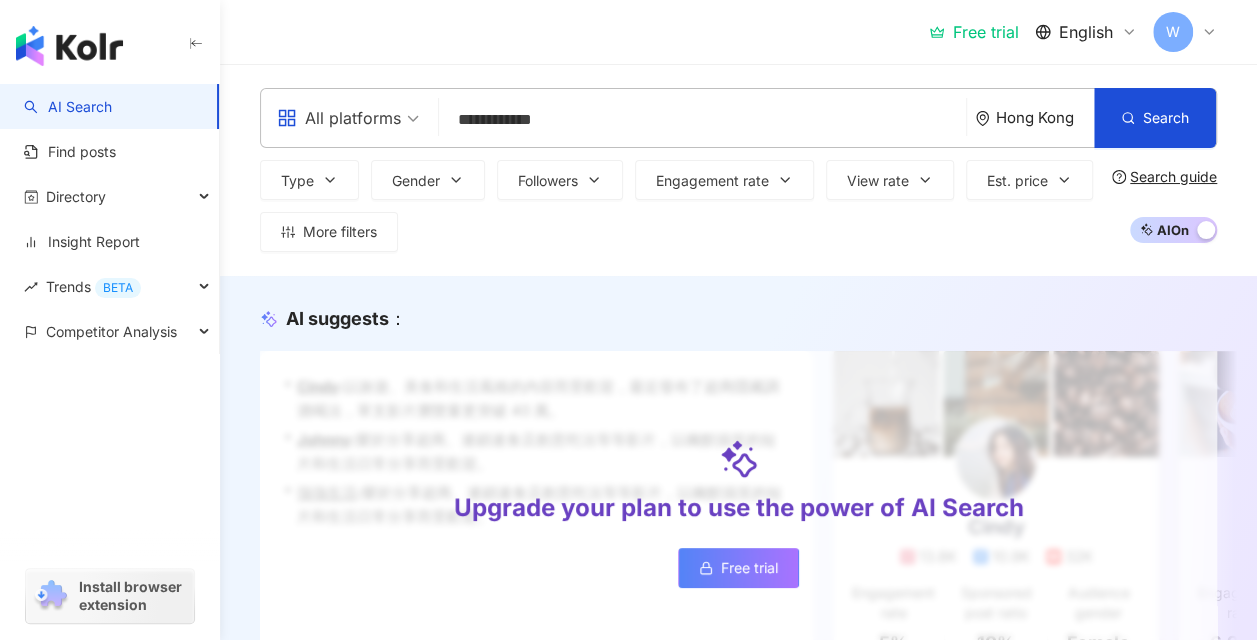 click on "Free trial" at bounding box center [738, 568] 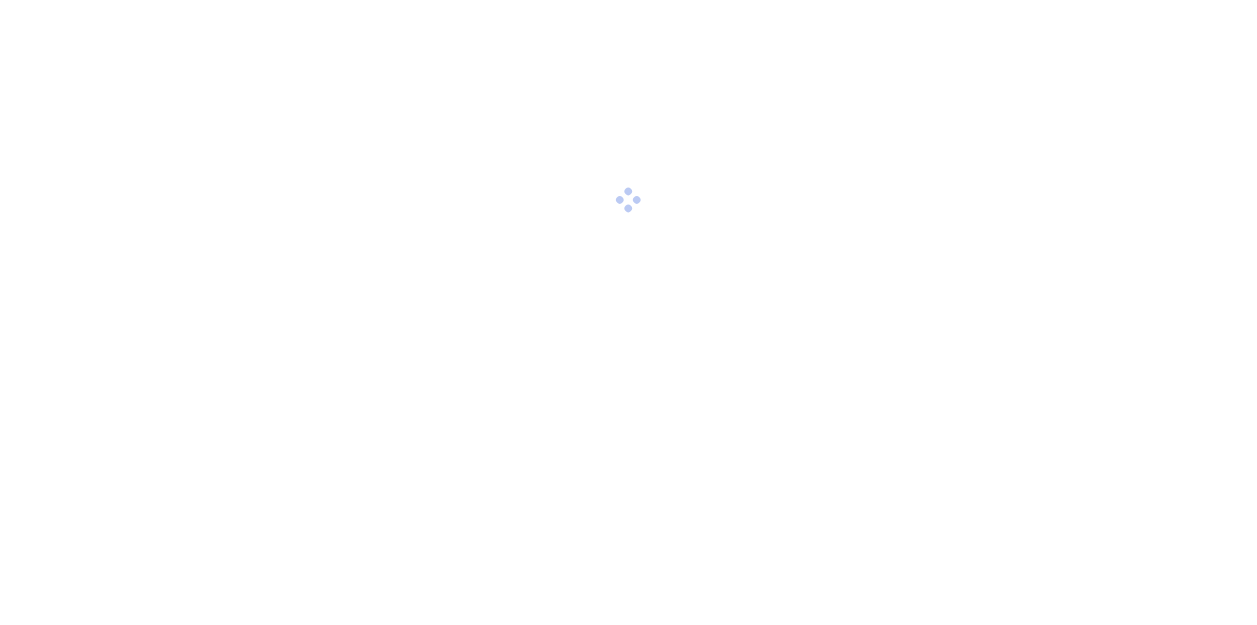 scroll, scrollTop: 0, scrollLeft: 0, axis: both 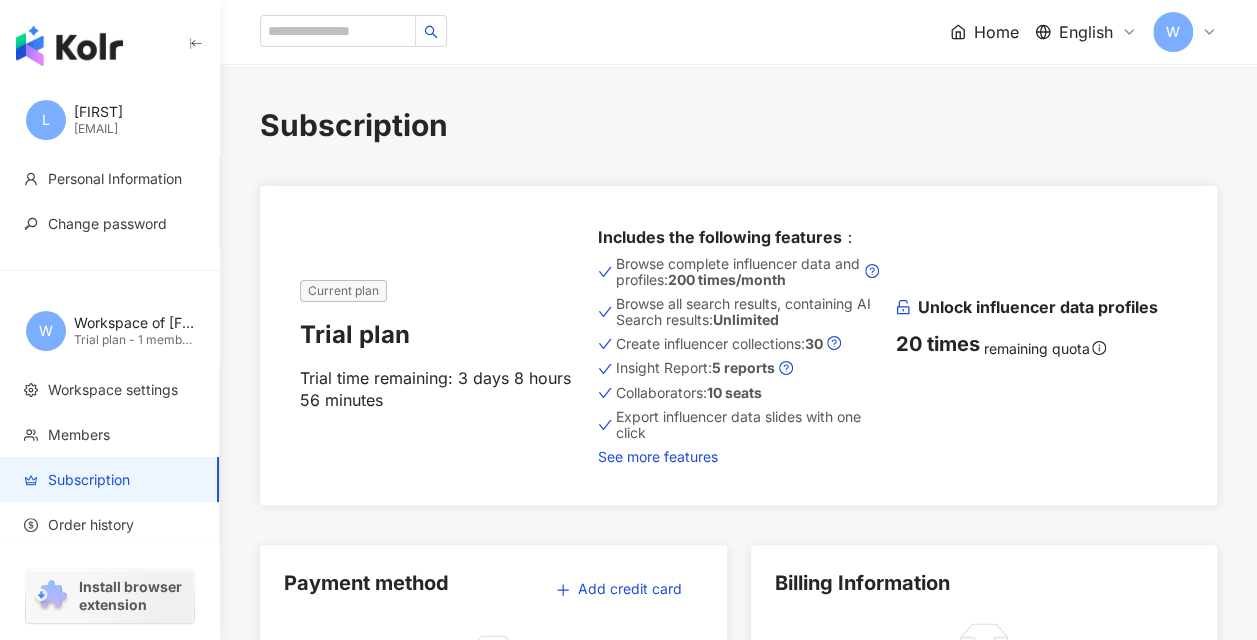 click on "See more features" at bounding box center (739, 457) 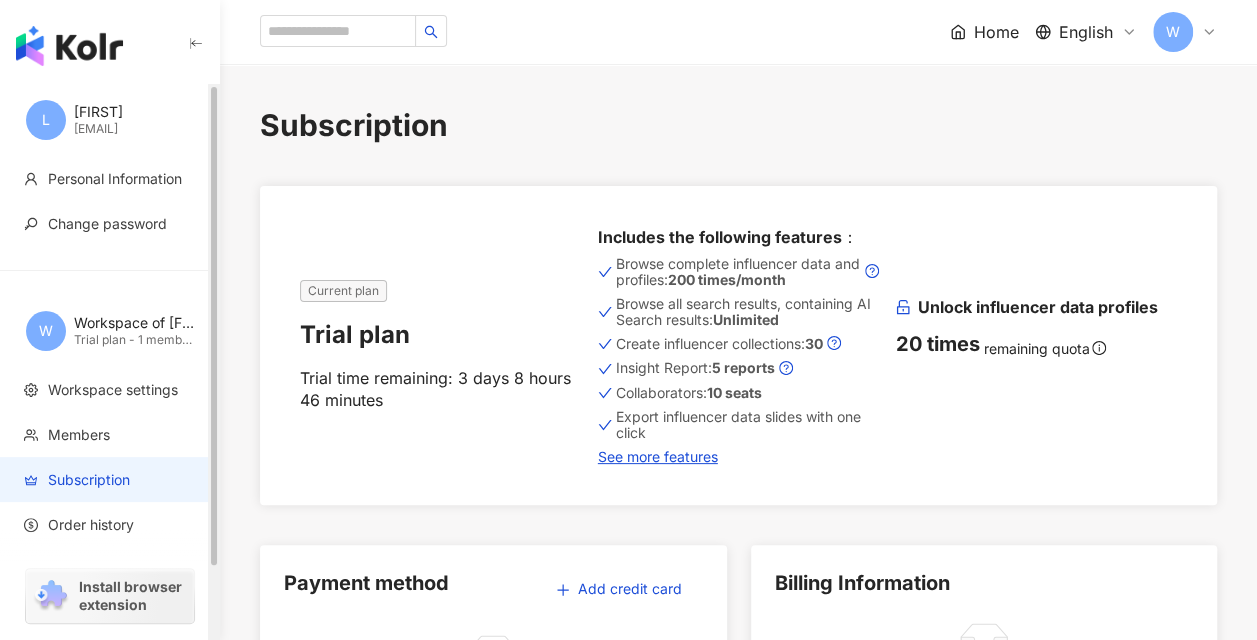 scroll, scrollTop: 84, scrollLeft: 0, axis: vertical 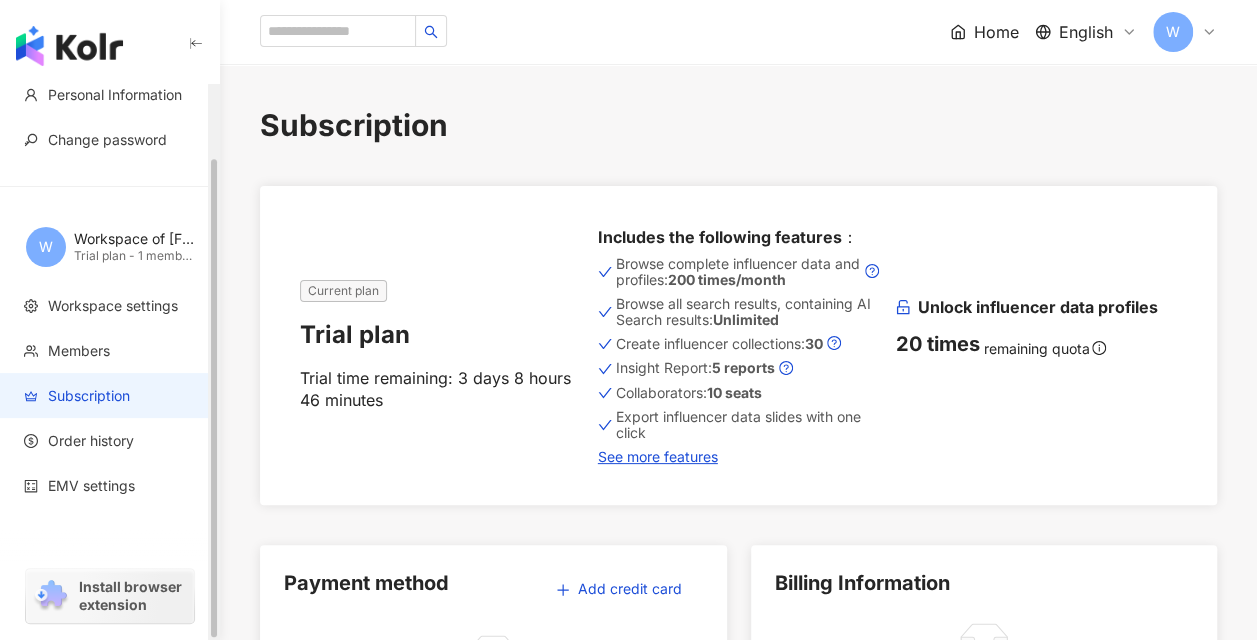 click at bounding box center [214, 362] 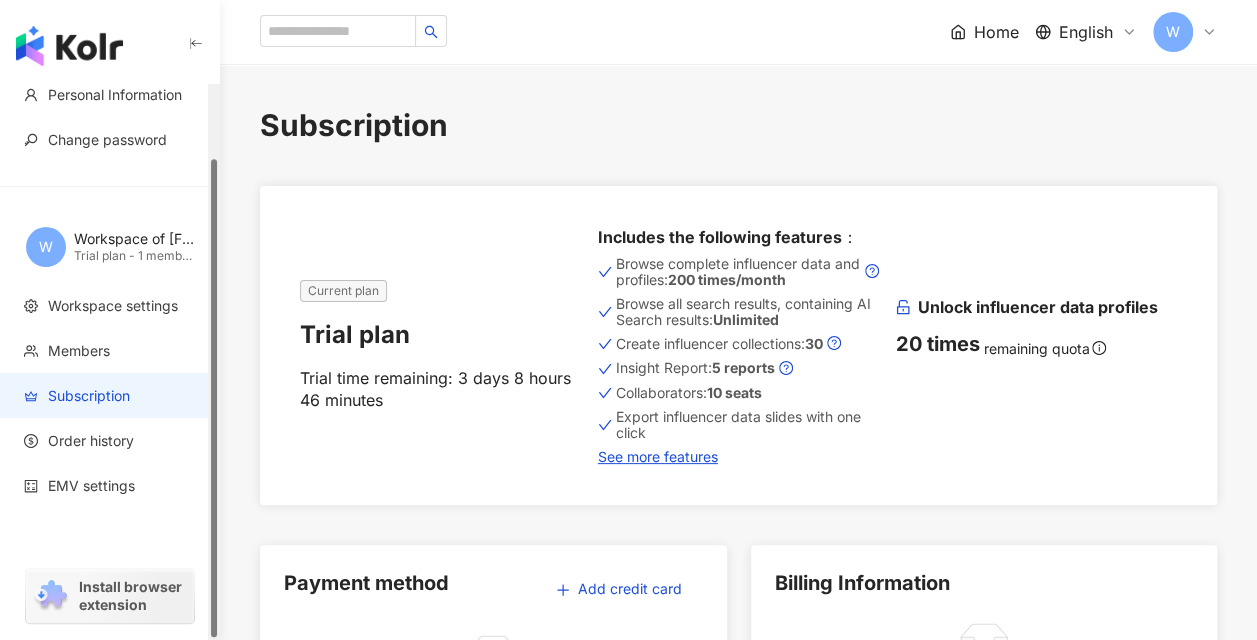 scroll, scrollTop: 0, scrollLeft: 0, axis: both 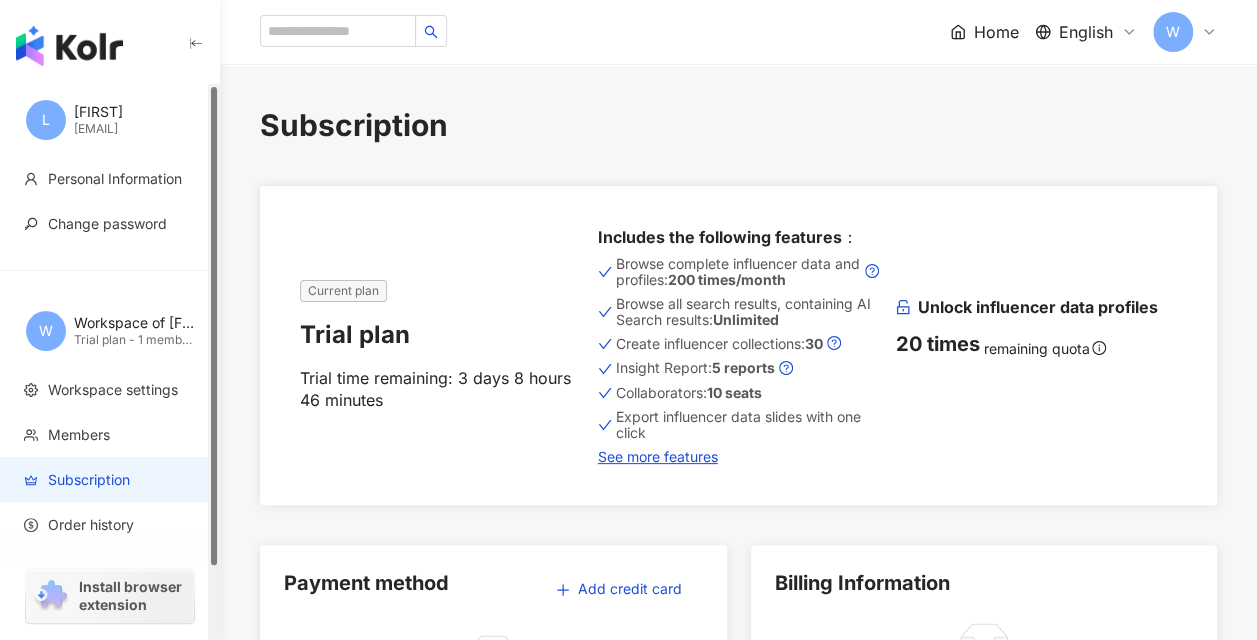 drag, startPoint x: 215, startPoint y: 604, endPoint x: 224, endPoint y: 364, distance: 240.16869 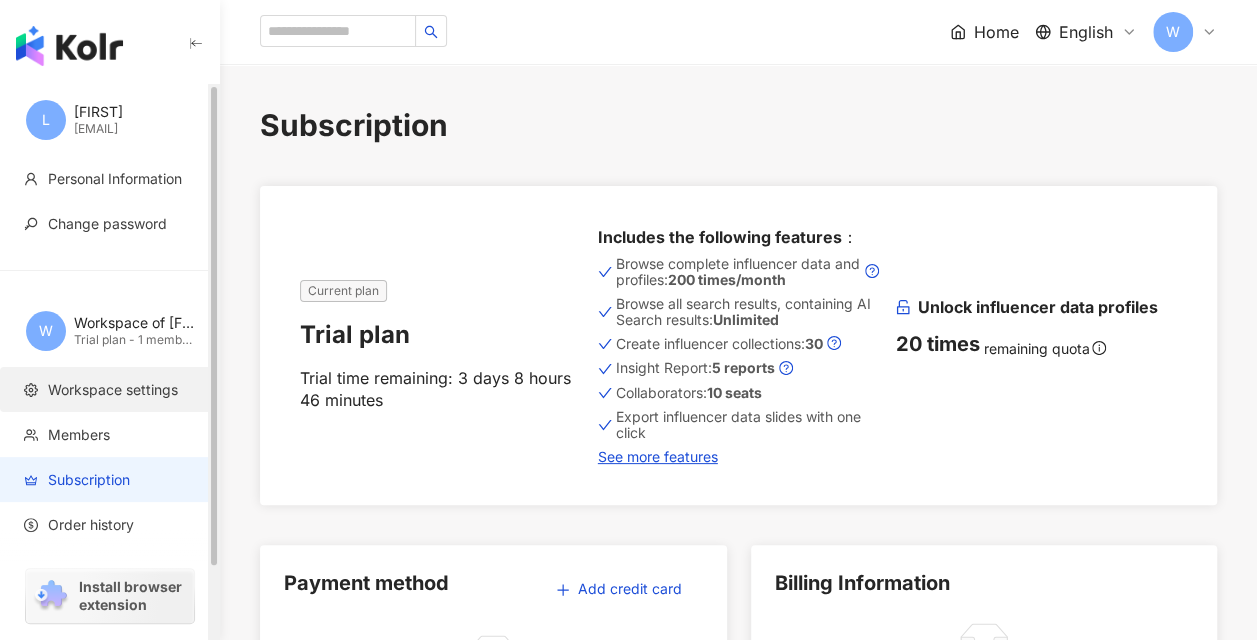 click on "Workspace settings" at bounding box center [113, 390] 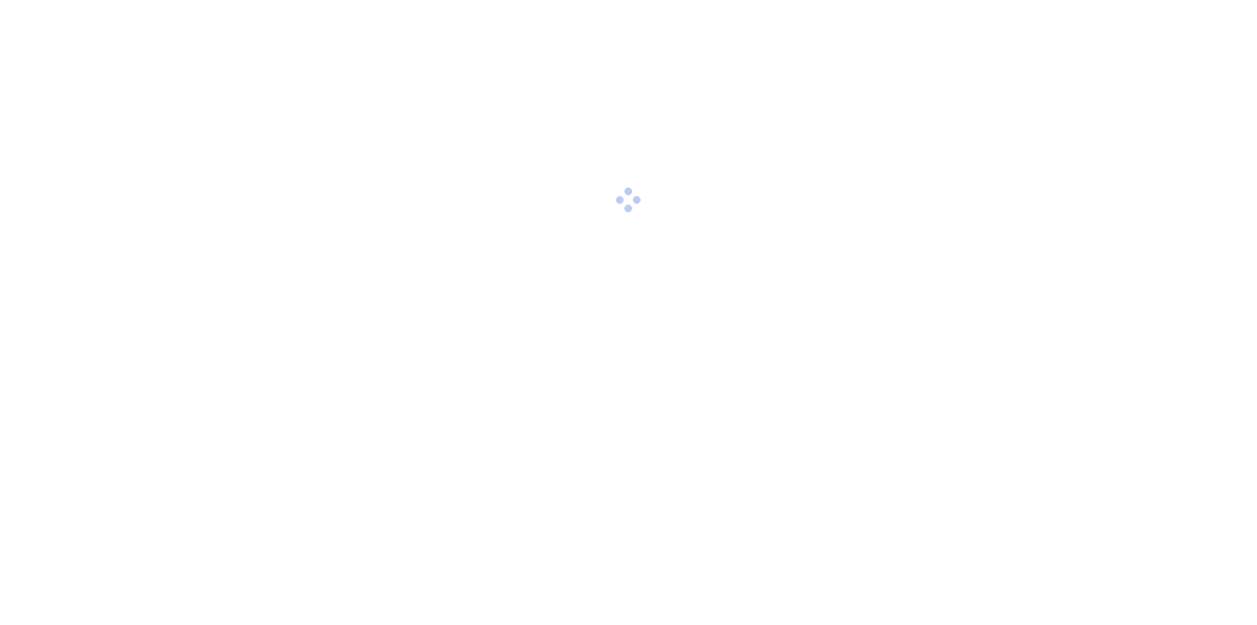 scroll, scrollTop: 0, scrollLeft: 0, axis: both 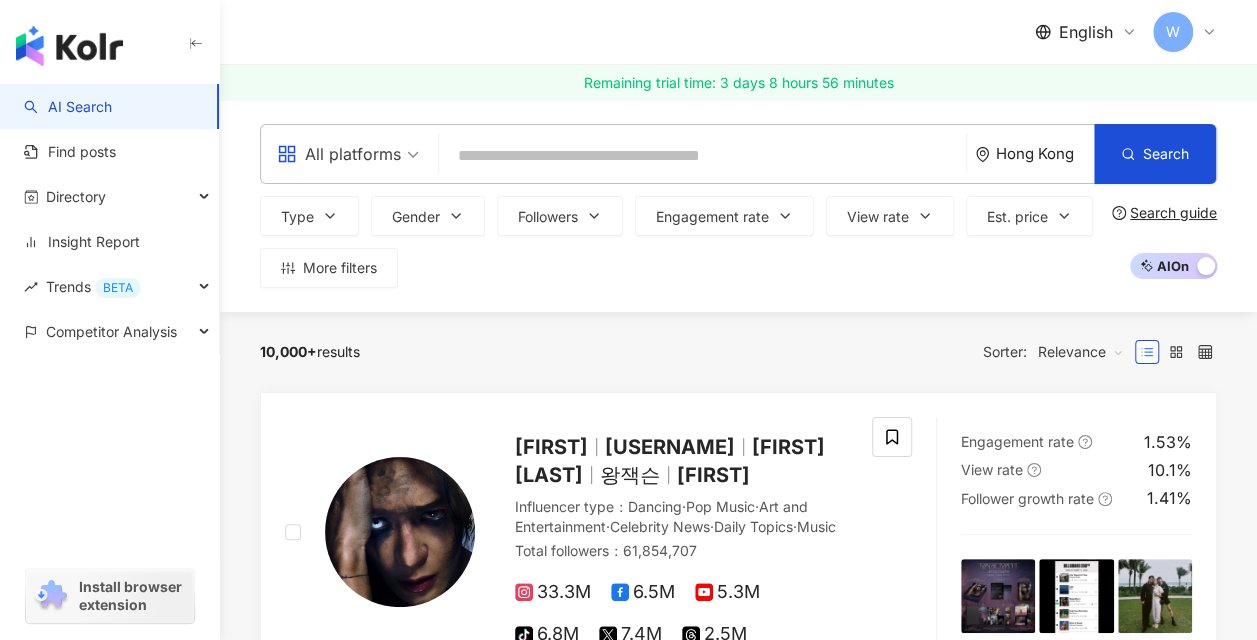 click at bounding box center [702, 156] 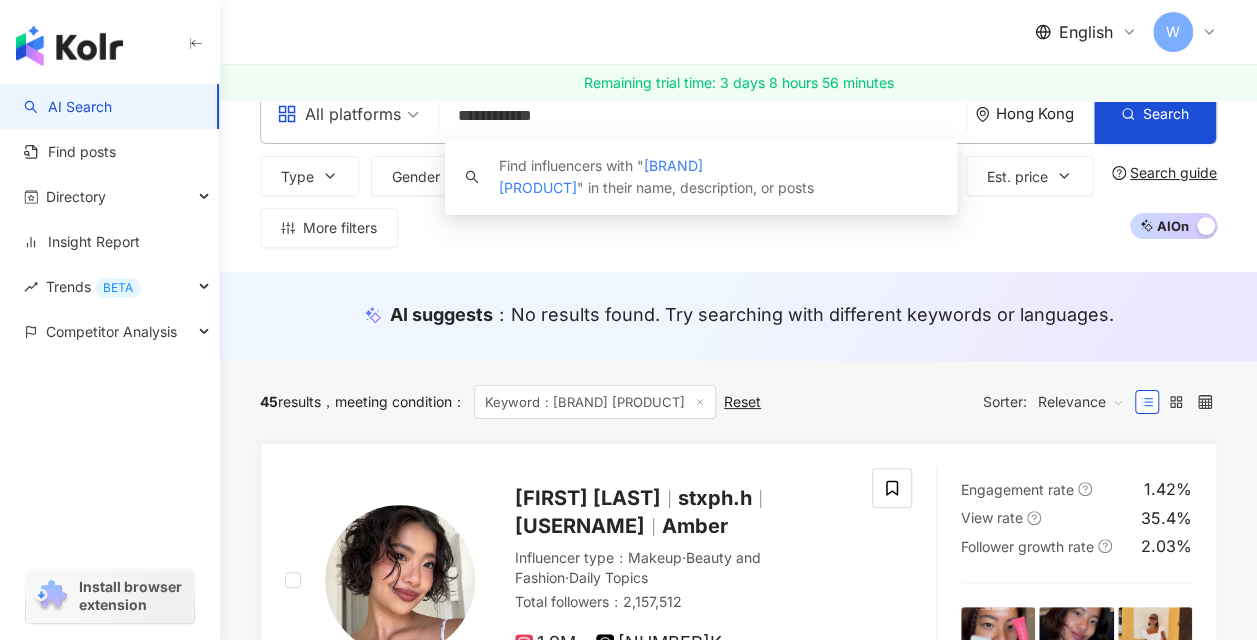 scroll, scrollTop: 0, scrollLeft: 0, axis: both 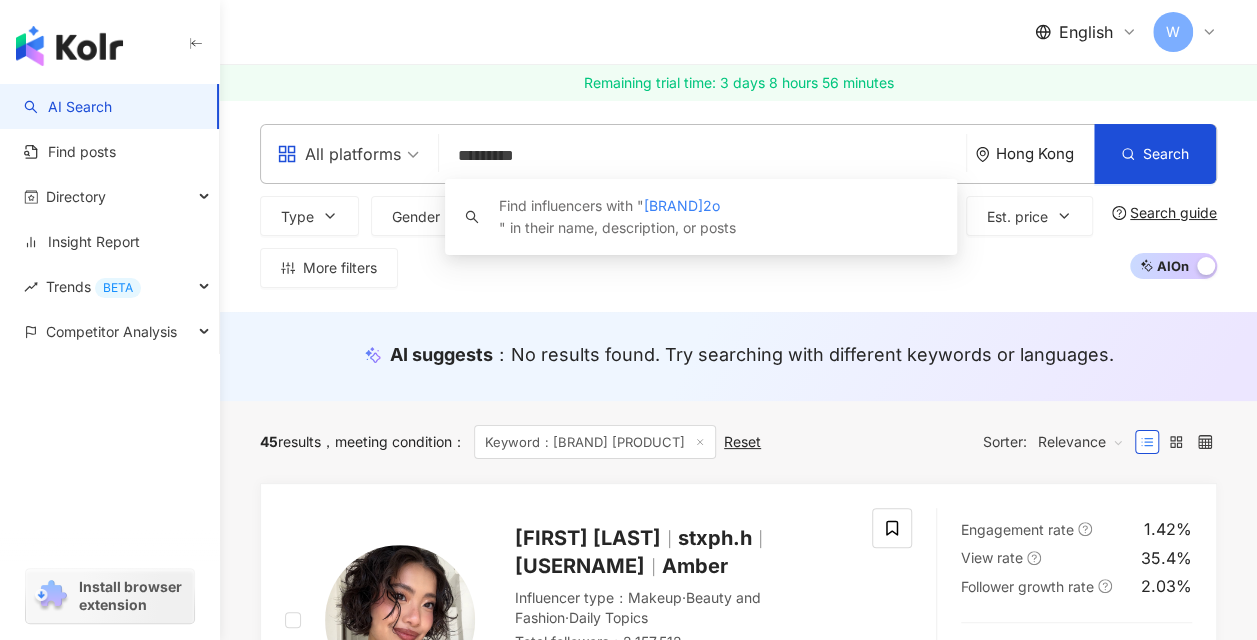 type on "********" 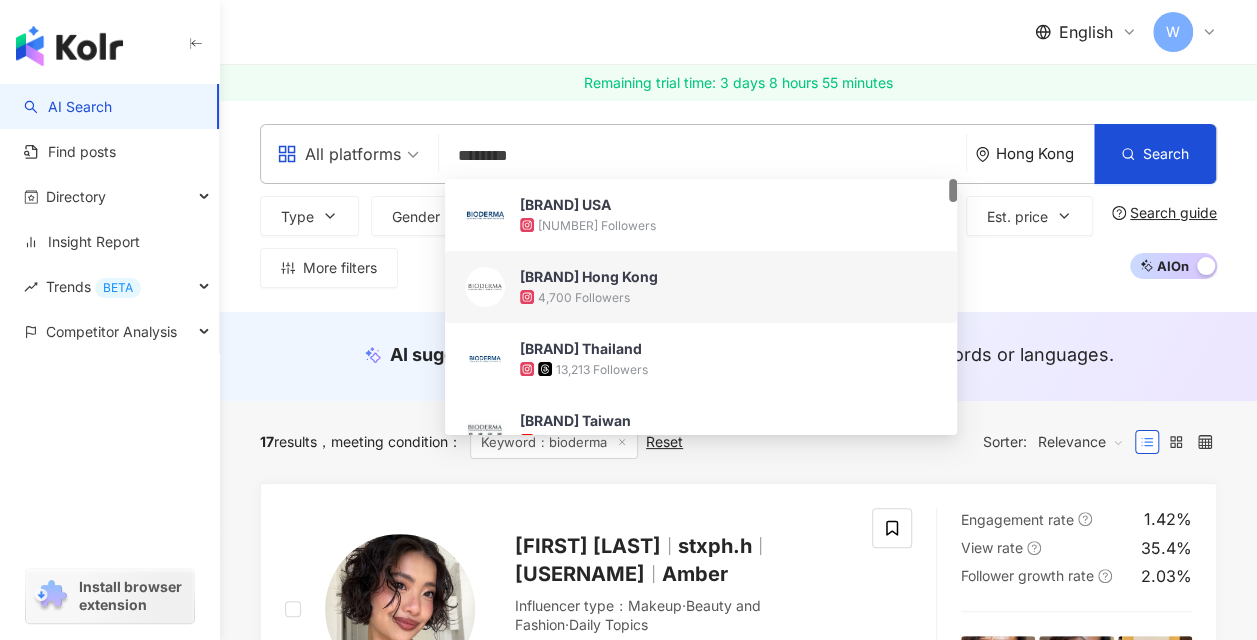 click on "[NUMBER] Followers" at bounding box center [584, 297] 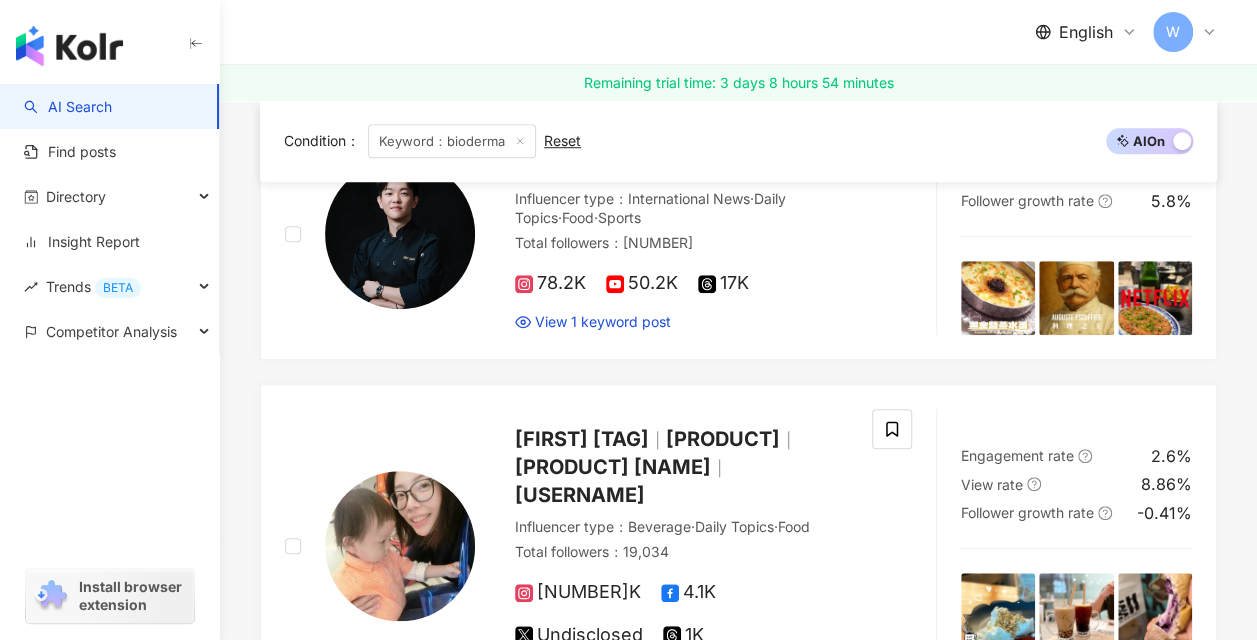 scroll, scrollTop: 0, scrollLeft: 0, axis: both 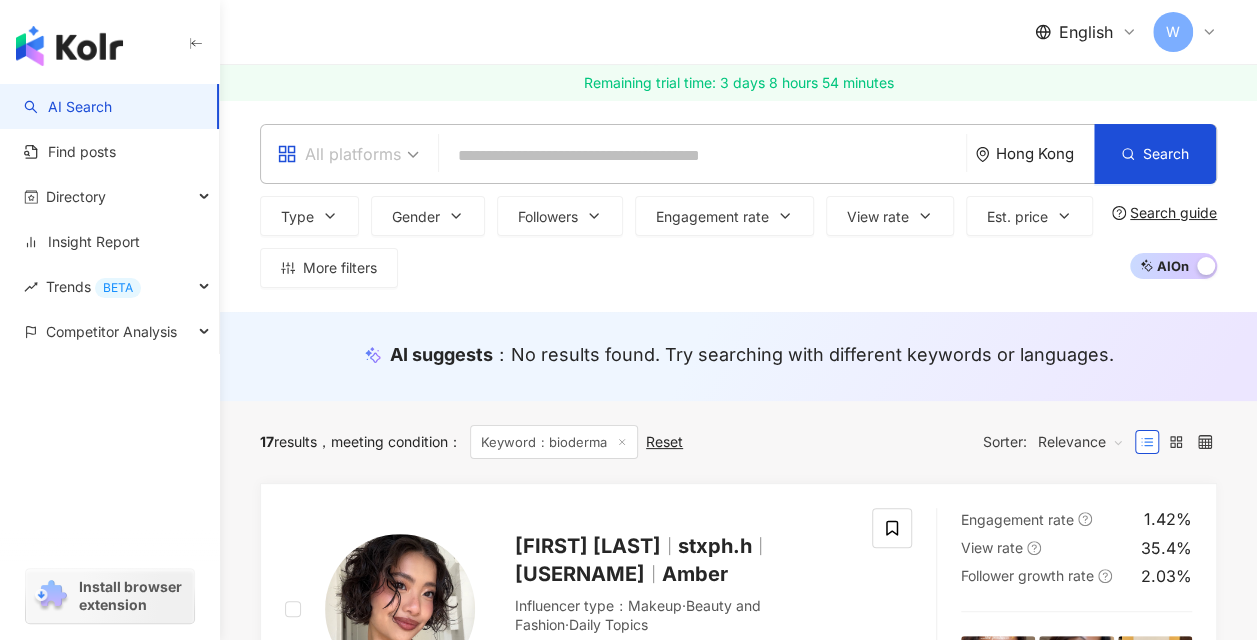 click on "All platforms" at bounding box center (339, 154) 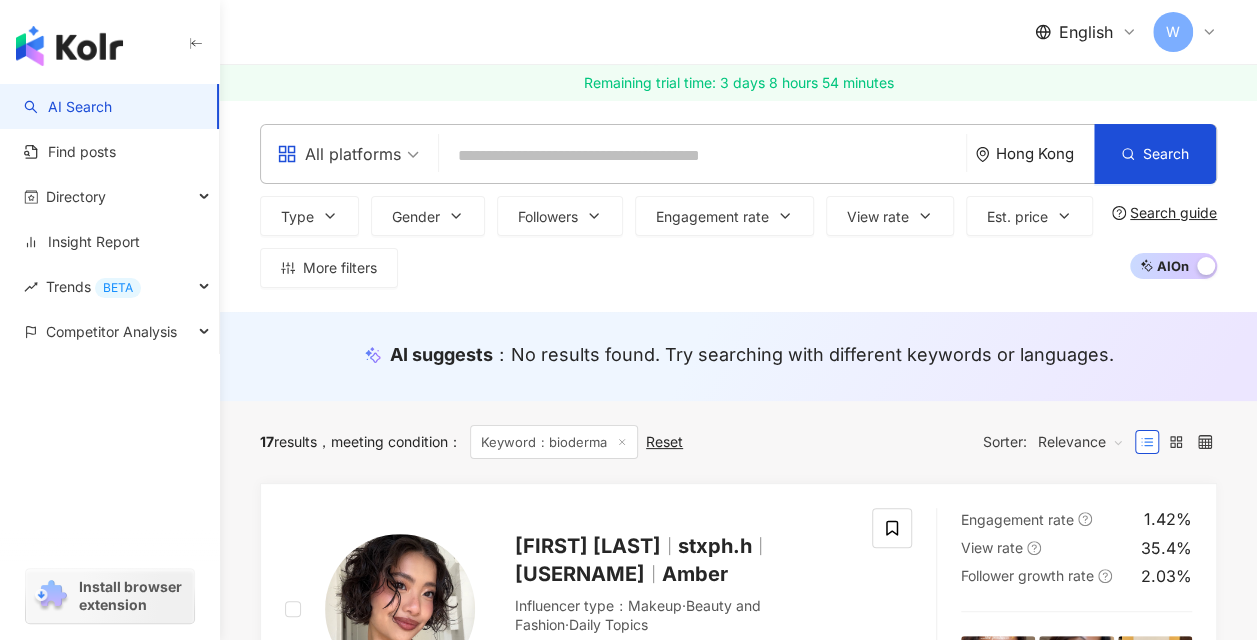 click on "All platforms" at bounding box center [339, 154] 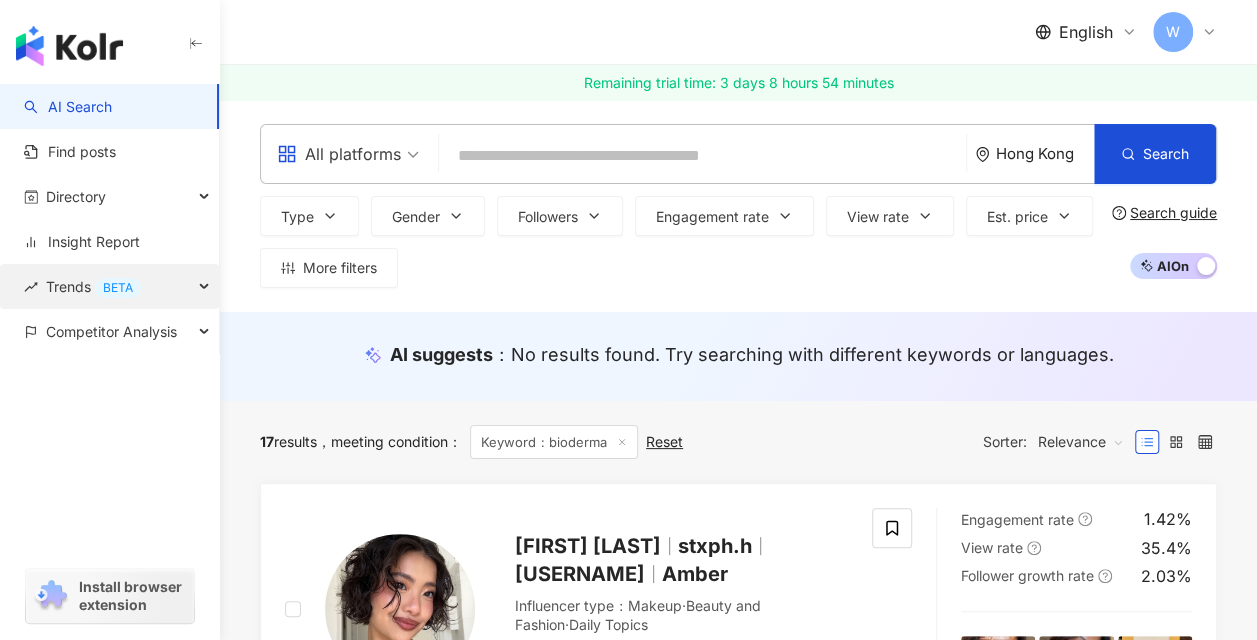 click on "BETA" at bounding box center (118, 288) 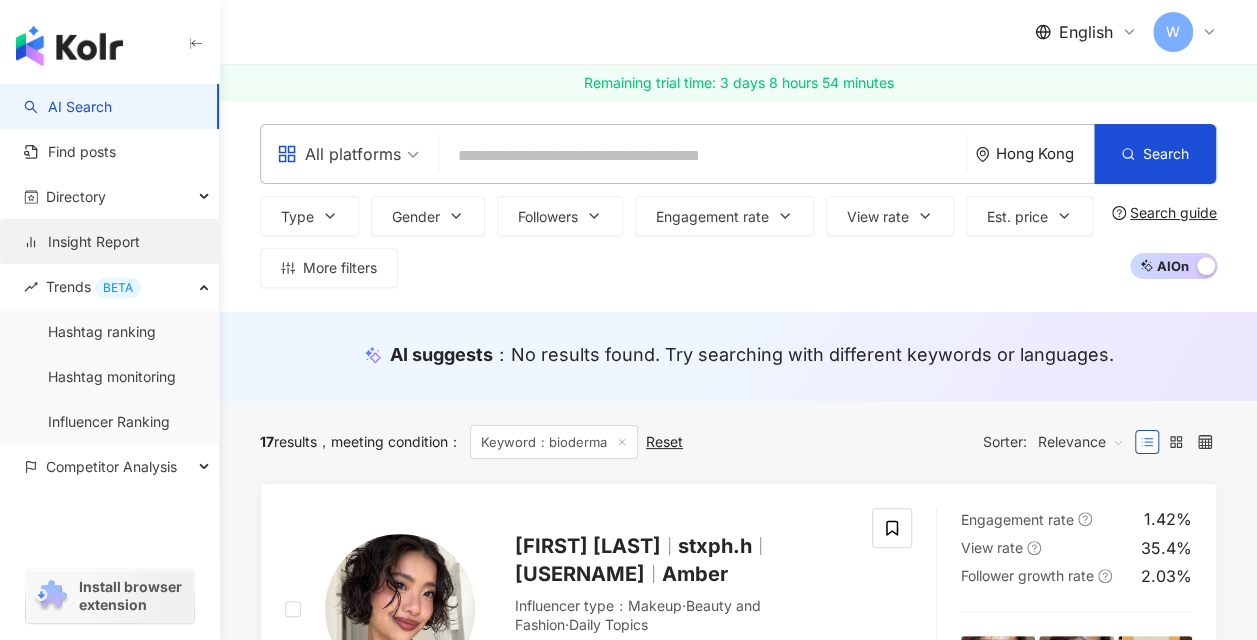click on "Insight Report" at bounding box center [82, 242] 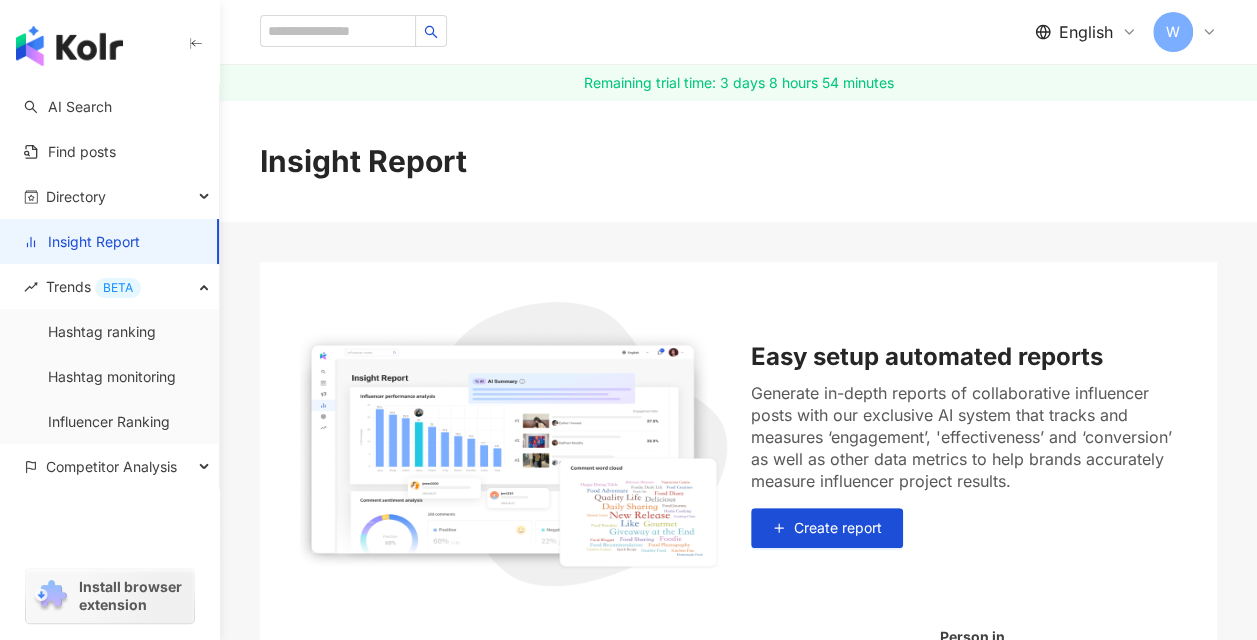 scroll, scrollTop: 349, scrollLeft: 0, axis: vertical 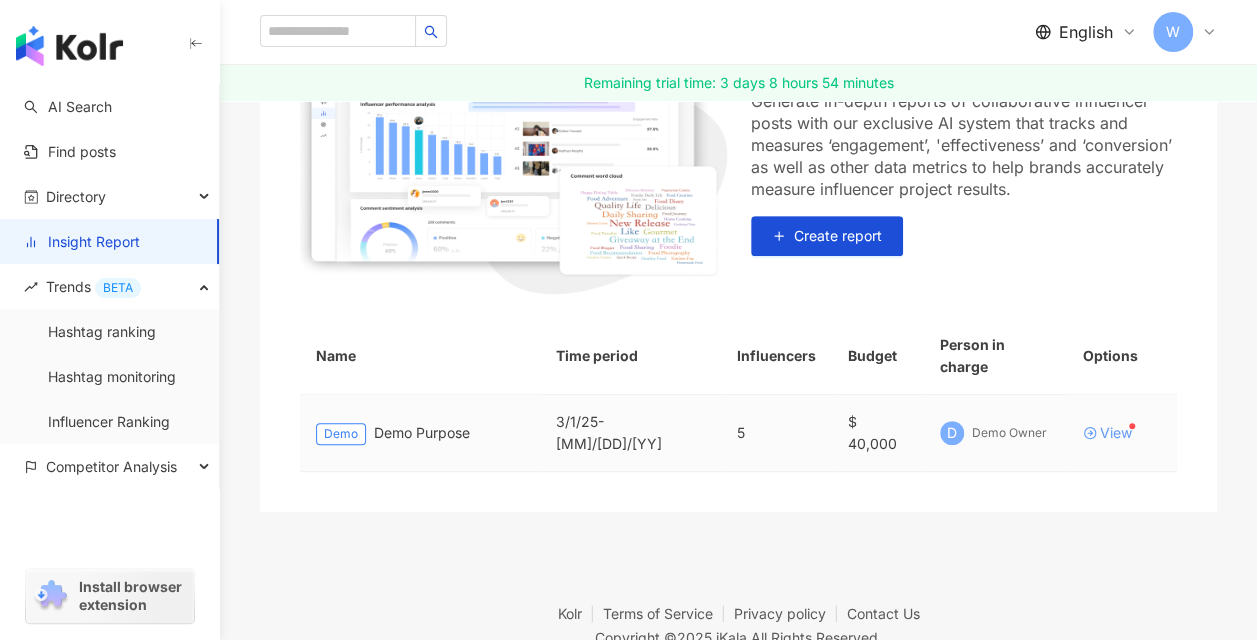 click on "View" at bounding box center [1116, 433] 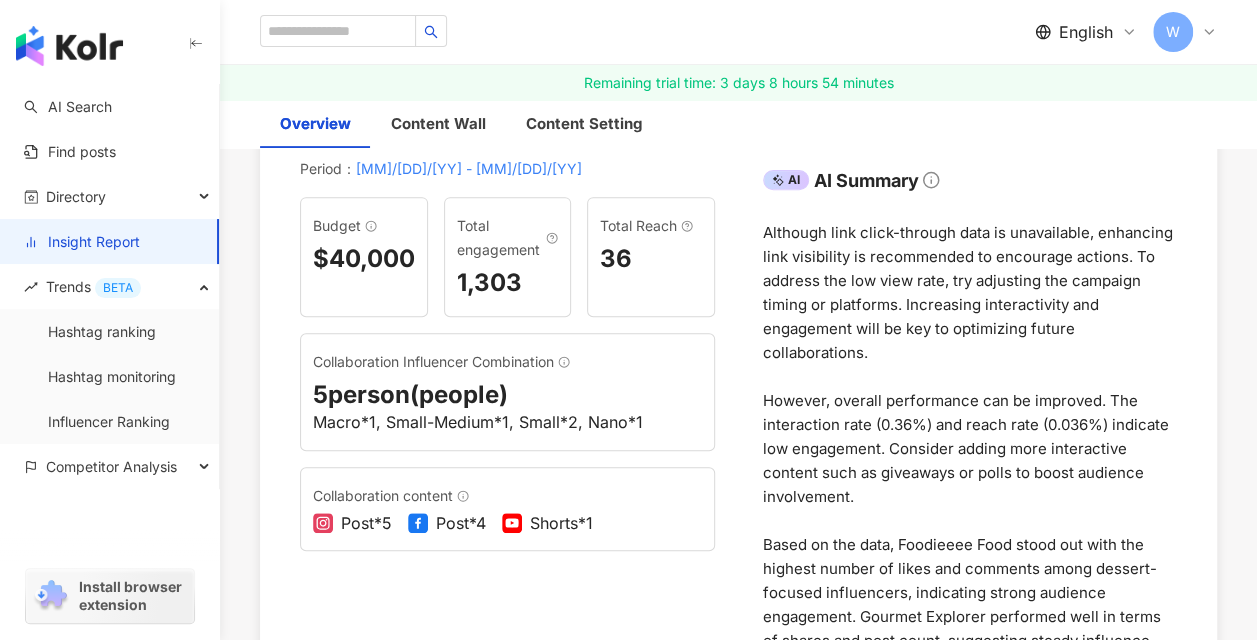 scroll, scrollTop: 0, scrollLeft: 0, axis: both 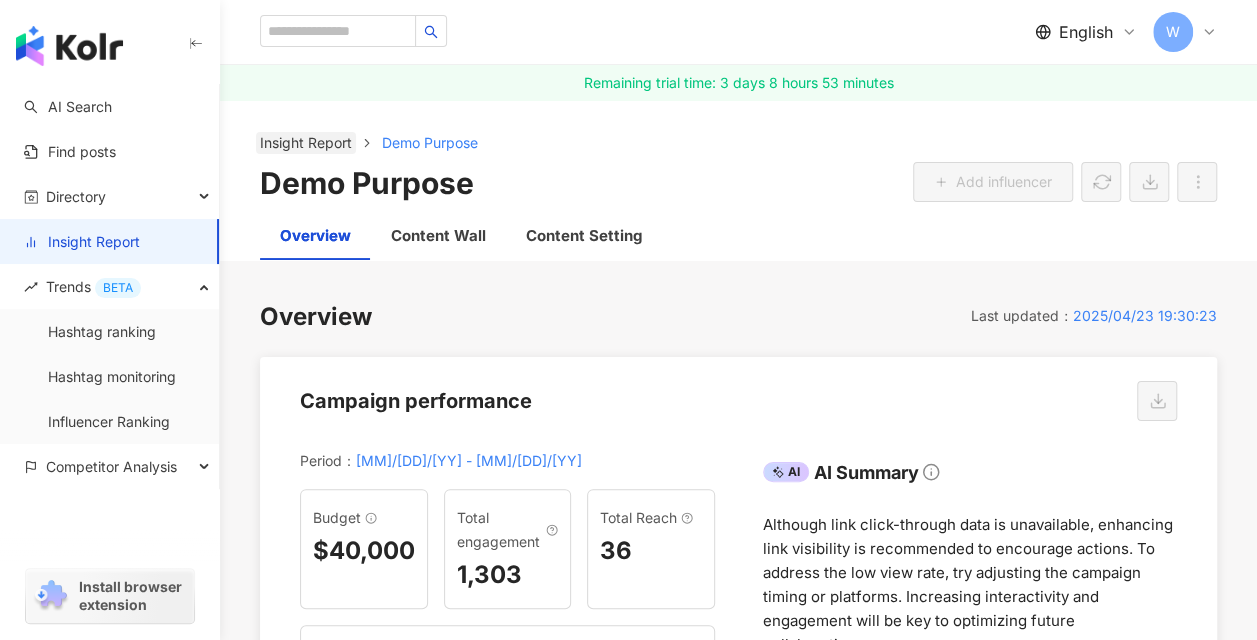 click on "Insight Report" at bounding box center (306, 143) 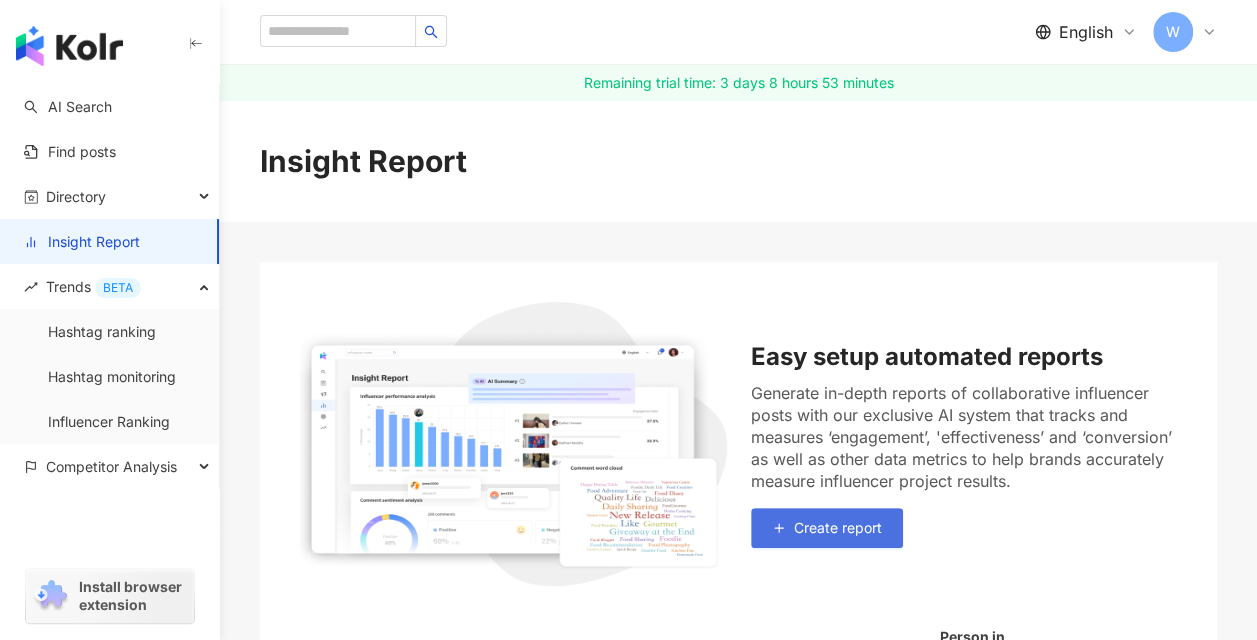 click on "Create report" at bounding box center (838, 528) 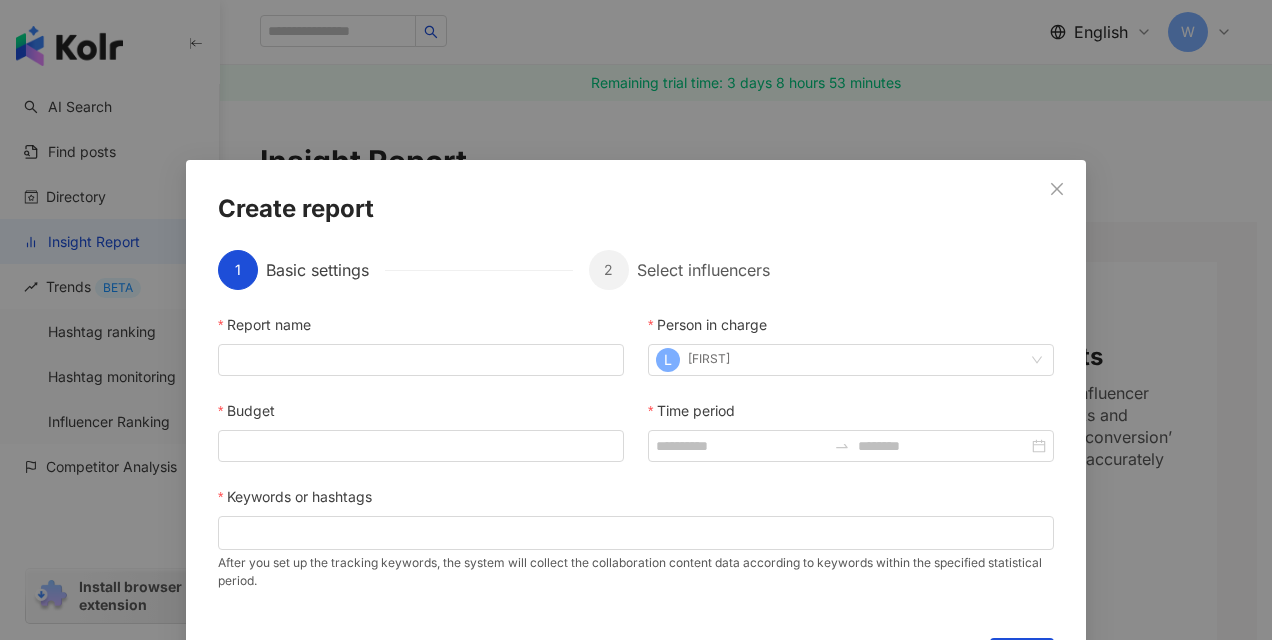 scroll, scrollTop: 52, scrollLeft: 0, axis: vertical 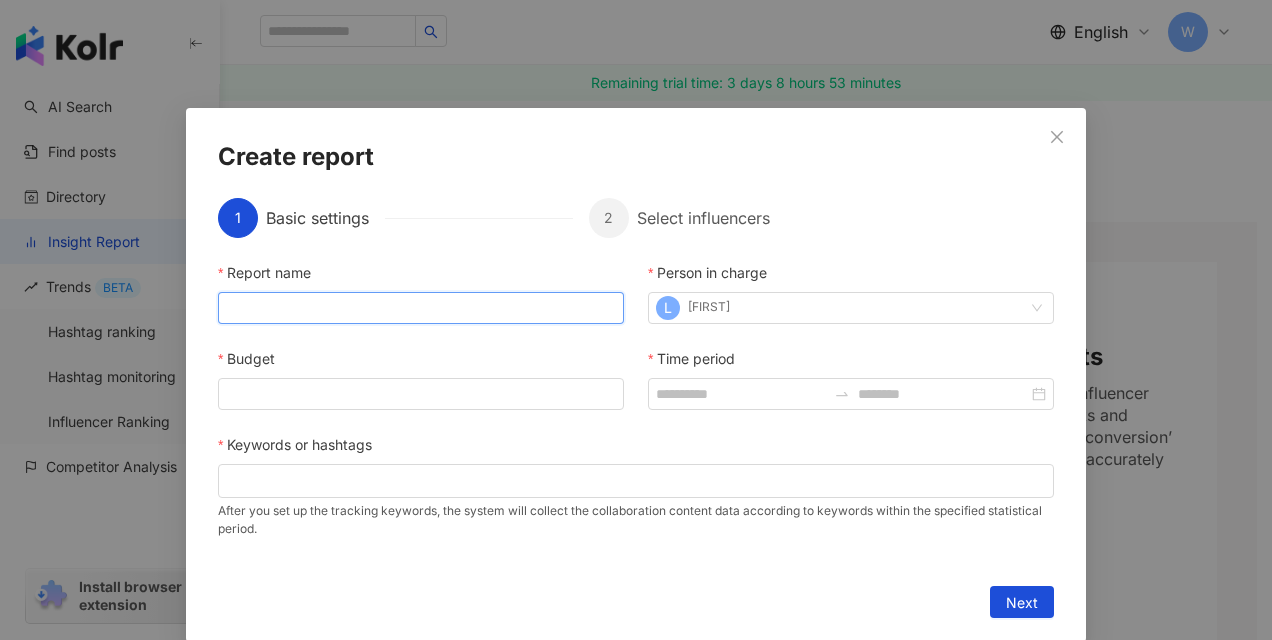 drag, startPoint x: 346, startPoint y: 308, endPoint x: 334, endPoint y: 309, distance: 12.0415945 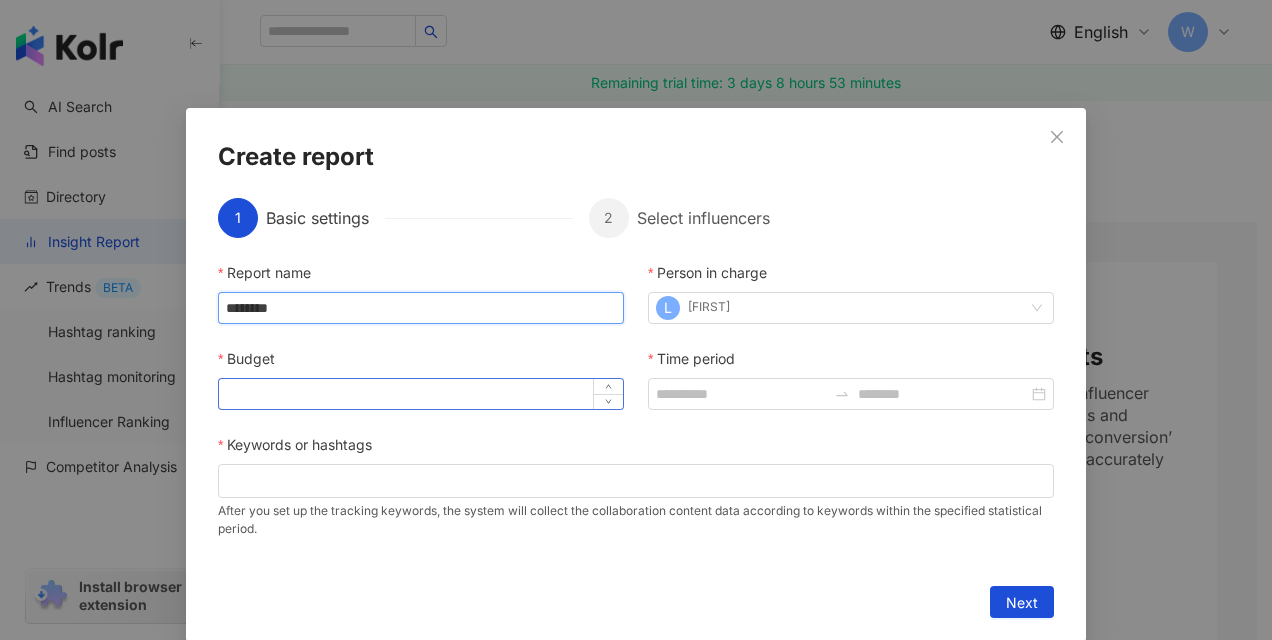 type on "********" 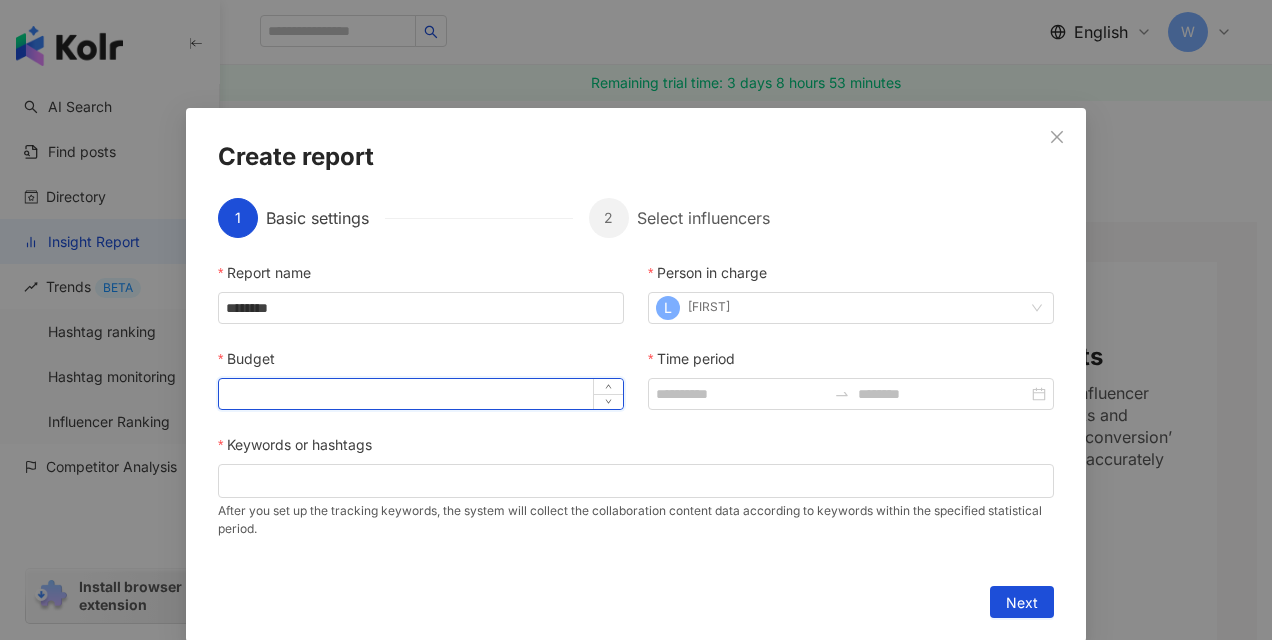 click on "Budget" at bounding box center [421, 394] 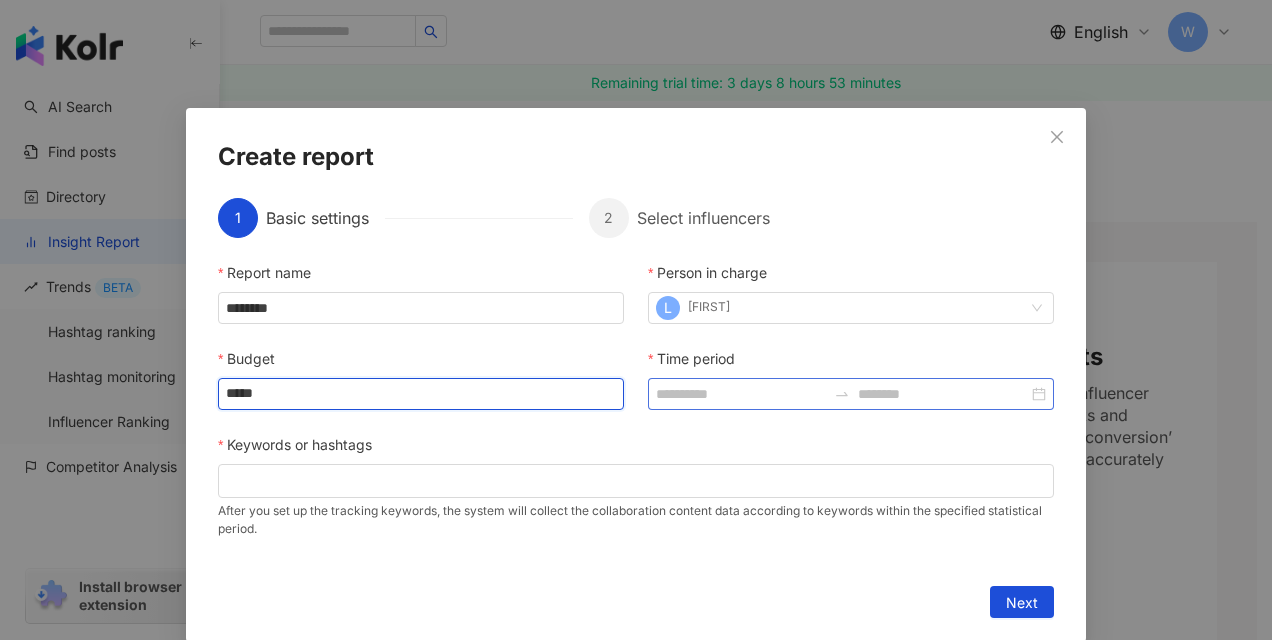 type on "*****" 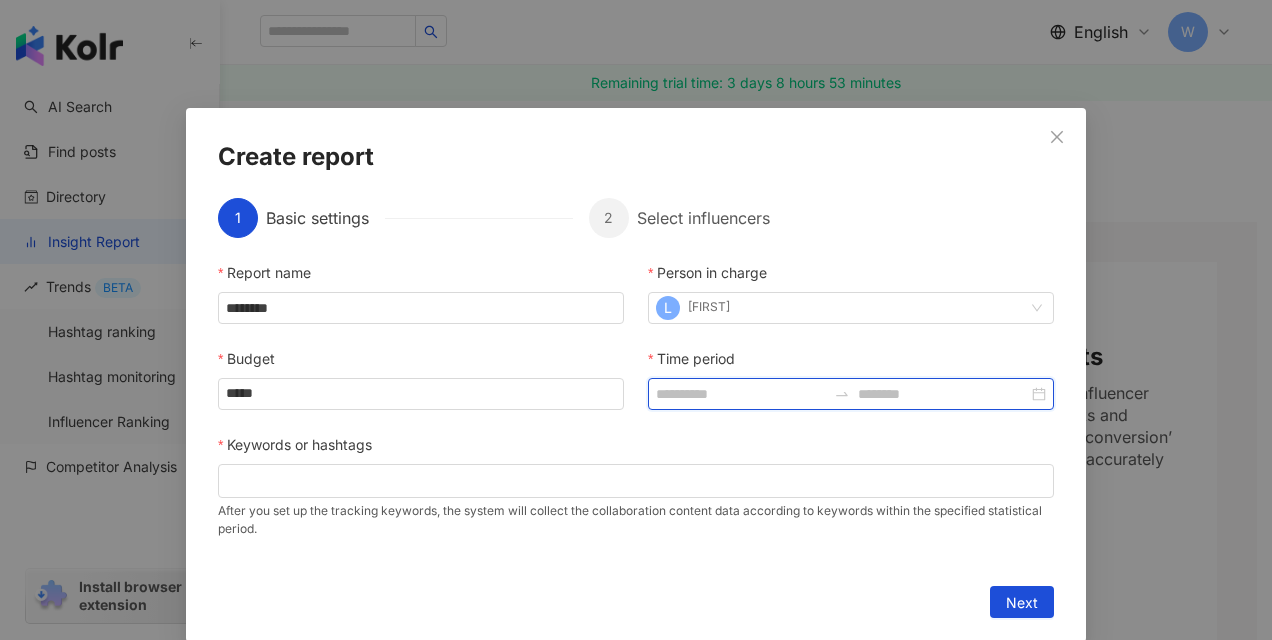 click on "Time period" at bounding box center [741, 394] 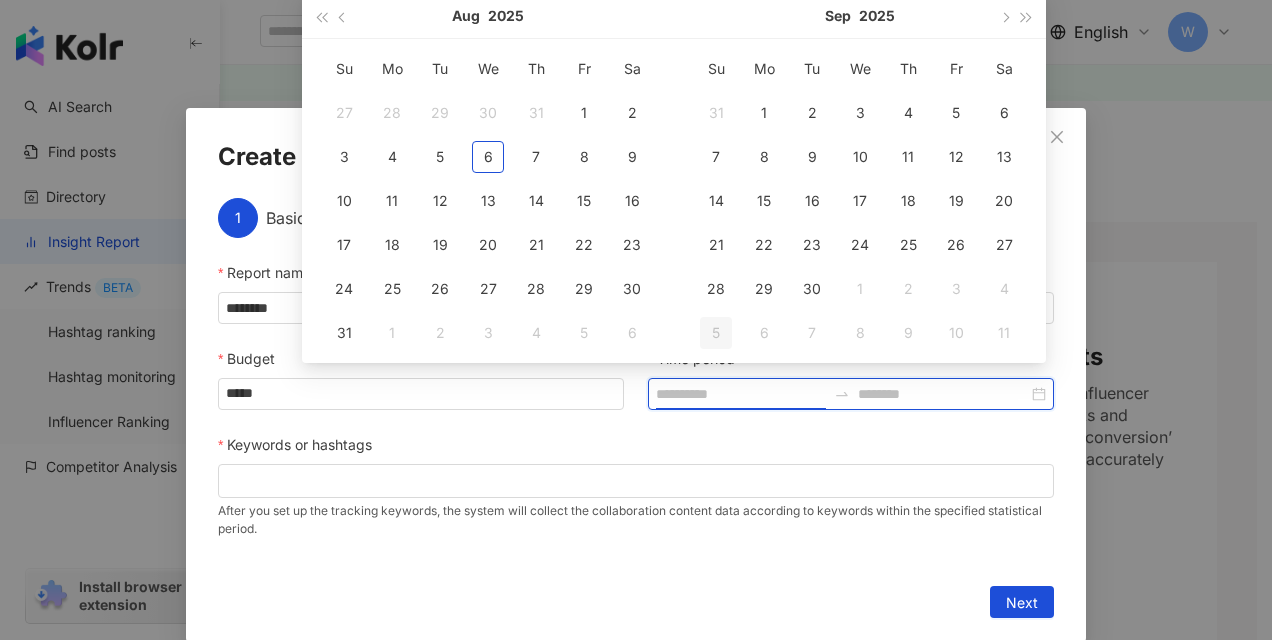 type on "**********" 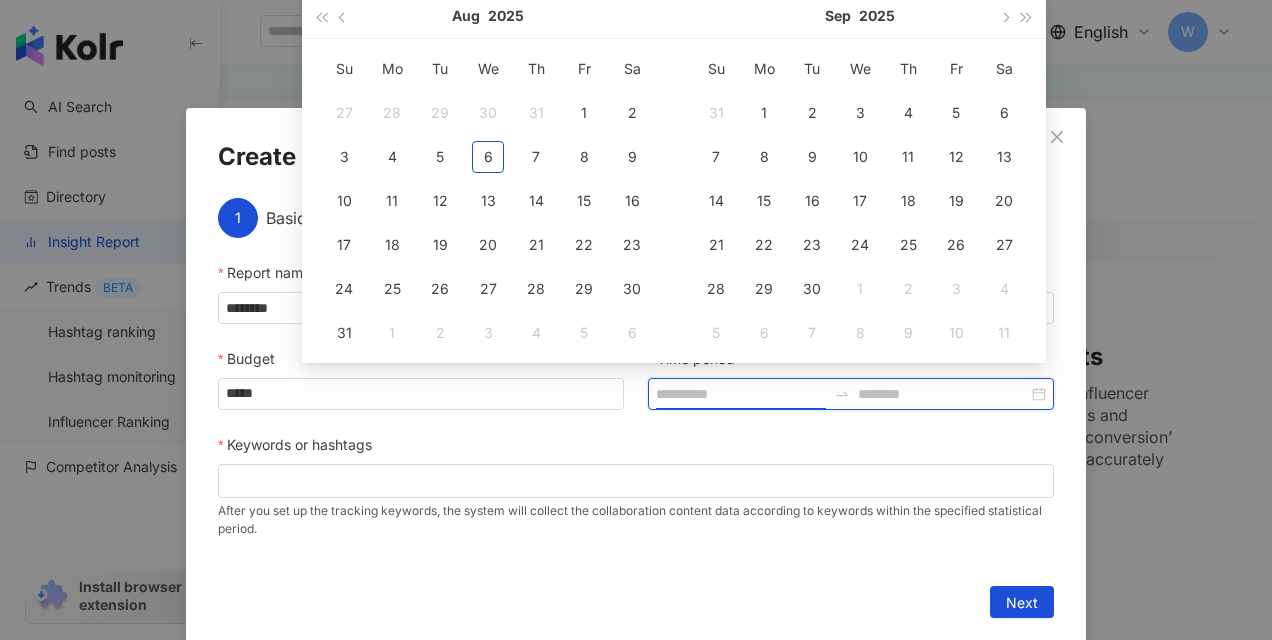 type on "**********" 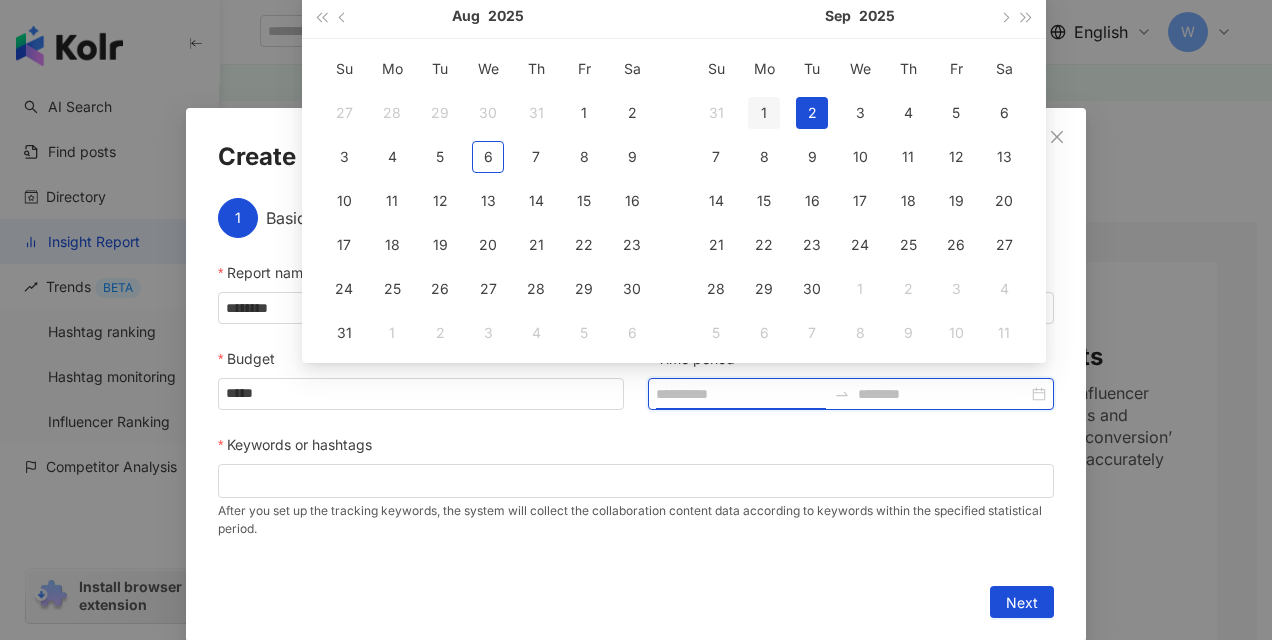 type on "**********" 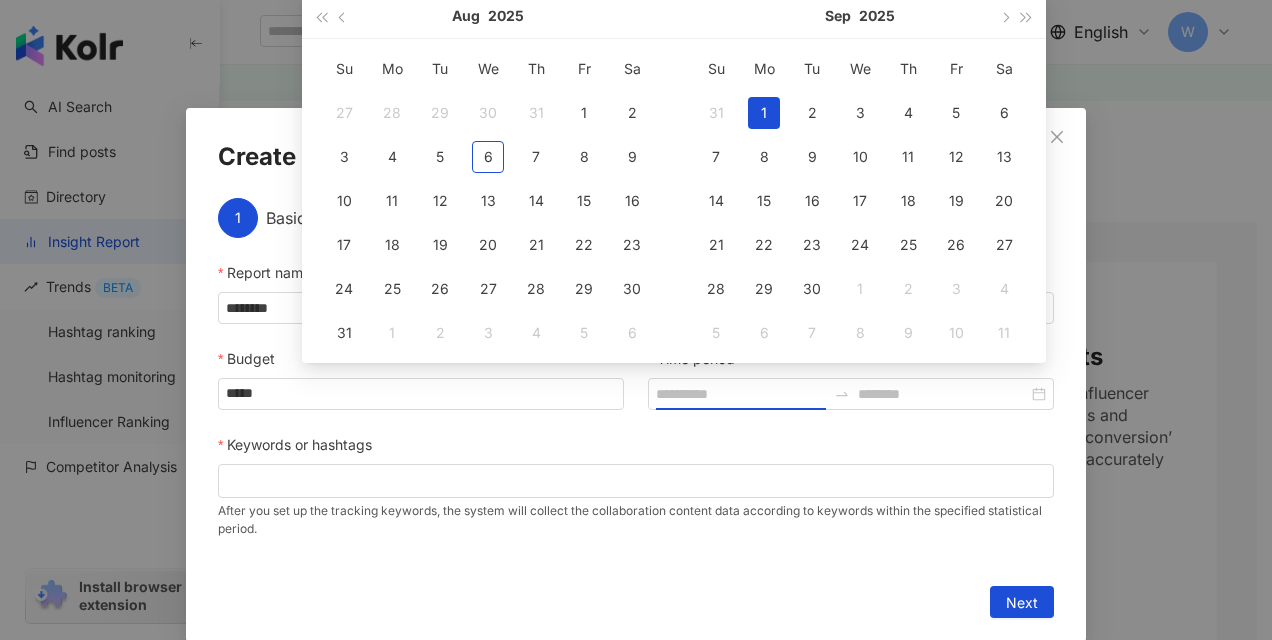 click on "1" at bounding box center (764, 113) 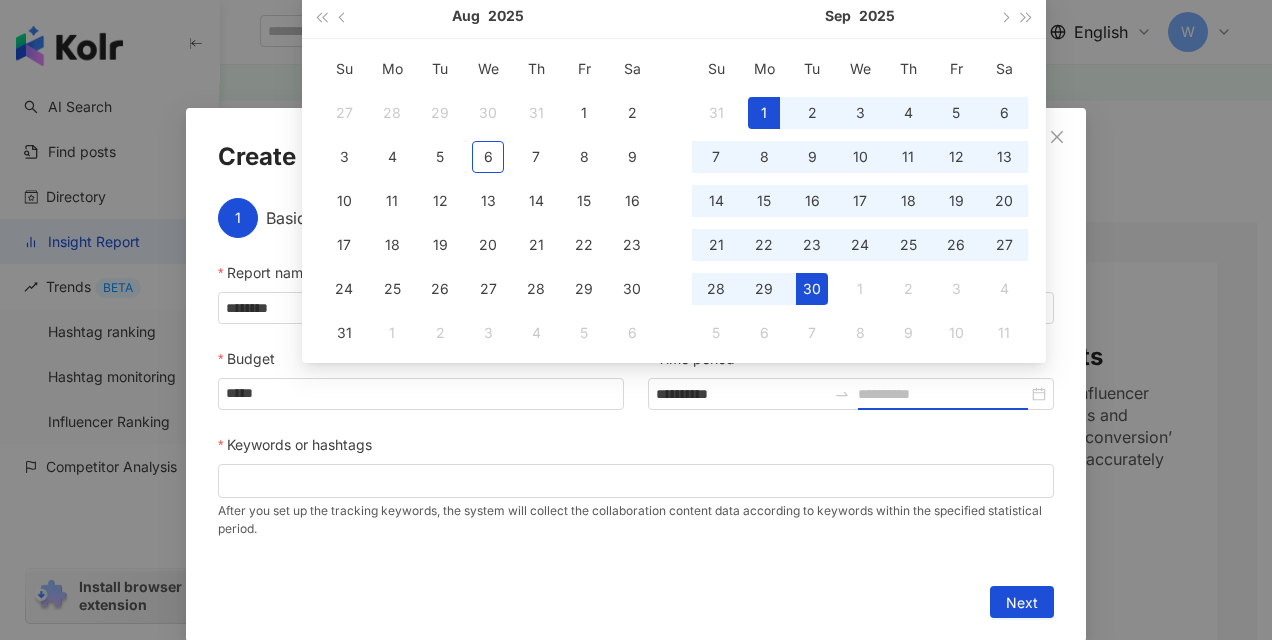 click on "30" at bounding box center (812, 289) 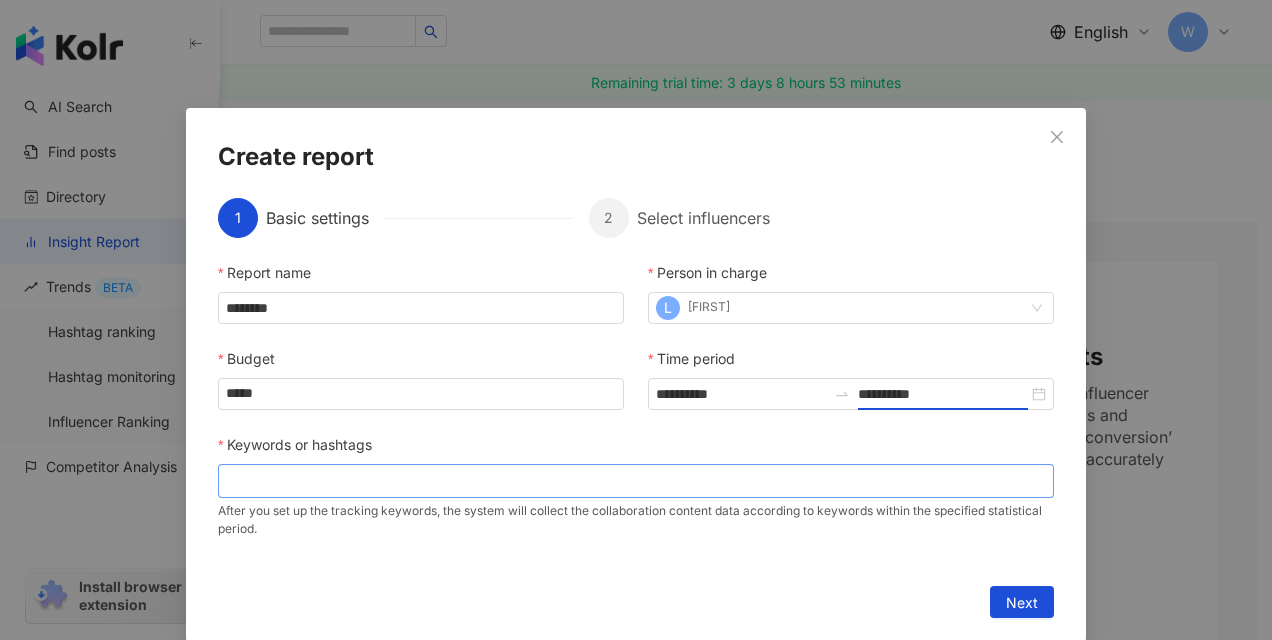 type on "**********" 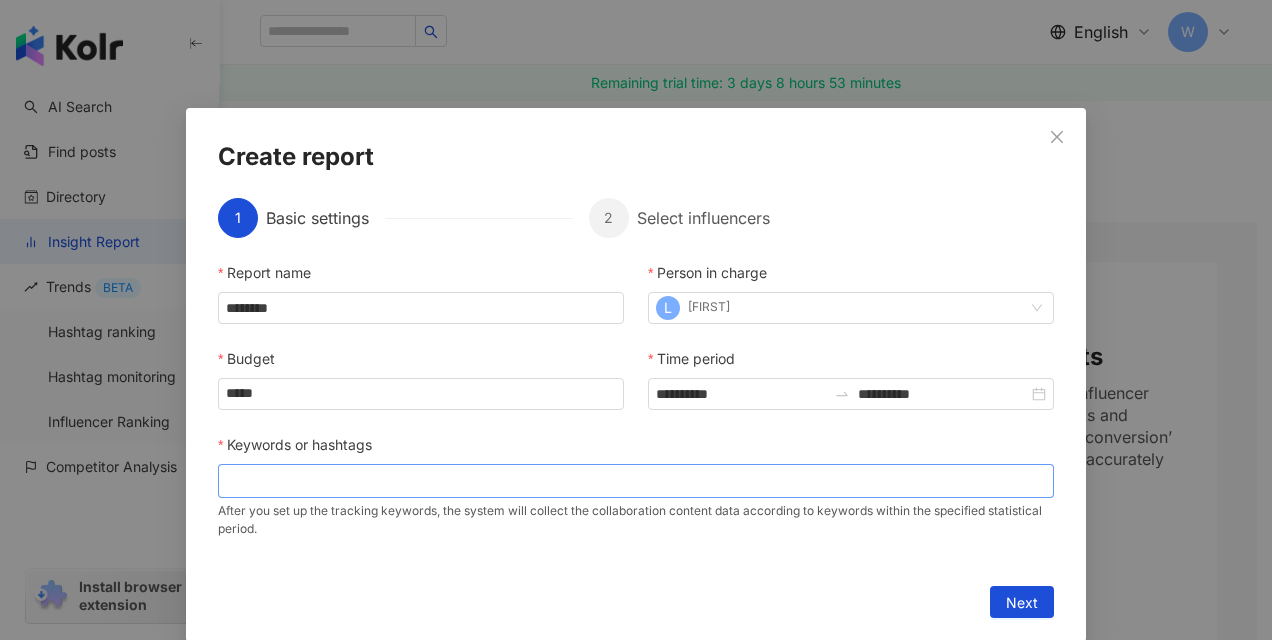 click at bounding box center [636, 480] 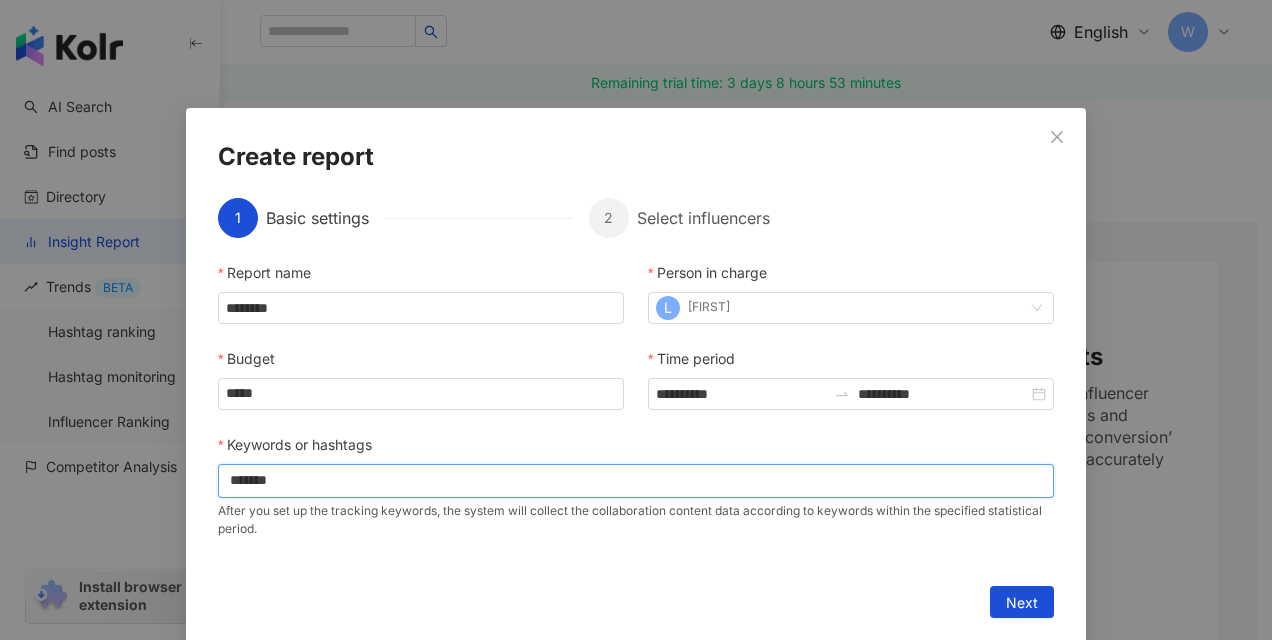 type on "********" 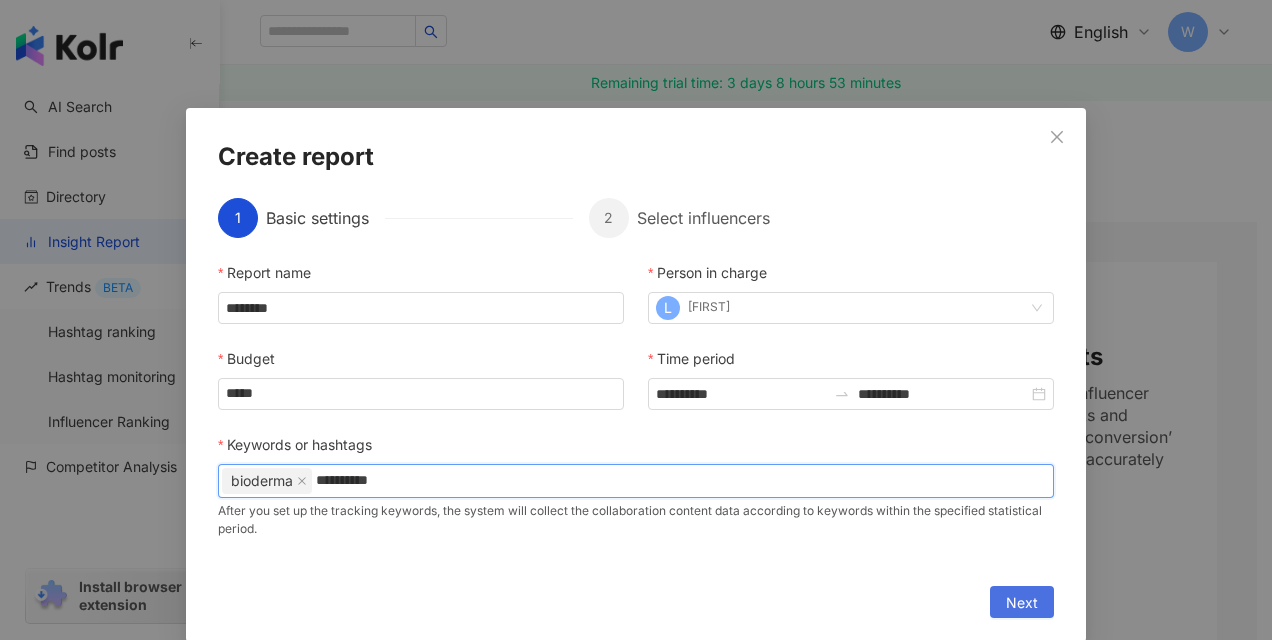 type on "**********" 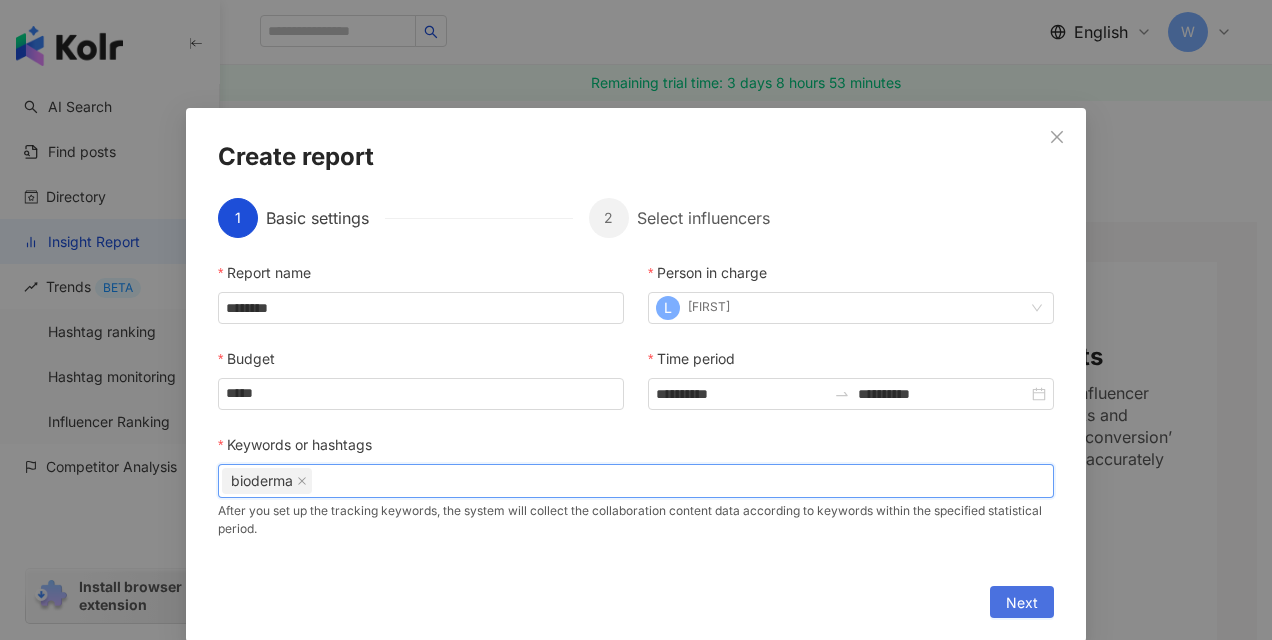 click on "Next" at bounding box center [1022, 603] 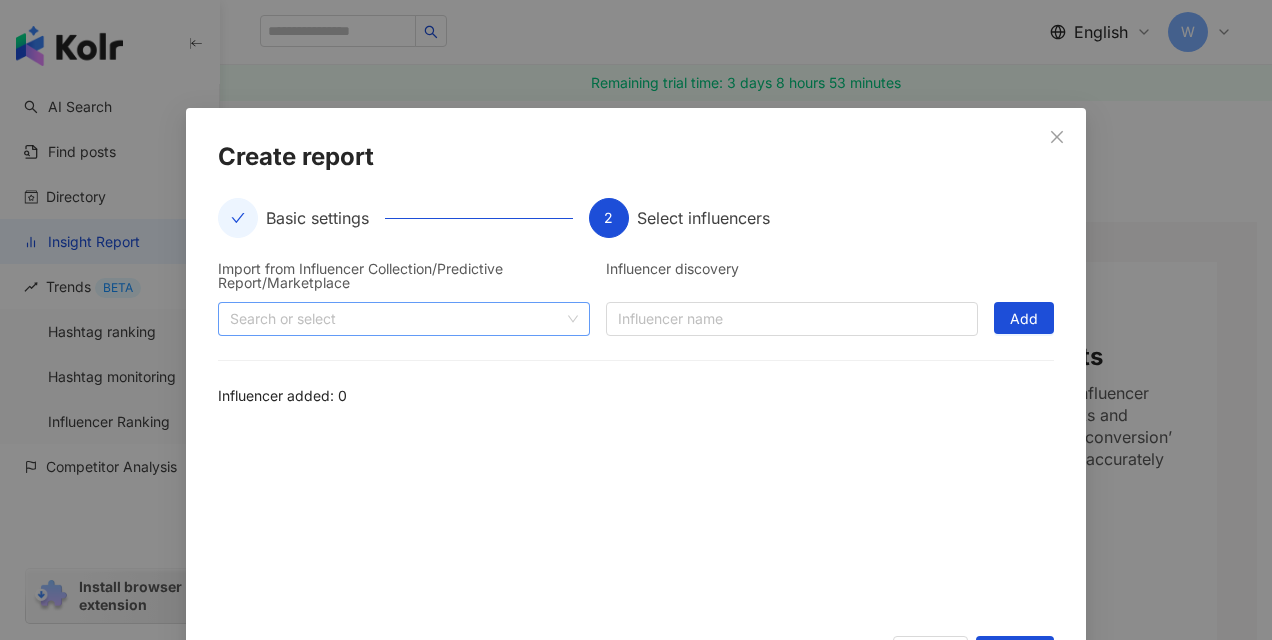 click at bounding box center (393, 318) 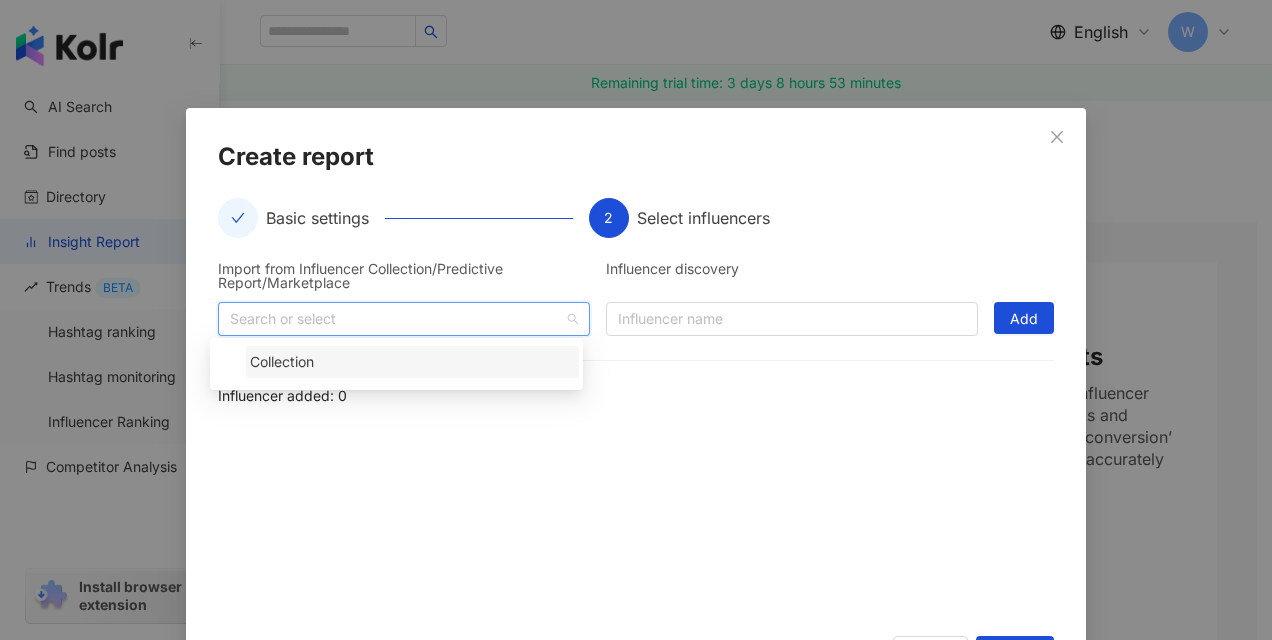 click on "Collection" at bounding box center [412, 362] 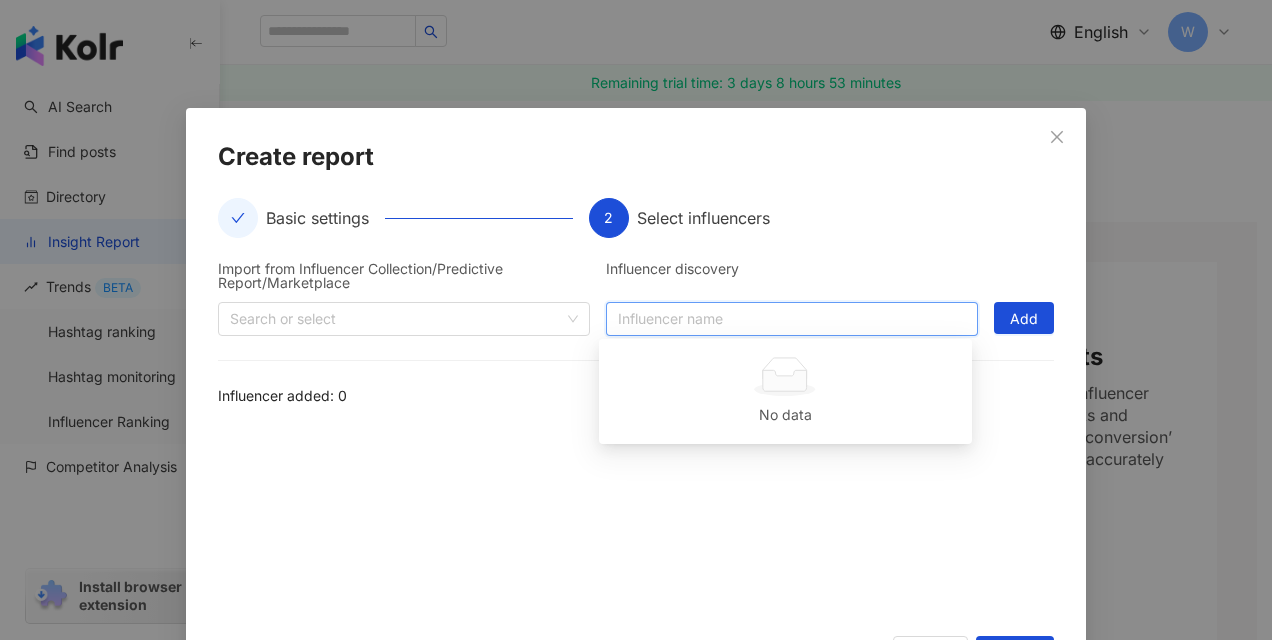 click at bounding box center (792, 319) 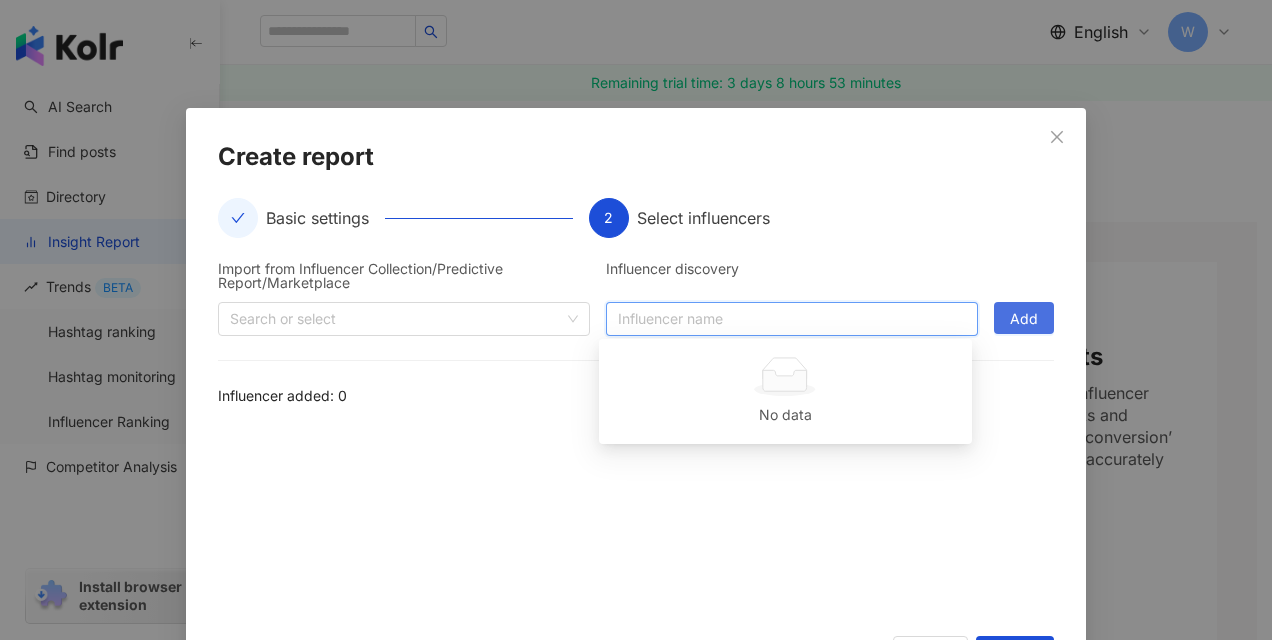 click on "Add" at bounding box center [1024, 318] 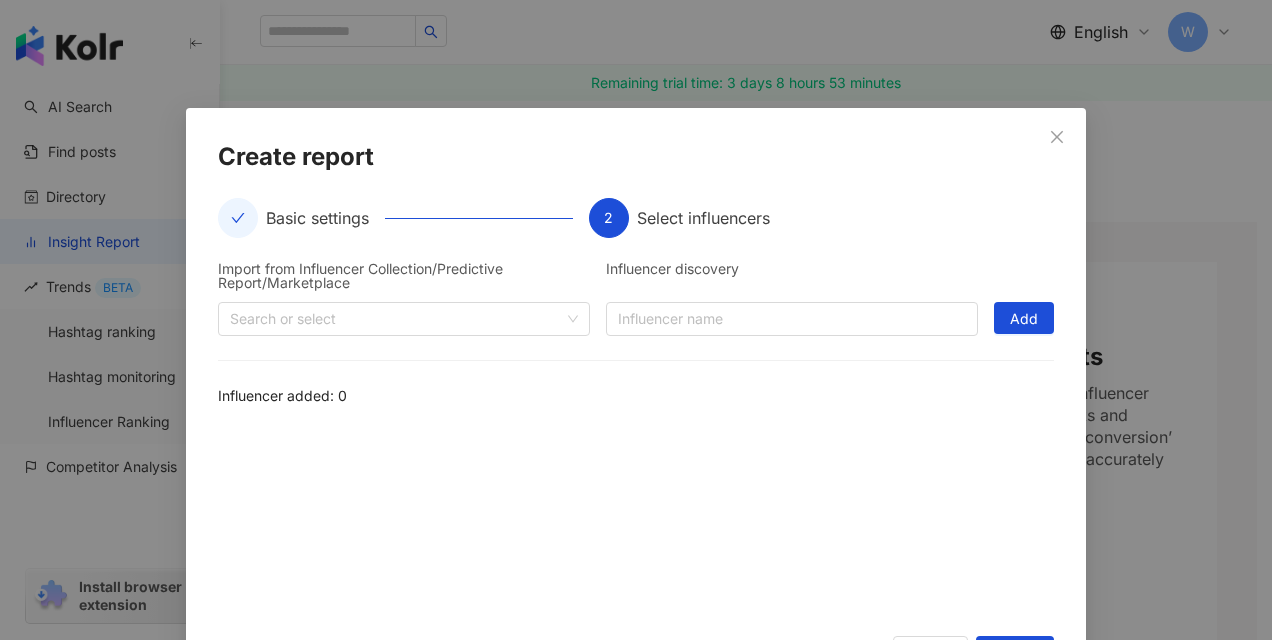 scroll, scrollTop: 127, scrollLeft: 0, axis: vertical 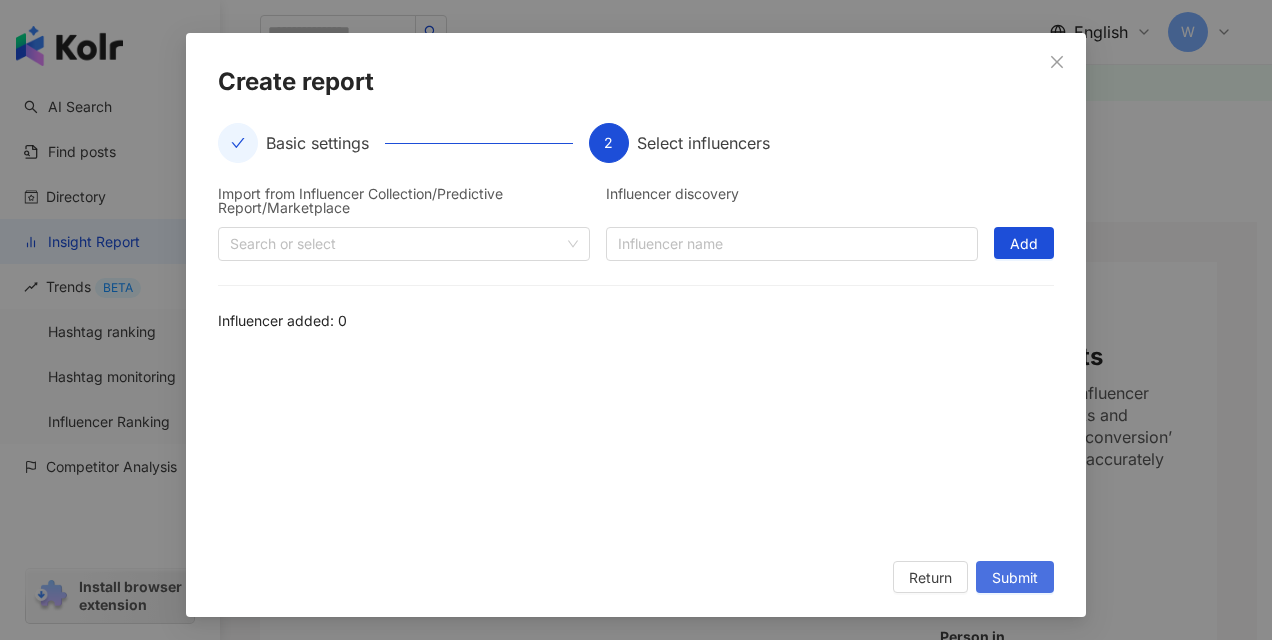 click on "Submit" at bounding box center [1015, 578] 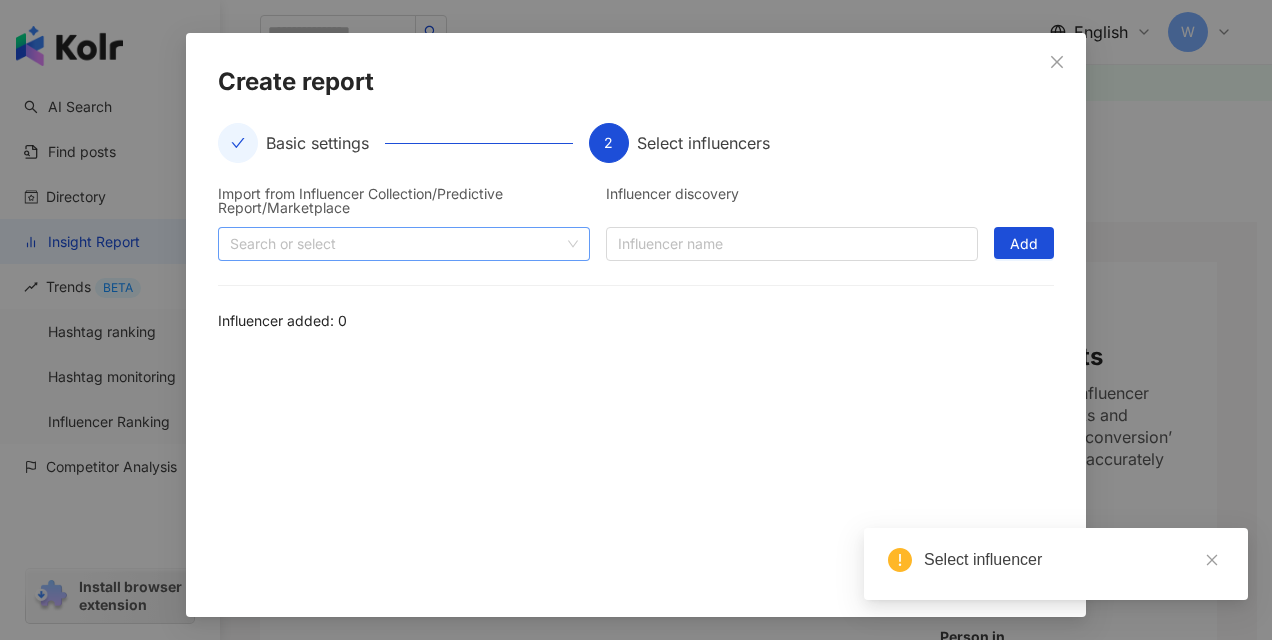 click at bounding box center [393, 243] 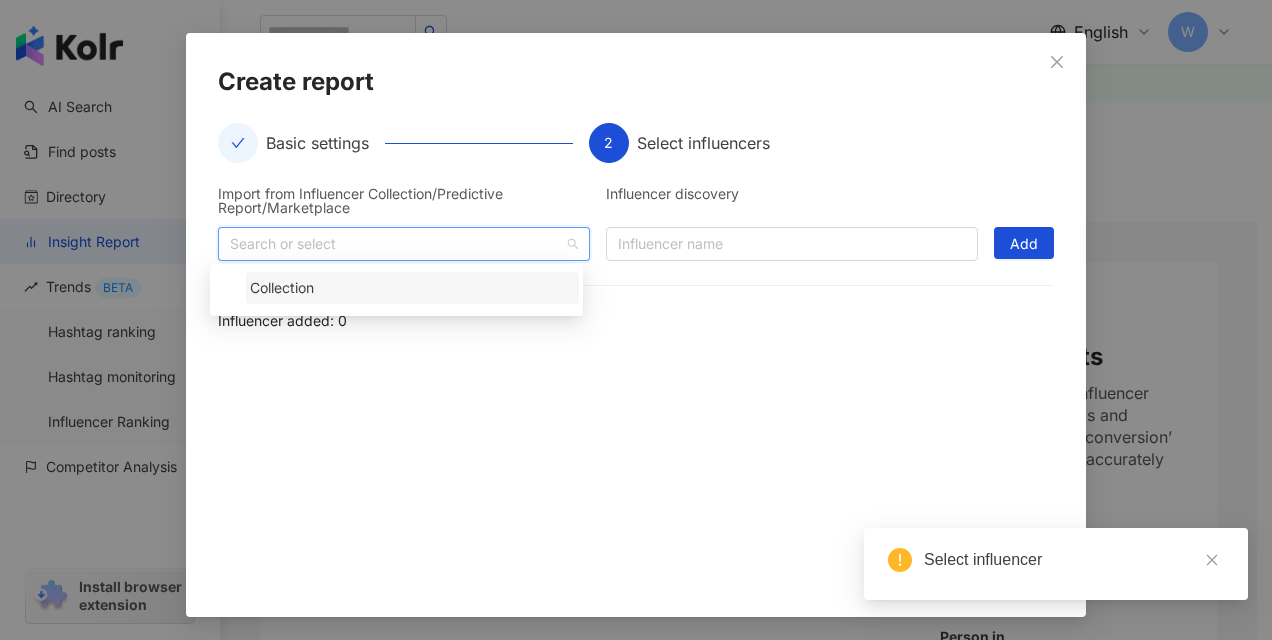 click on "Collection" at bounding box center (412, 288) 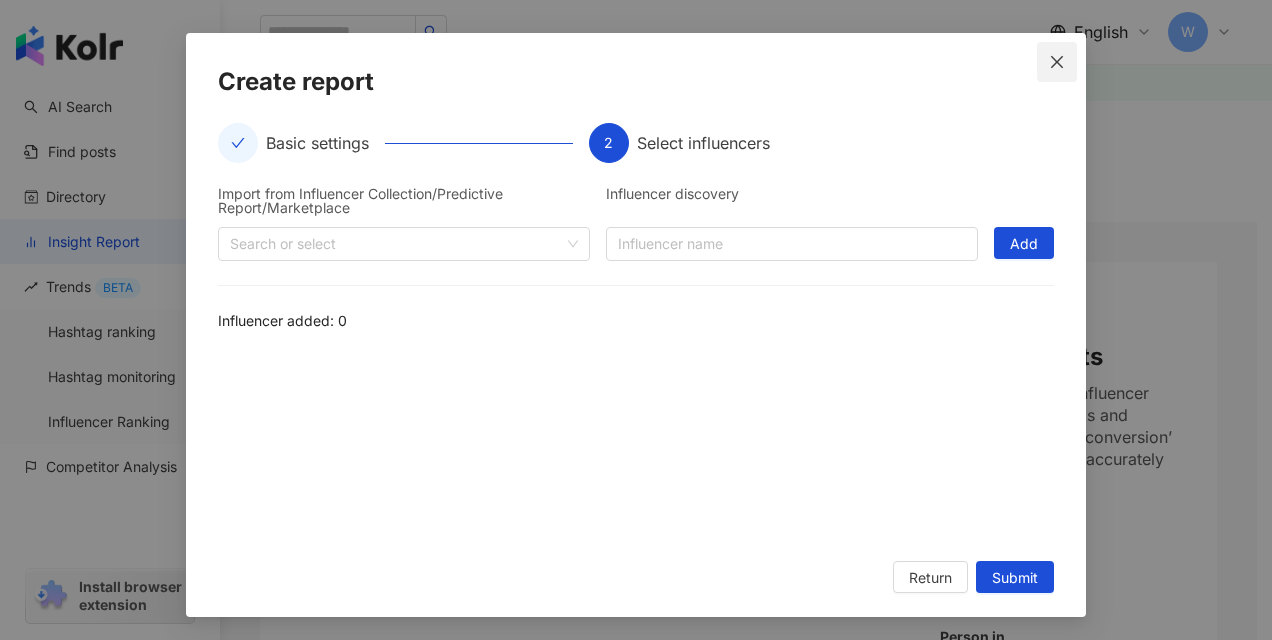 click 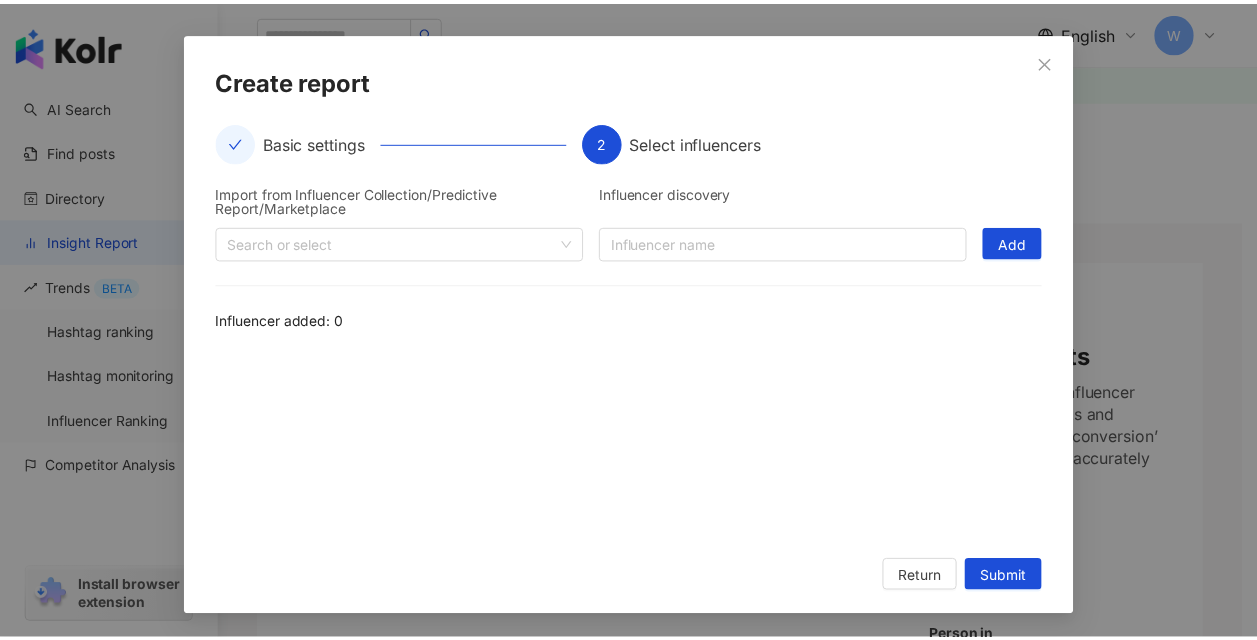 scroll, scrollTop: 0, scrollLeft: 0, axis: both 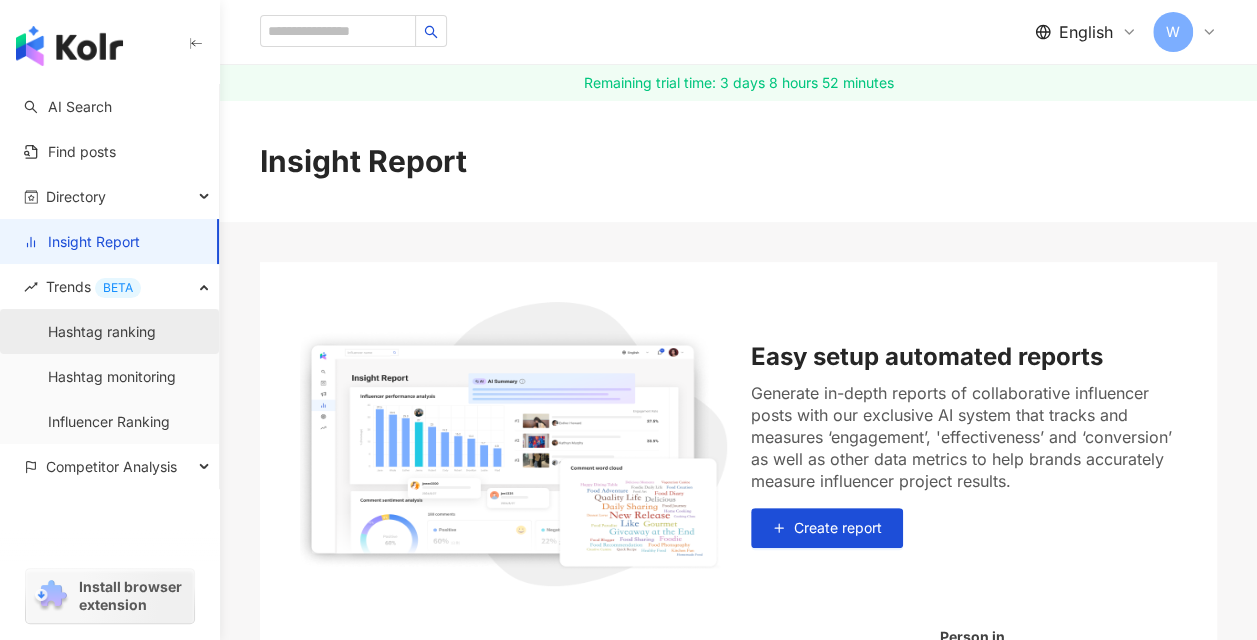click on "Hashtag ranking" at bounding box center [102, 332] 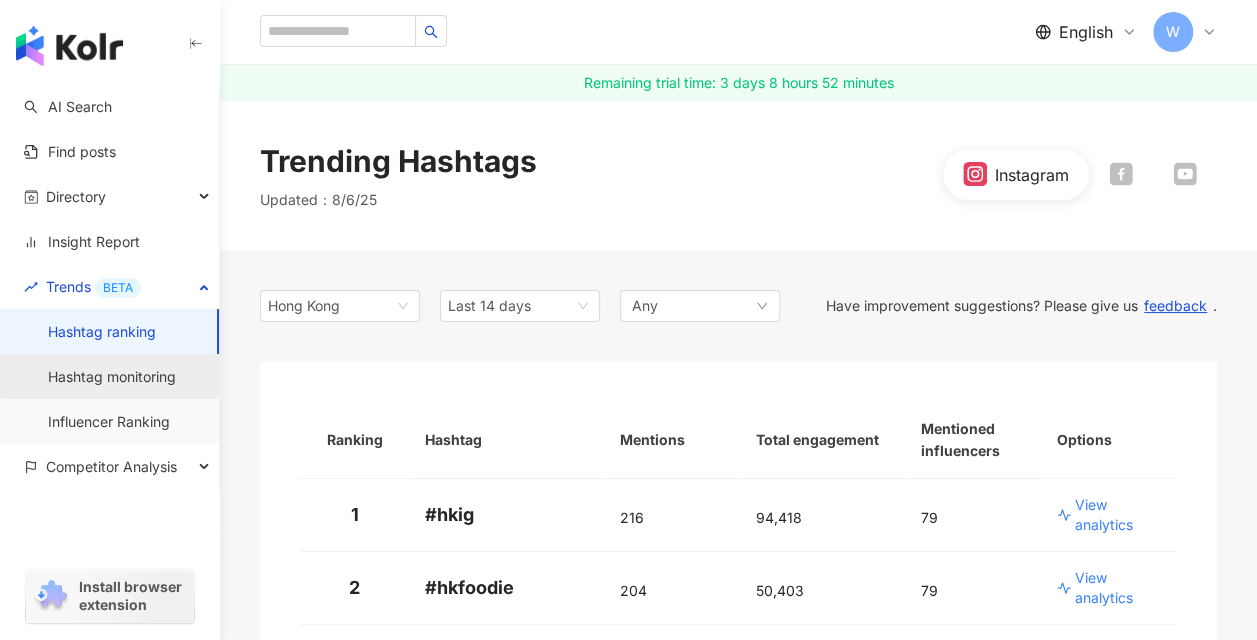 click on "Hashtag monitoring" at bounding box center (112, 377) 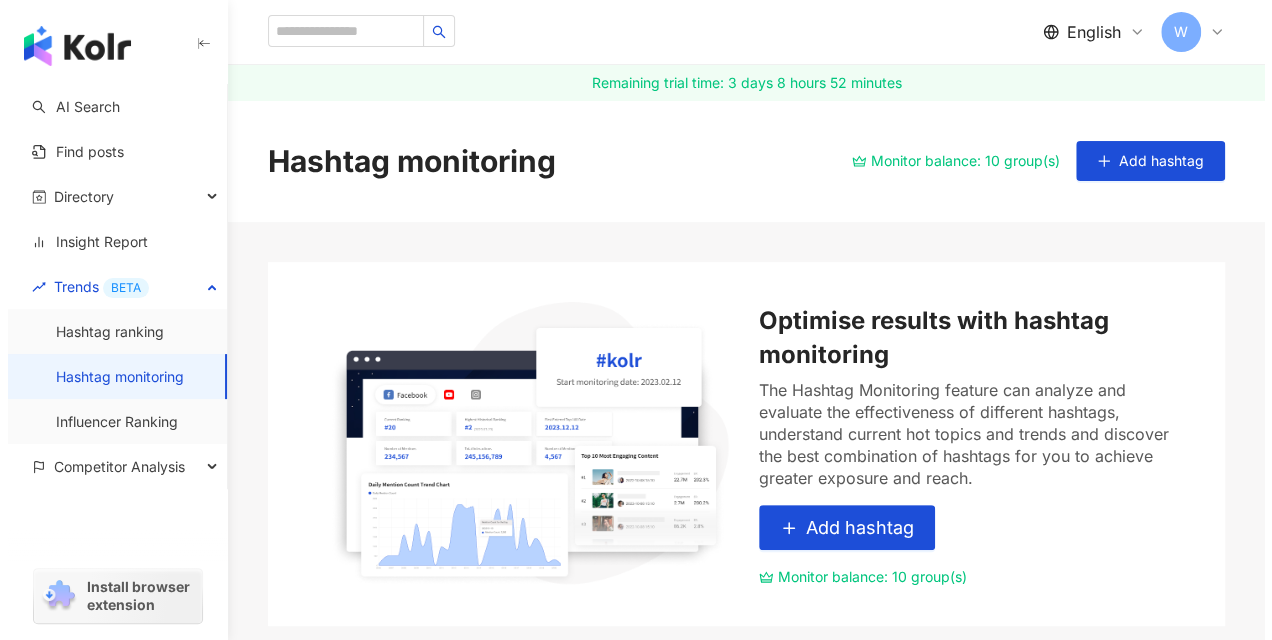 scroll, scrollTop: 116, scrollLeft: 0, axis: vertical 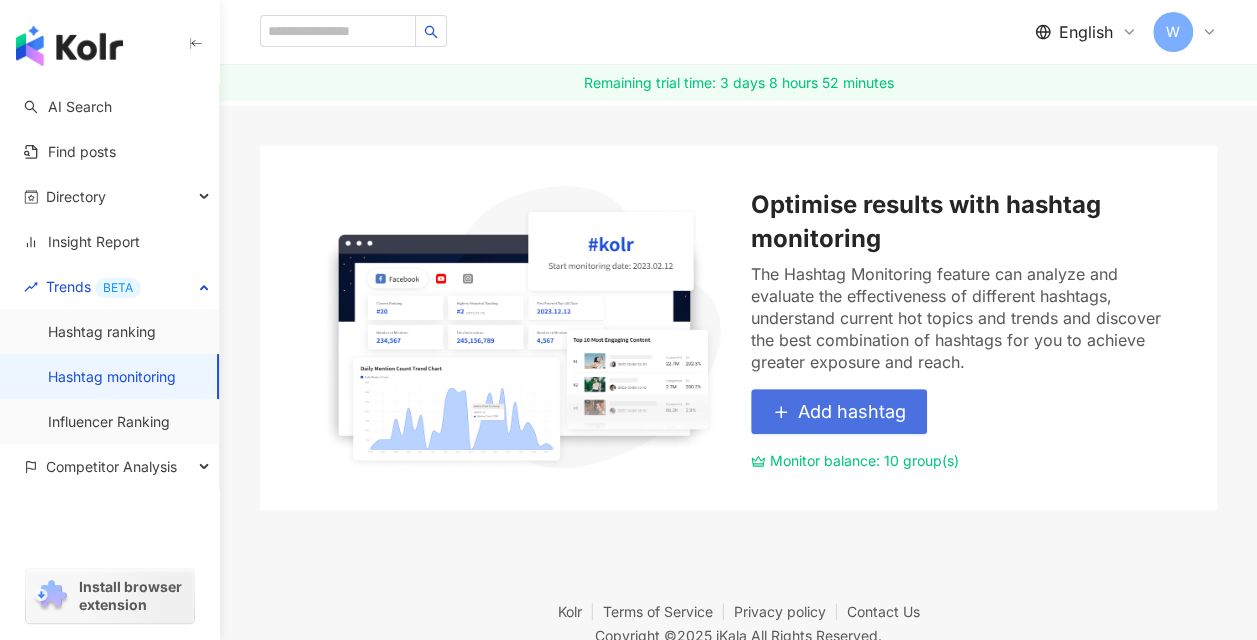 click 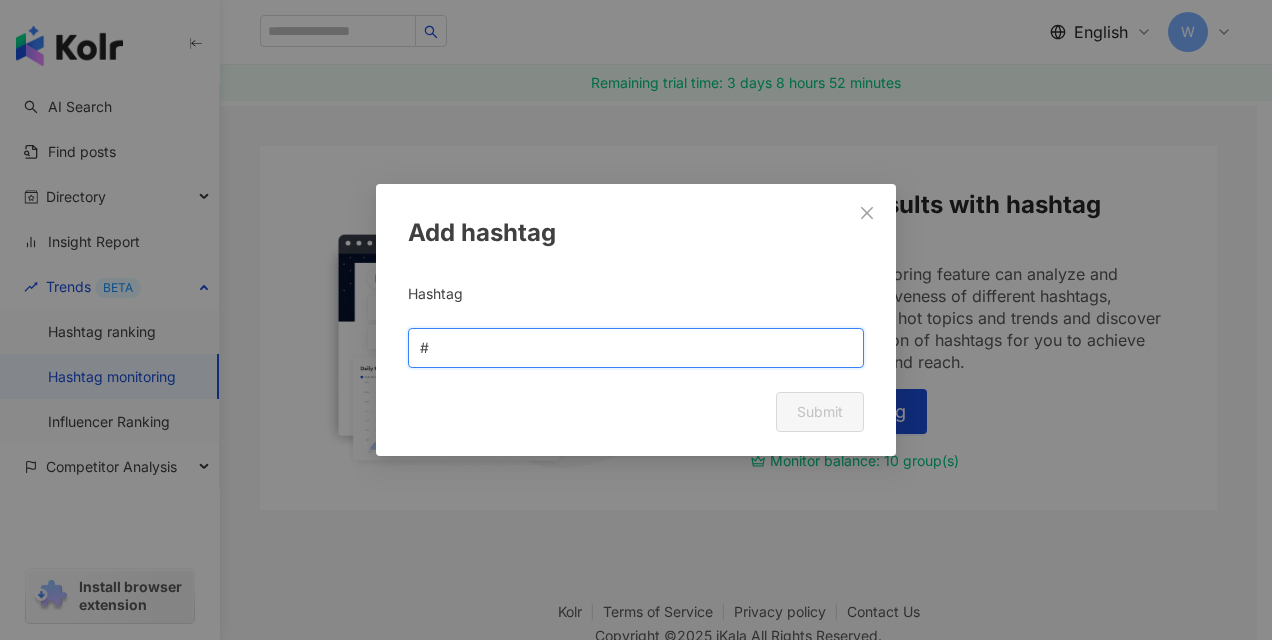 click at bounding box center (642, 348) 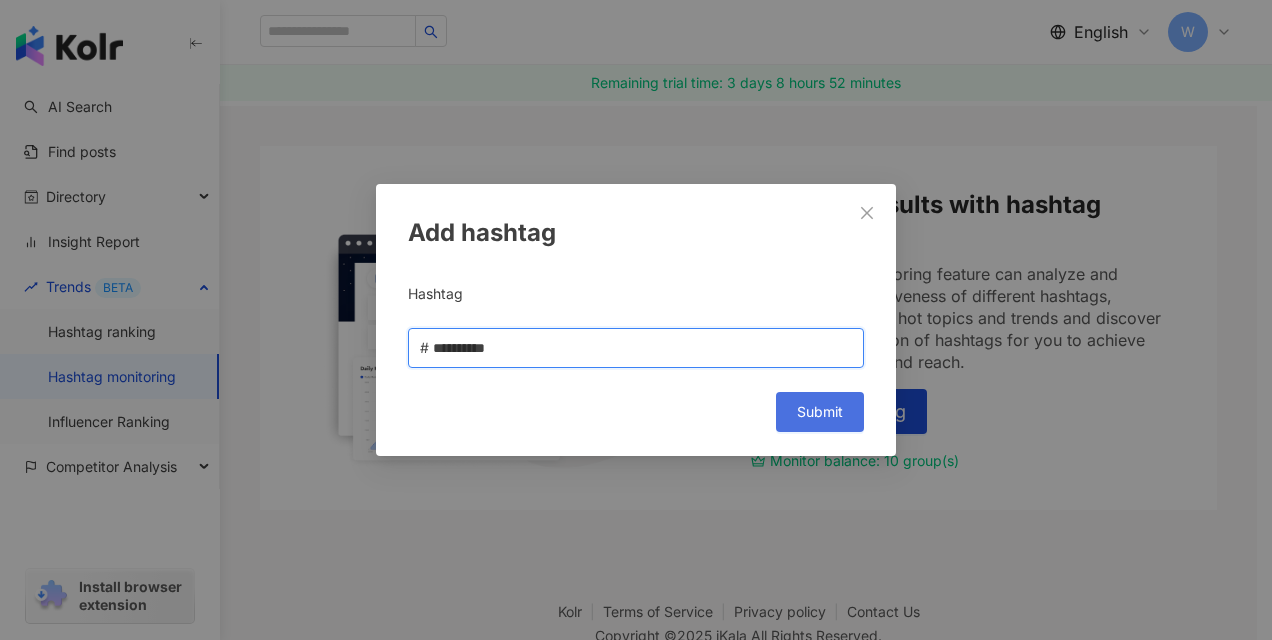 type on "**********" 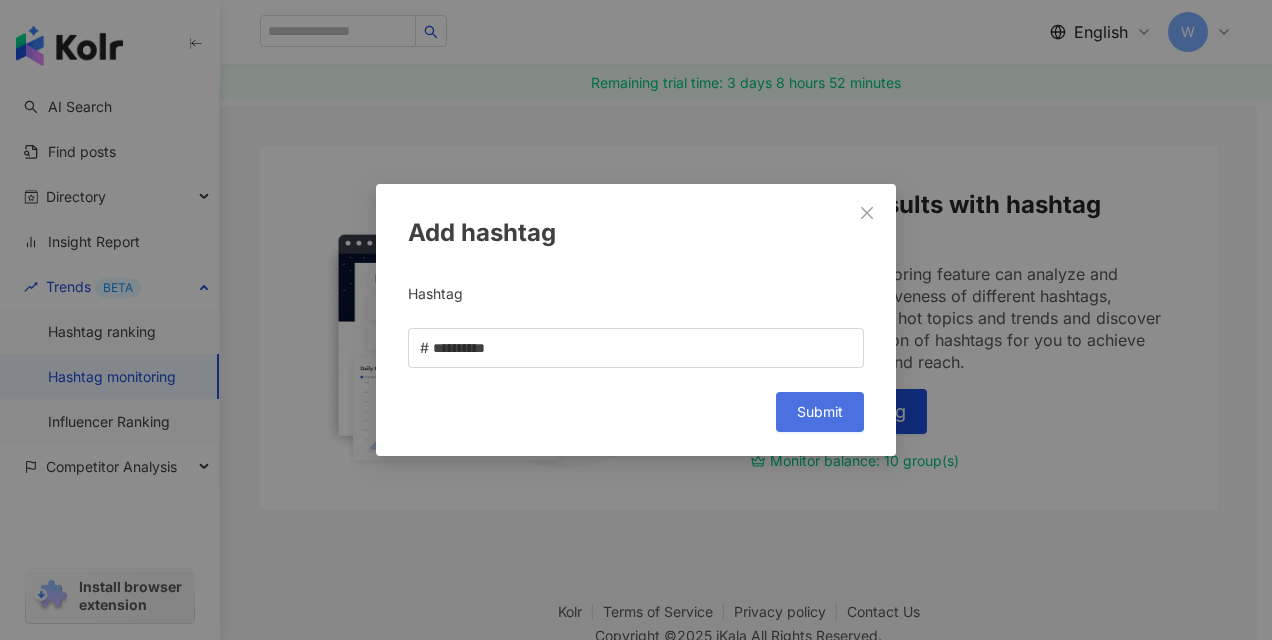 click on "Submit" at bounding box center (820, 412) 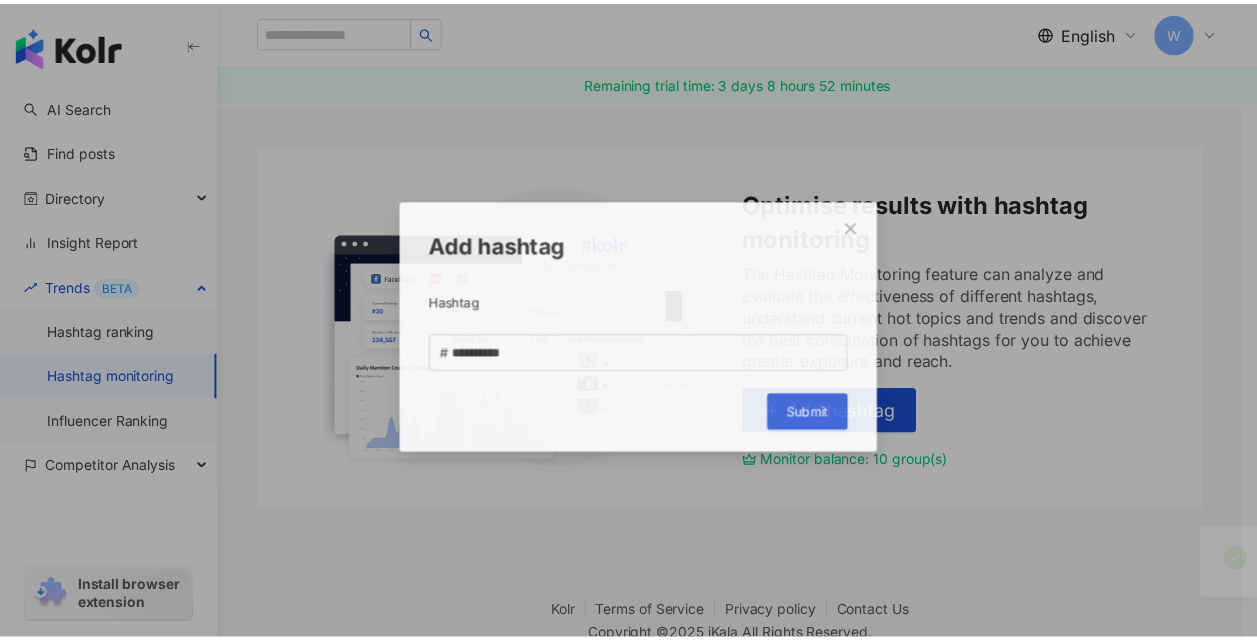 scroll, scrollTop: 92, scrollLeft: 0, axis: vertical 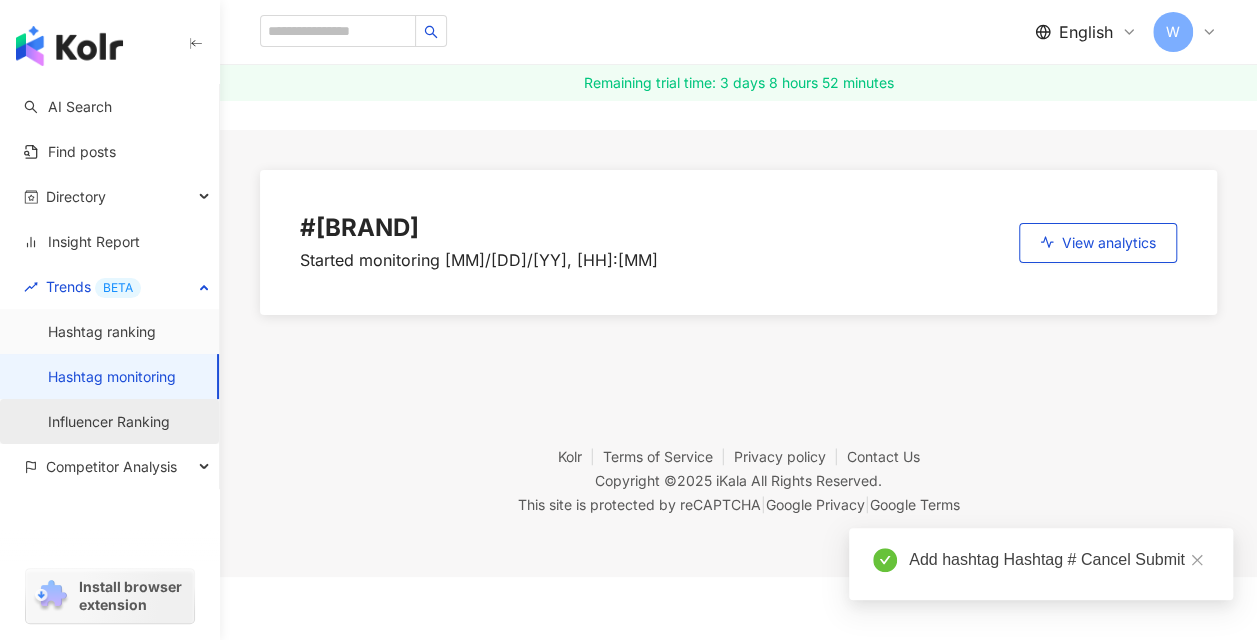 click on "Influencer Ranking" at bounding box center (109, 422) 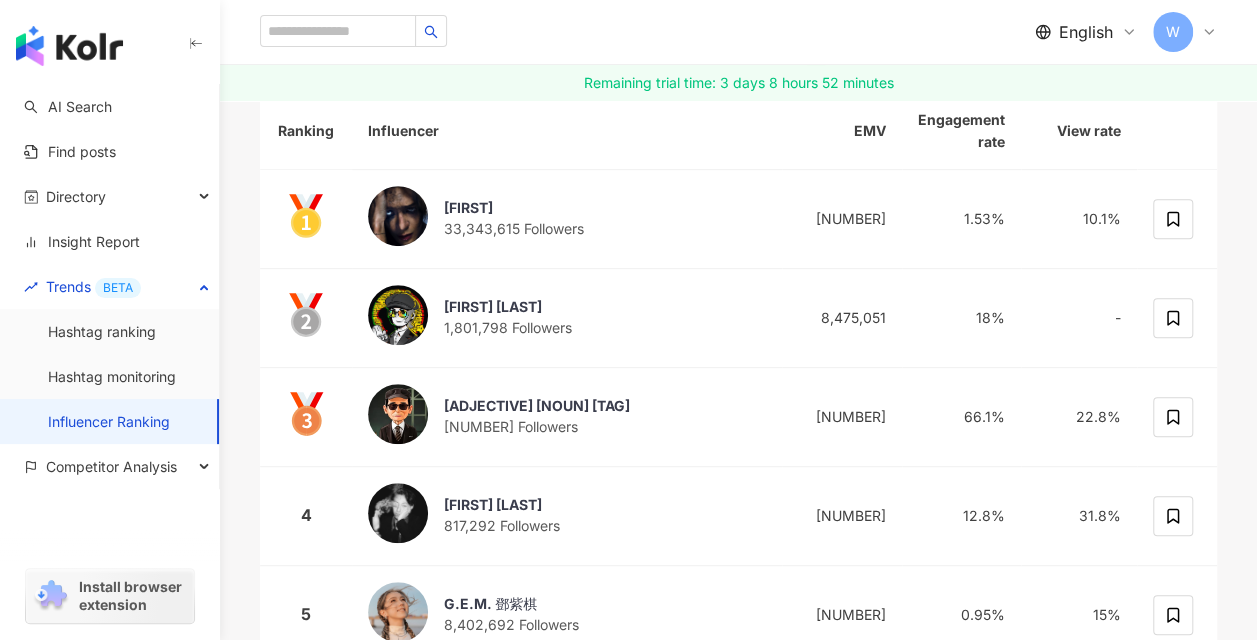 scroll, scrollTop: 0, scrollLeft: 0, axis: both 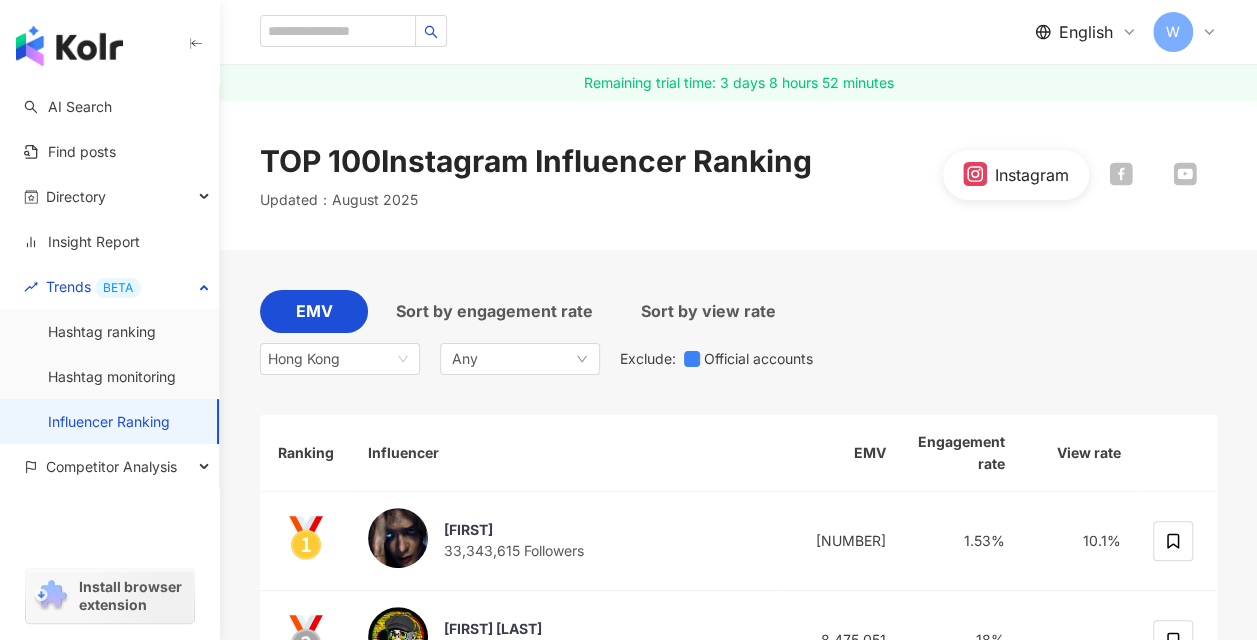 click 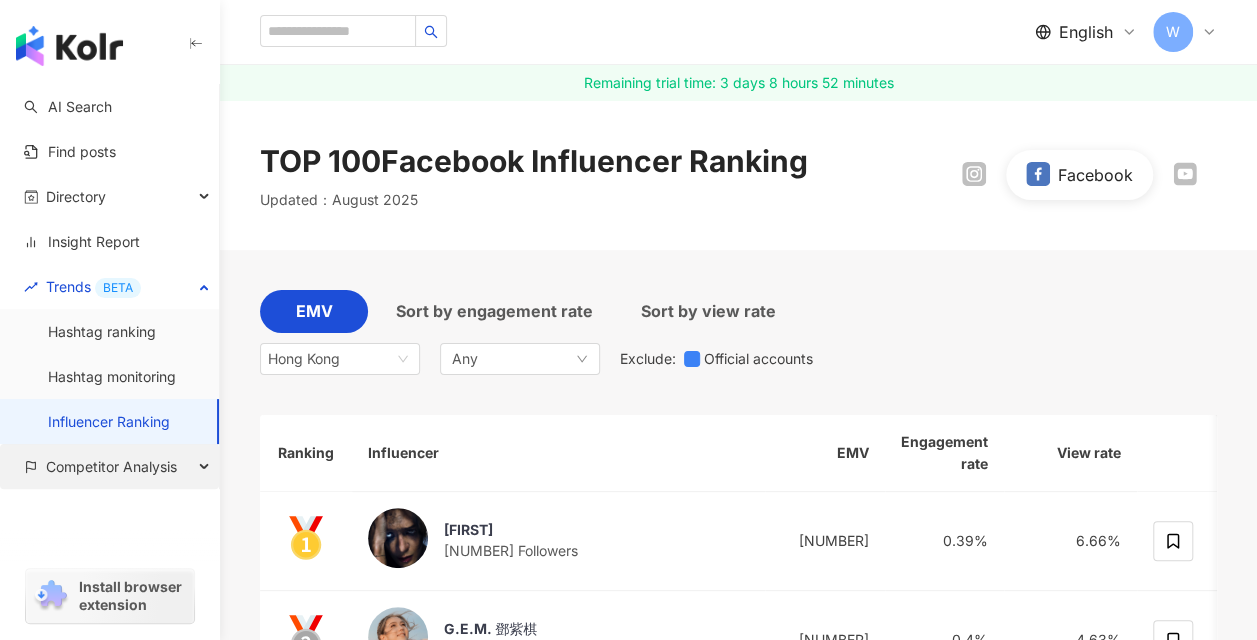 click on "Competitor Analysis" at bounding box center (111, 466) 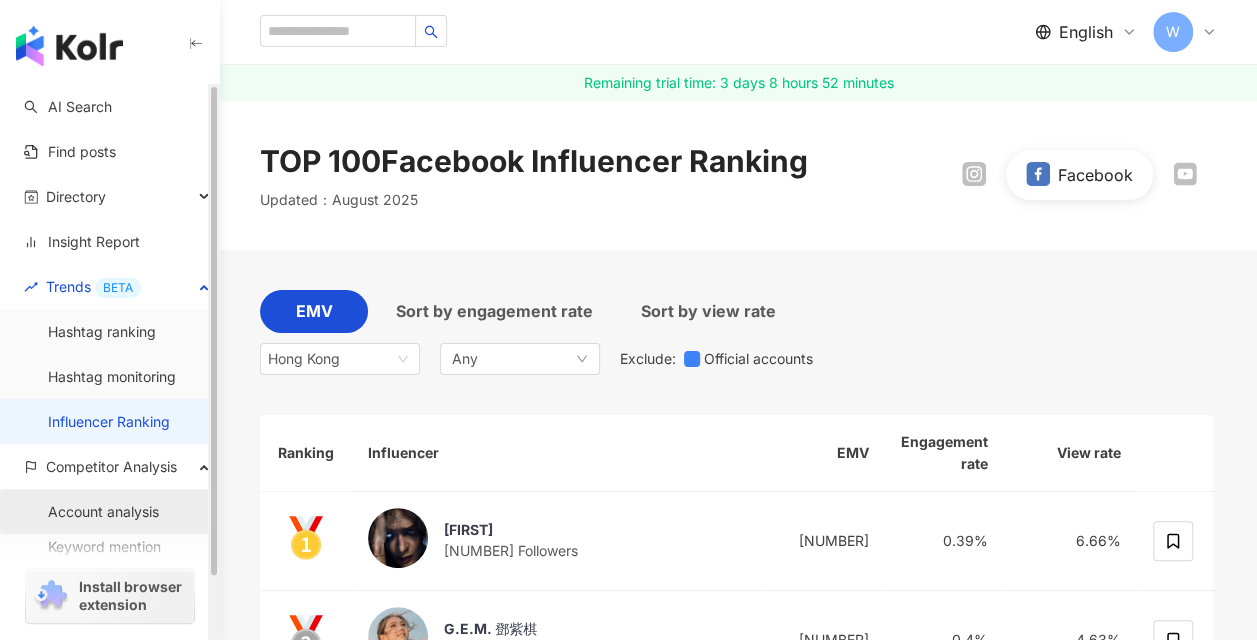 click on "Account analysis" at bounding box center (103, 512) 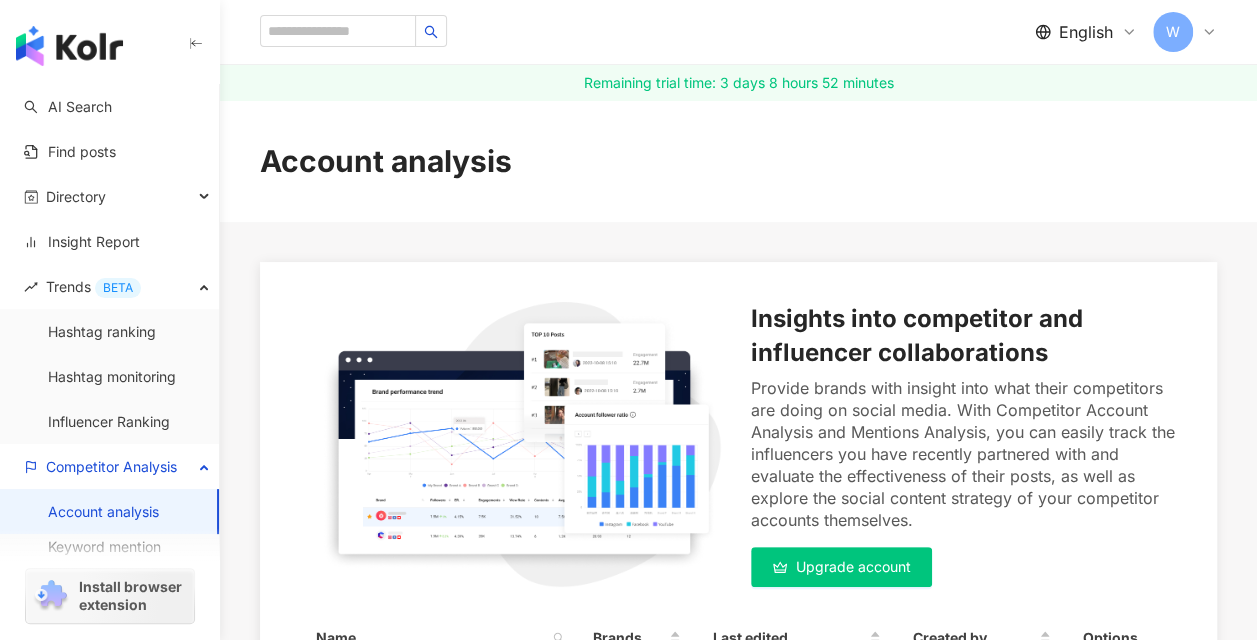 scroll, scrollTop: 350, scrollLeft: 0, axis: vertical 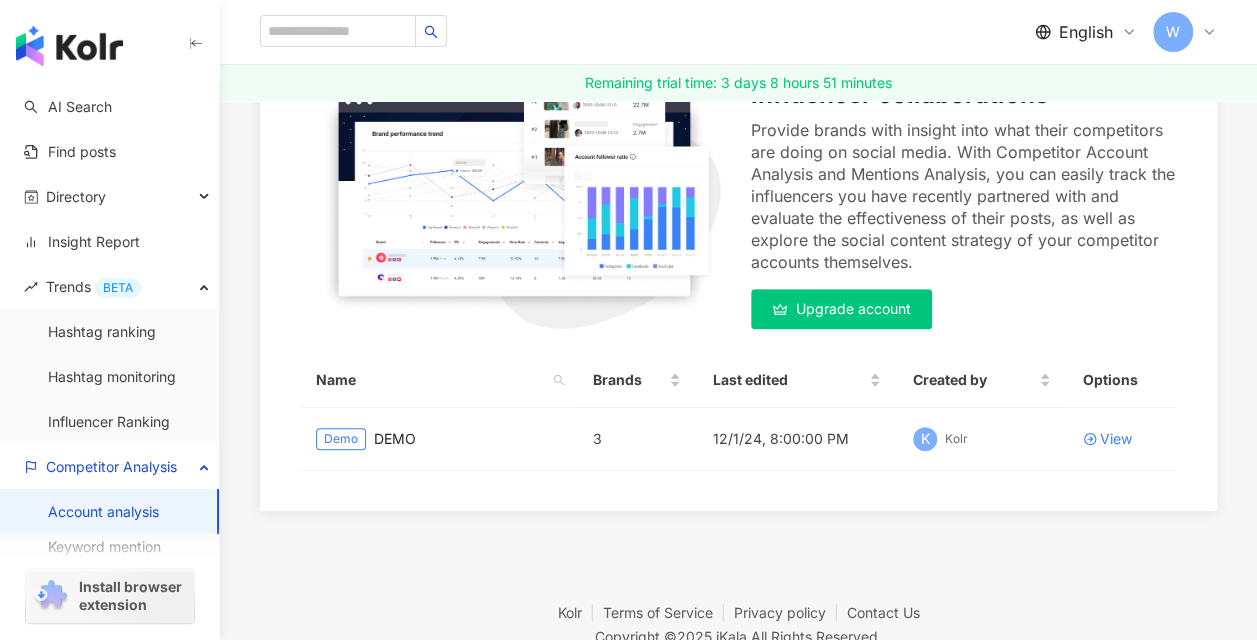 click on "Upgrade account" at bounding box center (853, 309) 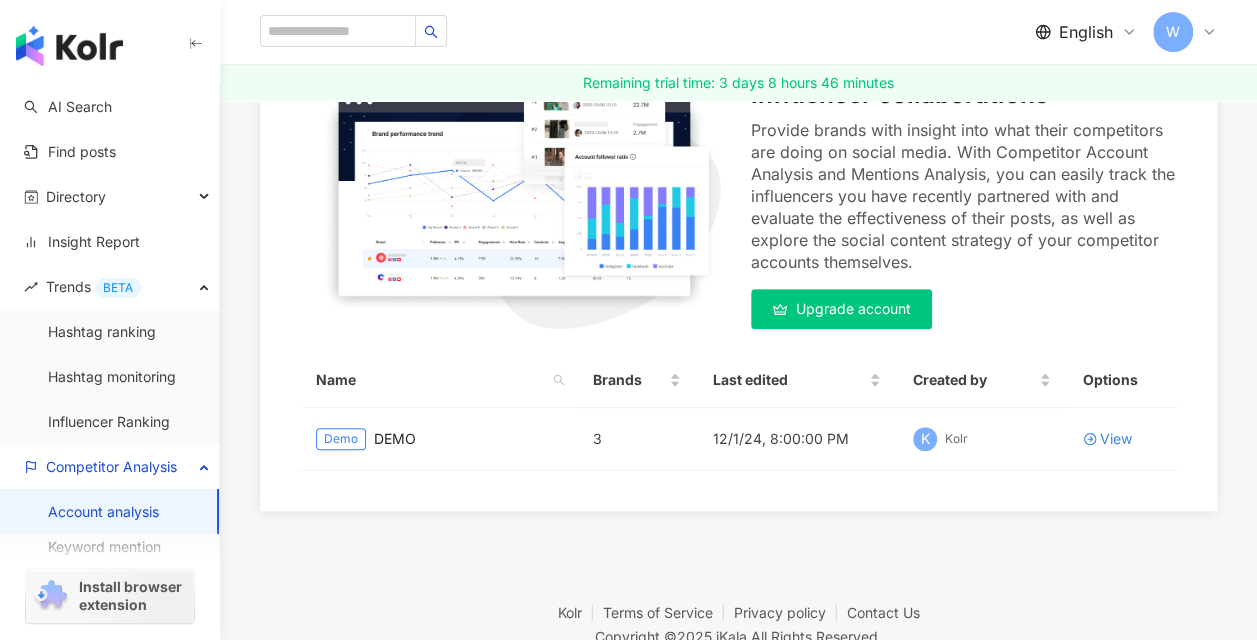 scroll, scrollTop: 0, scrollLeft: 0, axis: both 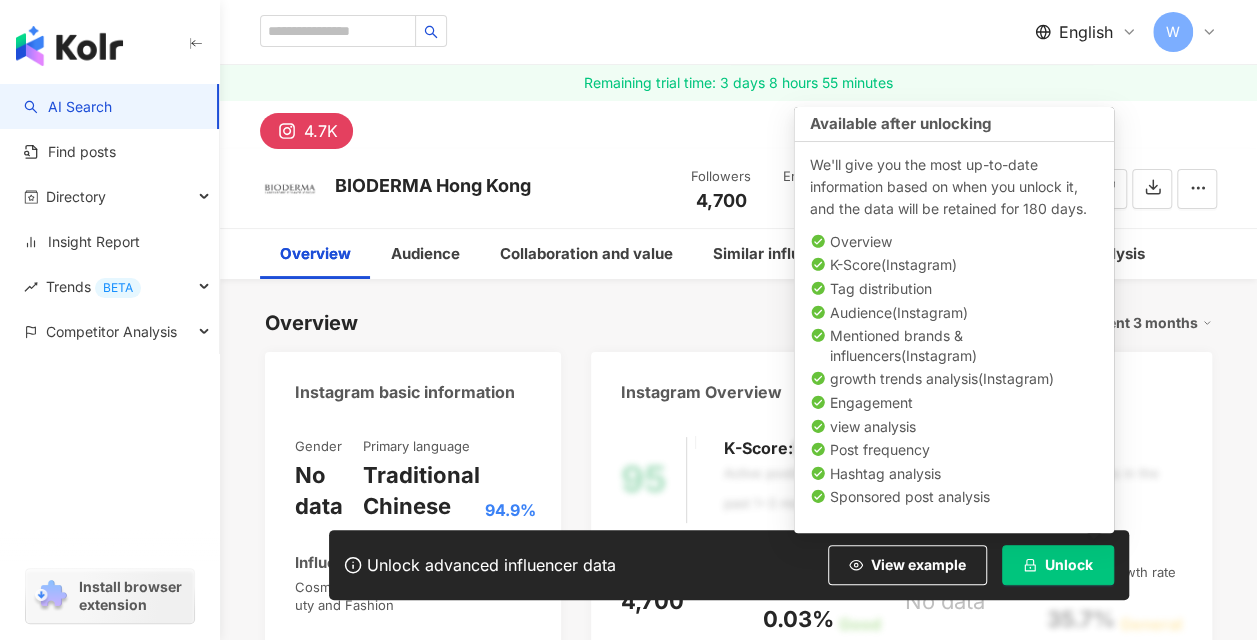 click on "Unlock" at bounding box center [1058, 565] 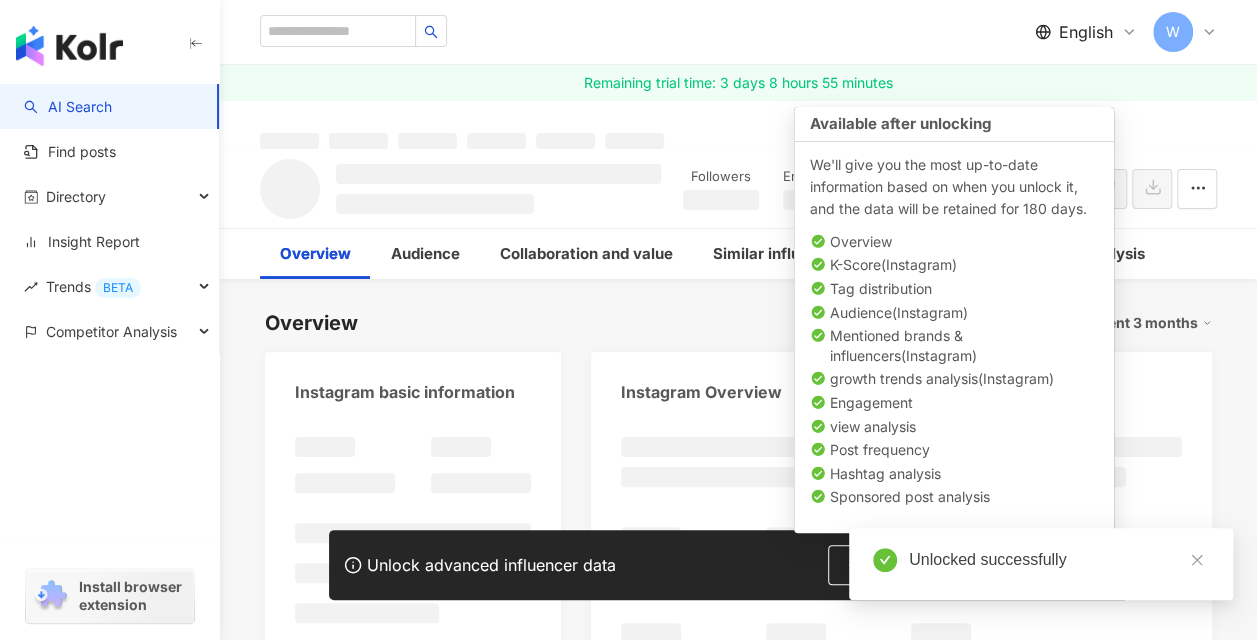 click on "Unlocked successfully" at bounding box center [1041, 564] 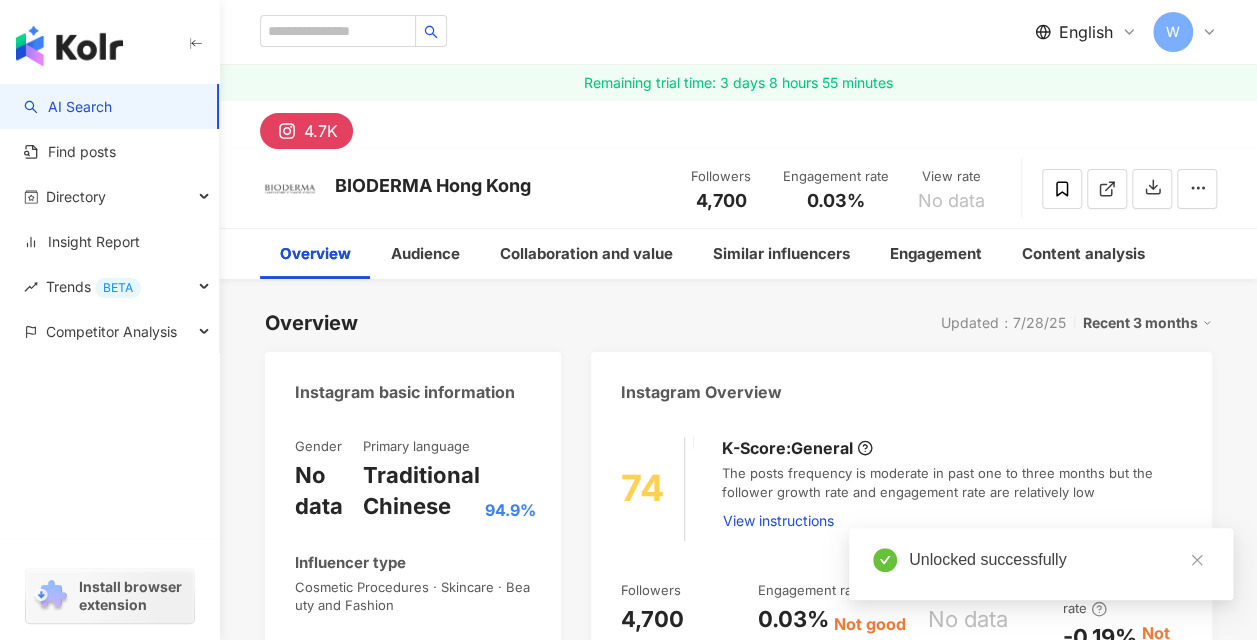 click on "Unlocked successfully" at bounding box center [1041, 564] 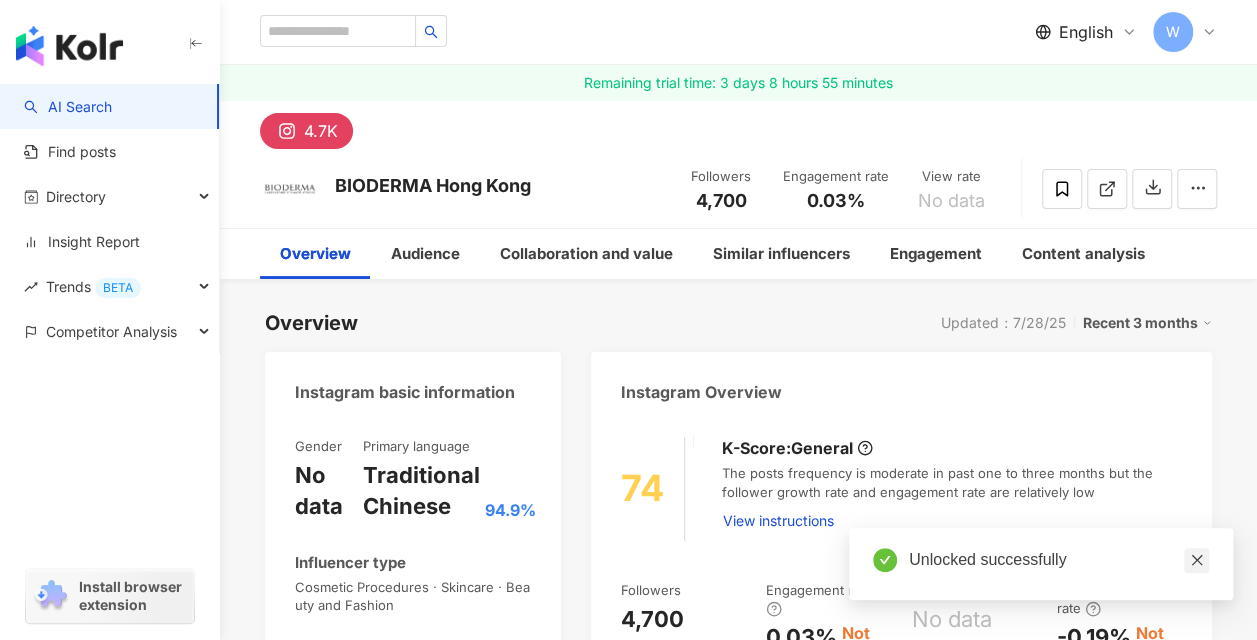 click 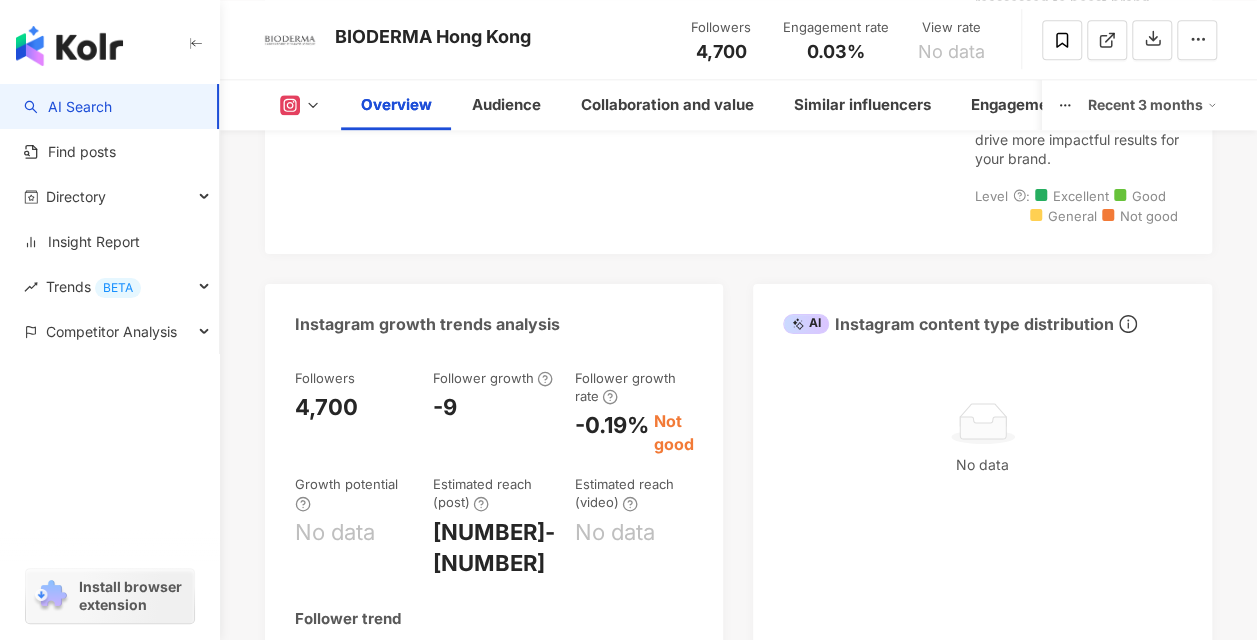 scroll, scrollTop: 1321, scrollLeft: 0, axis: vertical 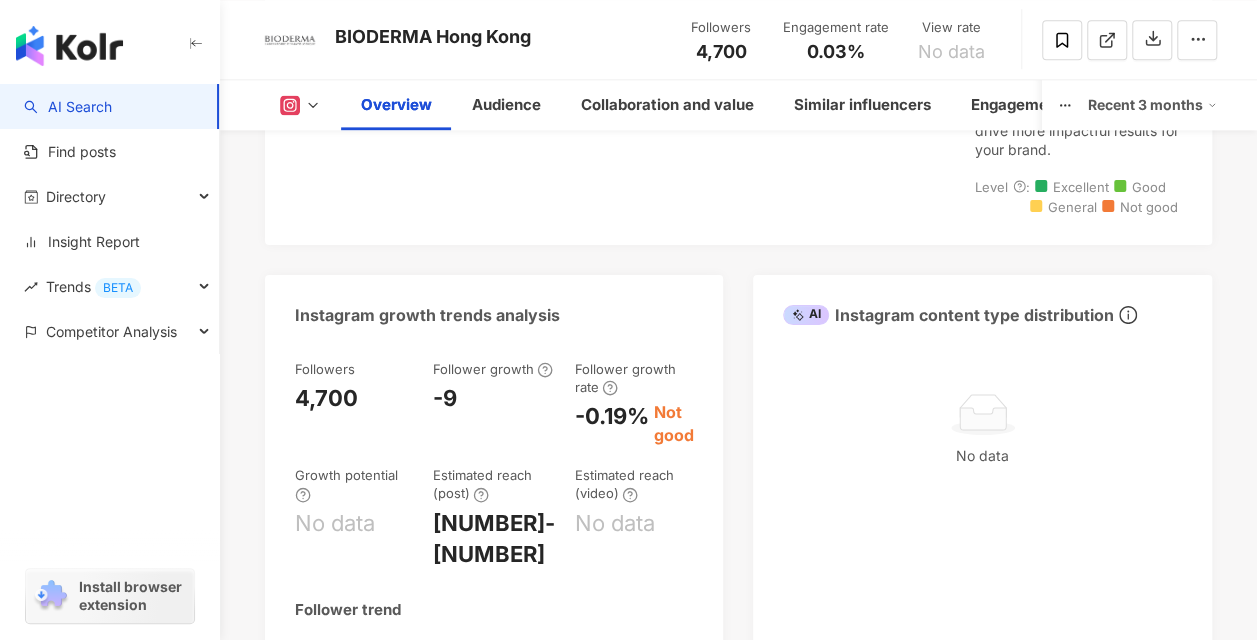 click 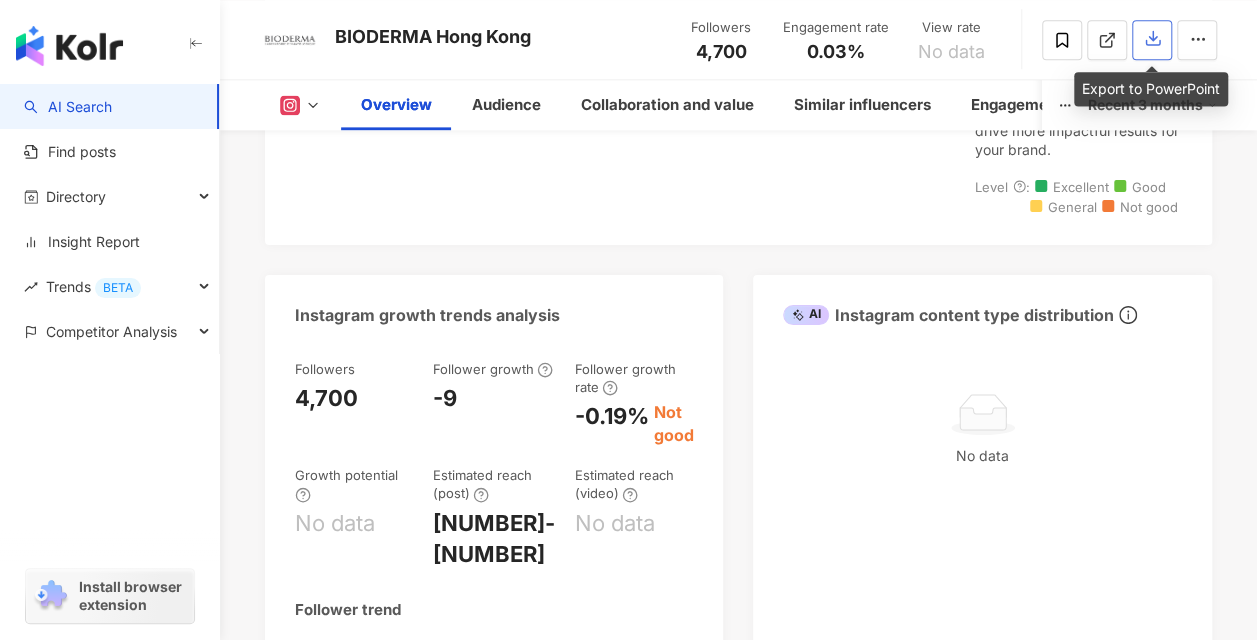 click 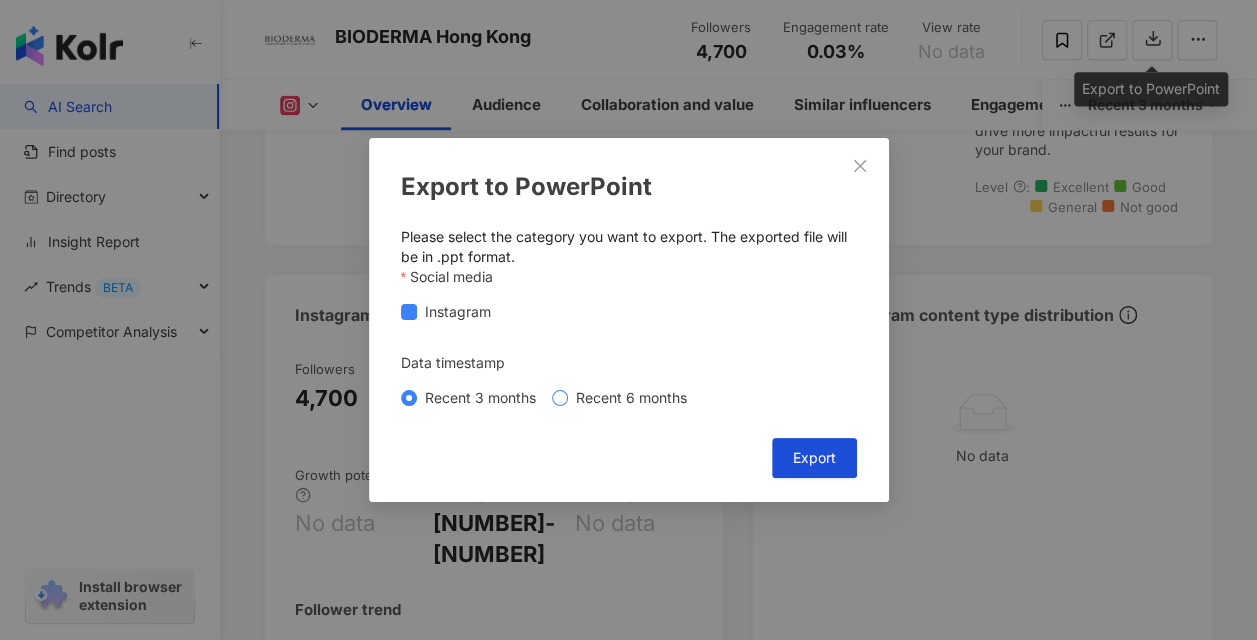 click on "Recent 6 months" at bounding box center [631, 398] 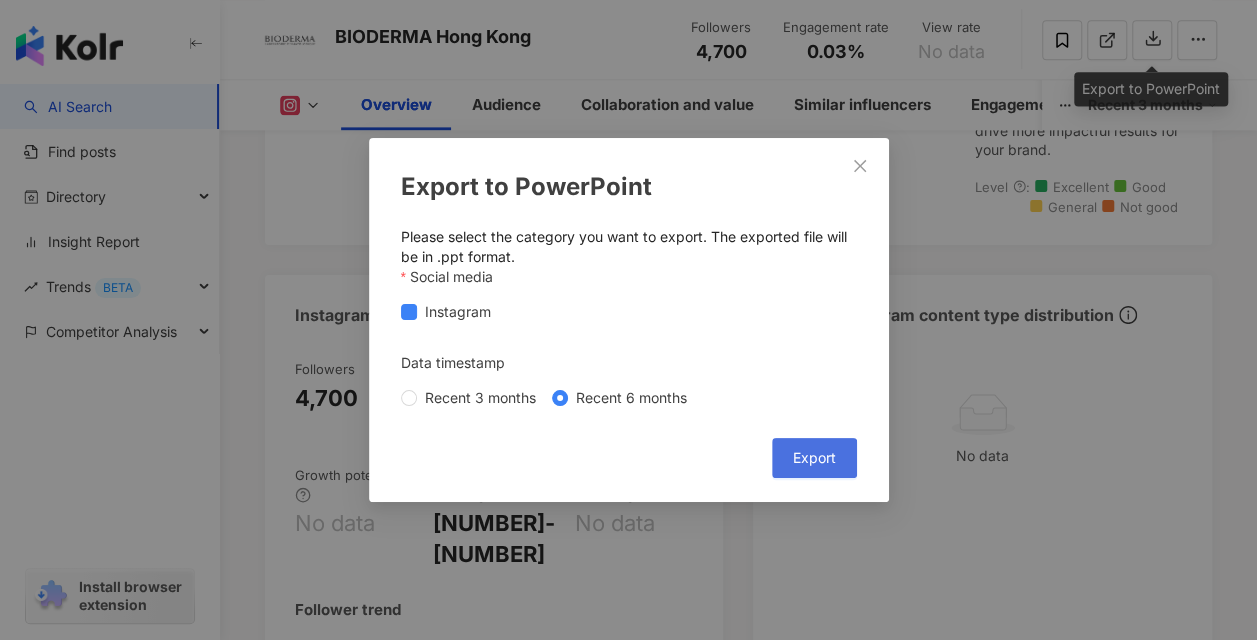 click on "Export" at bounding box center (814, 458) 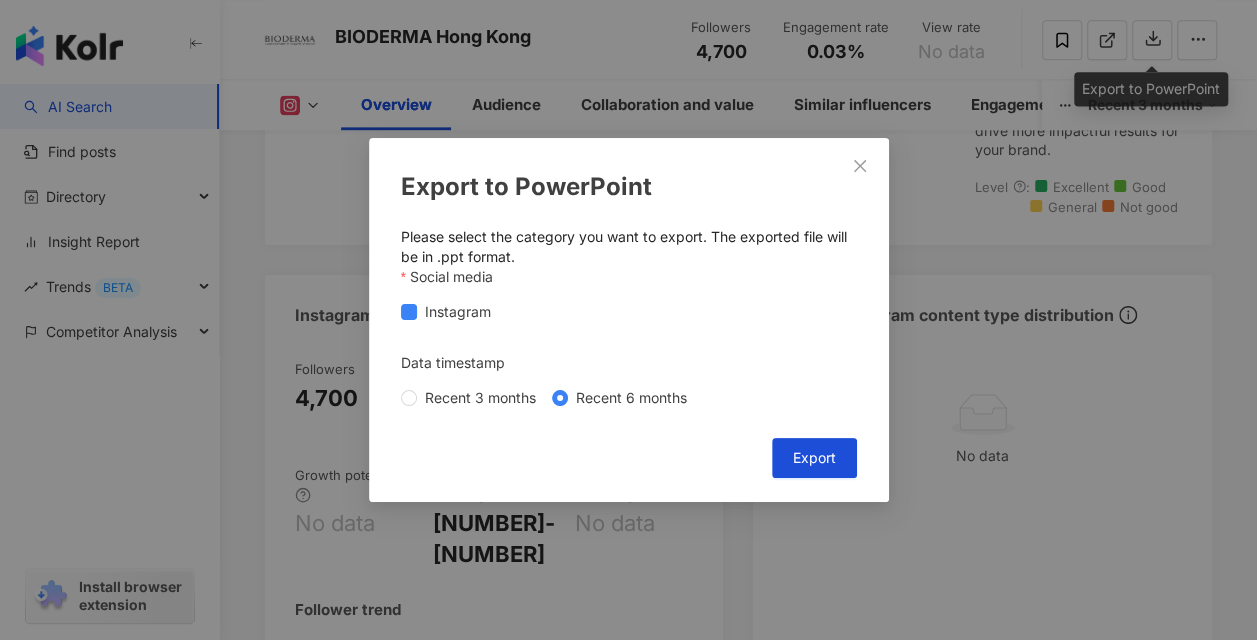click on "Export to PowerPoint Please select the category you want to export. The exported file will be in .ppt format. Social media Instagram Data timestamp Recent 3 months Recent 6 months Cancel Export" at bounding box center (629, 320) 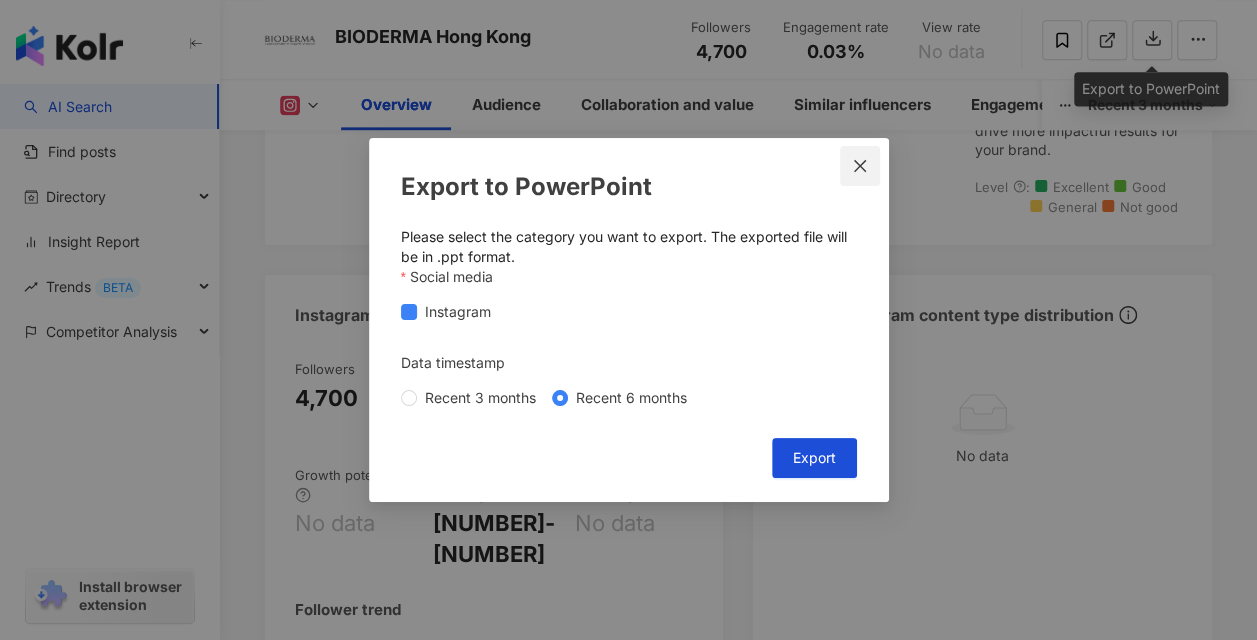 click 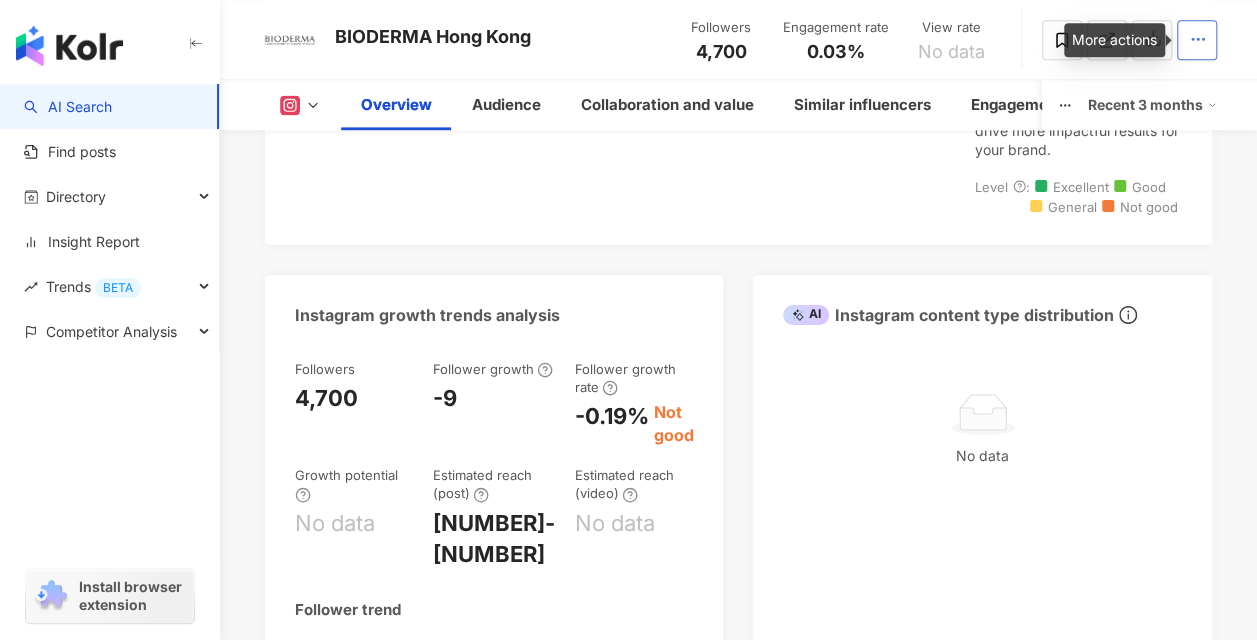 click at bounding box center [1197, 40] 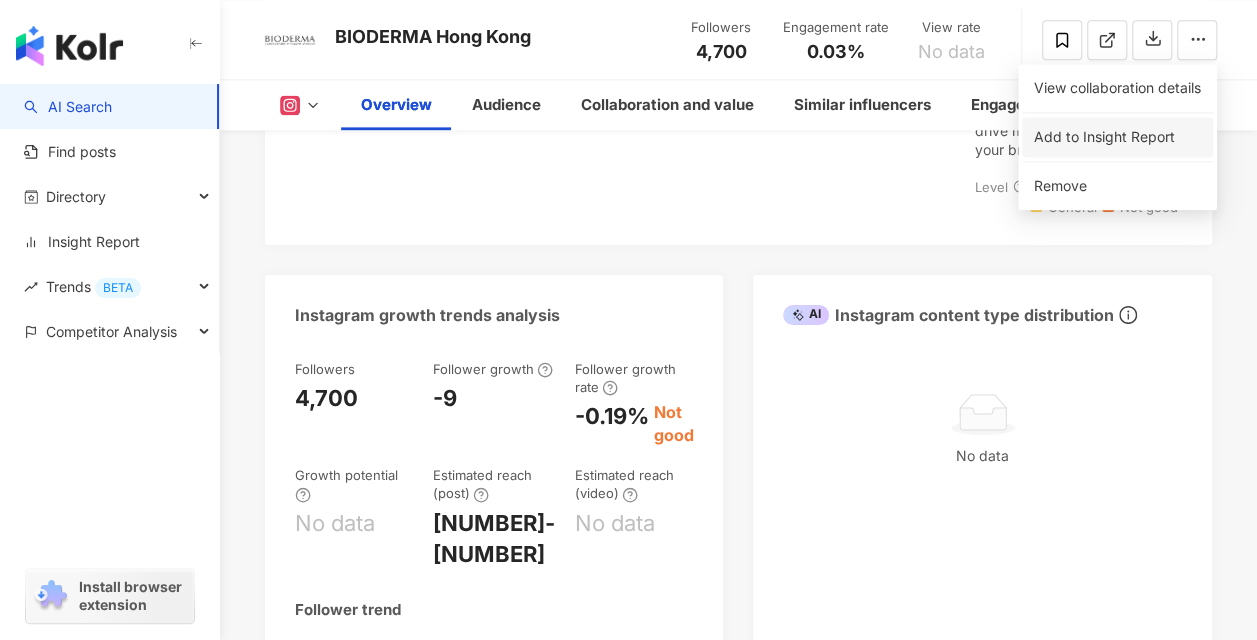 click on "Add to Insight Report" at bounding box center (1104, 136) 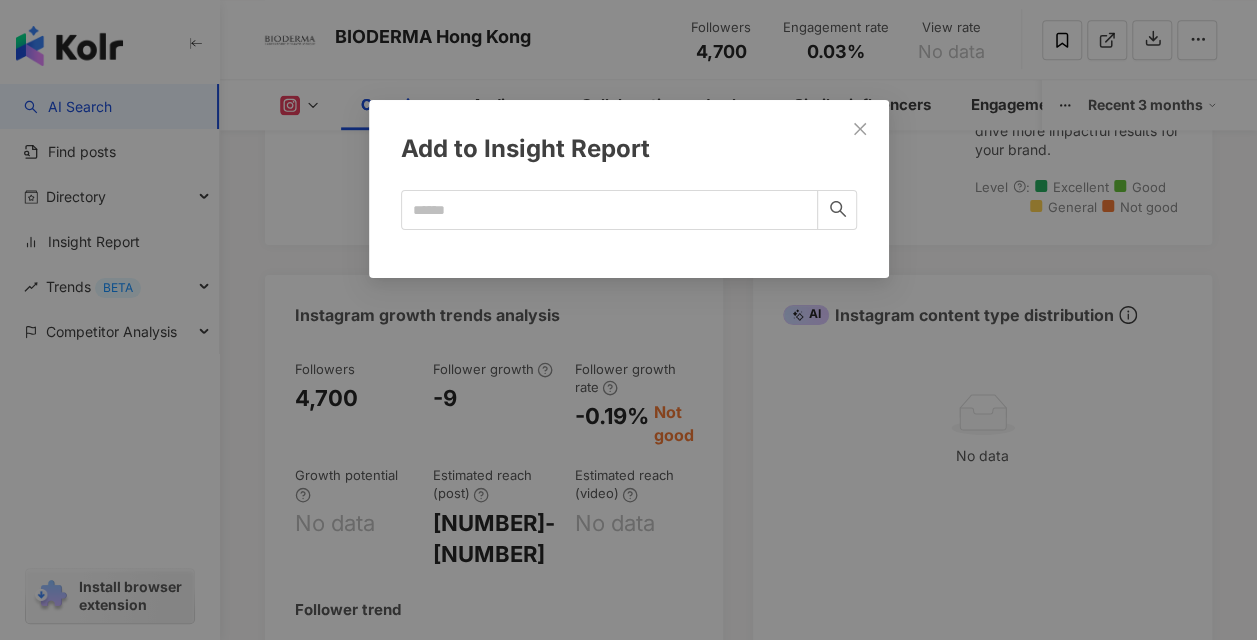 click on "Add to Insight Report Cancel OK" at bounding box center (629, 189) 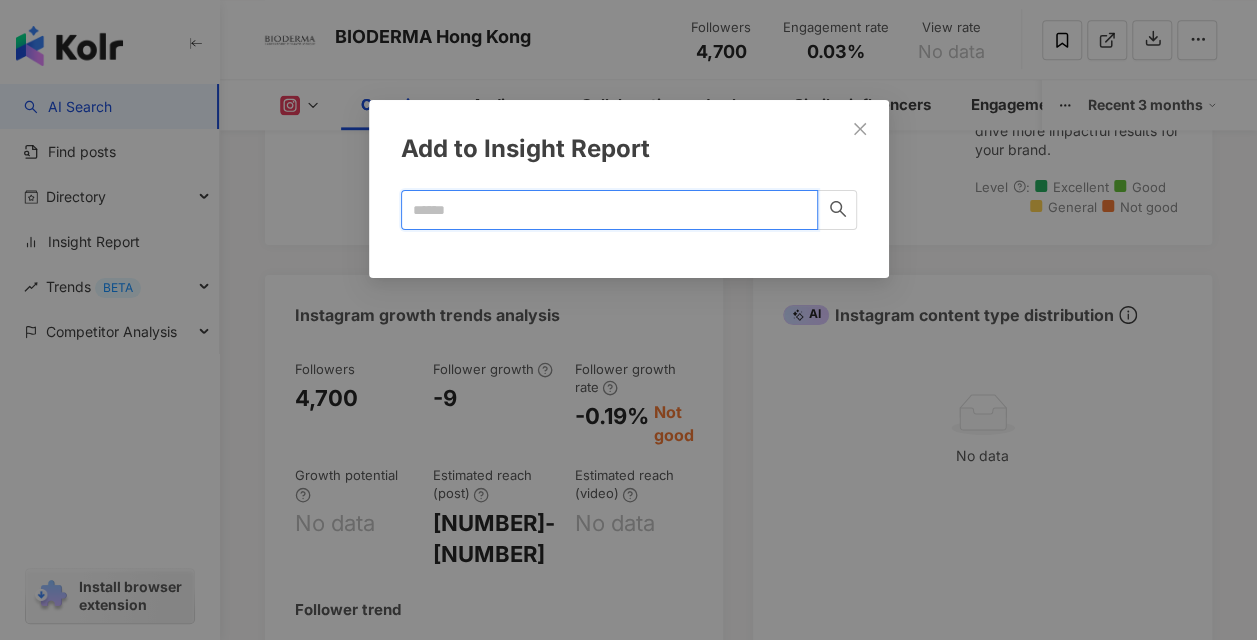 click at bounding box center (601, 210) 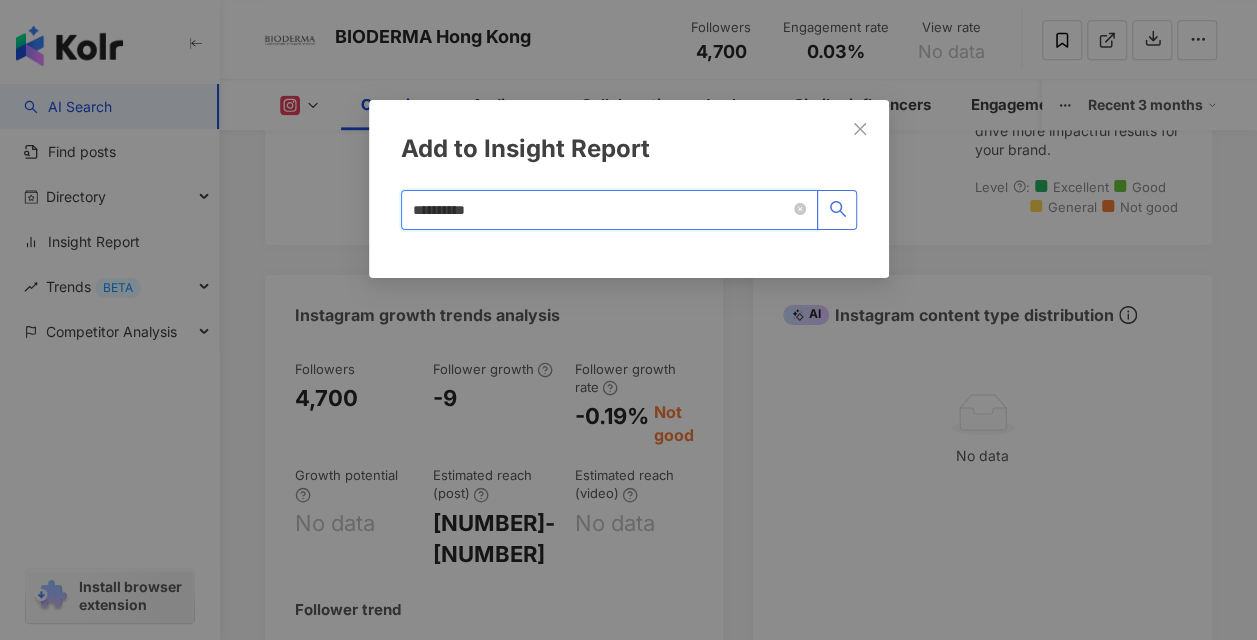 click 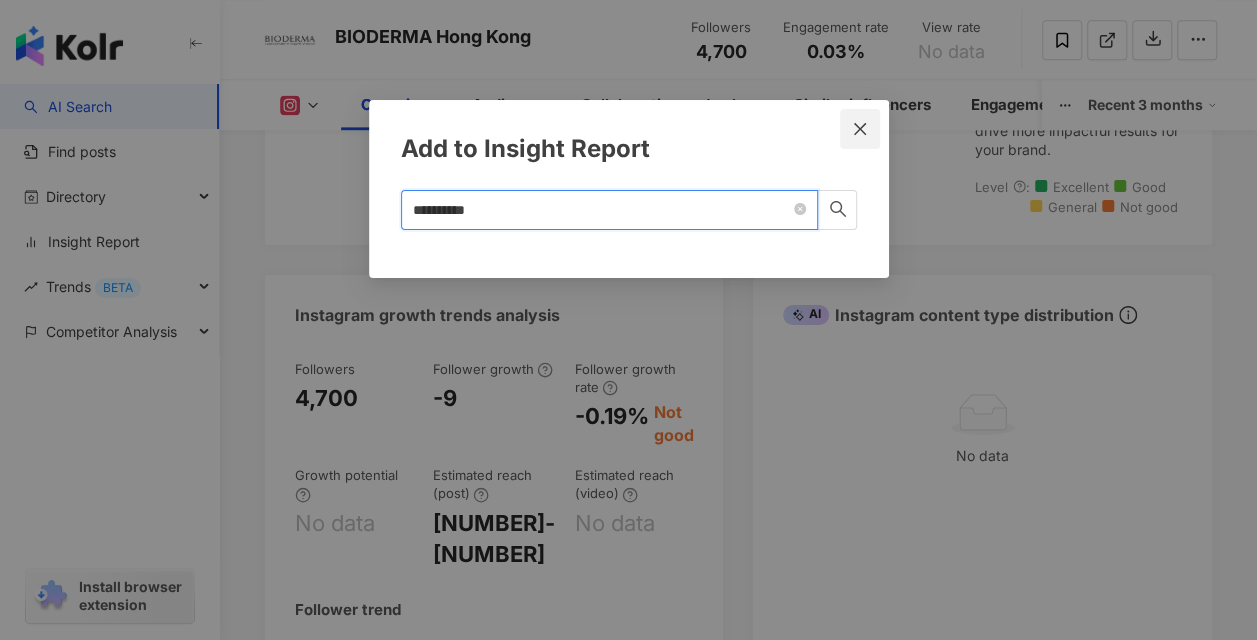 type on "**********" 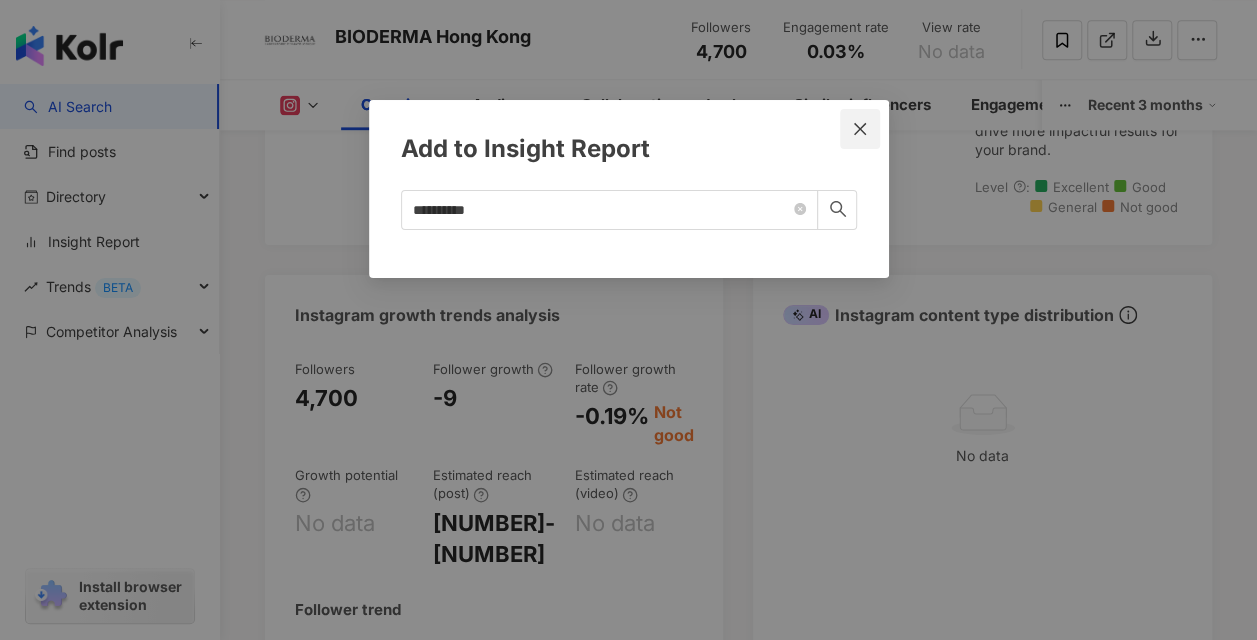 click 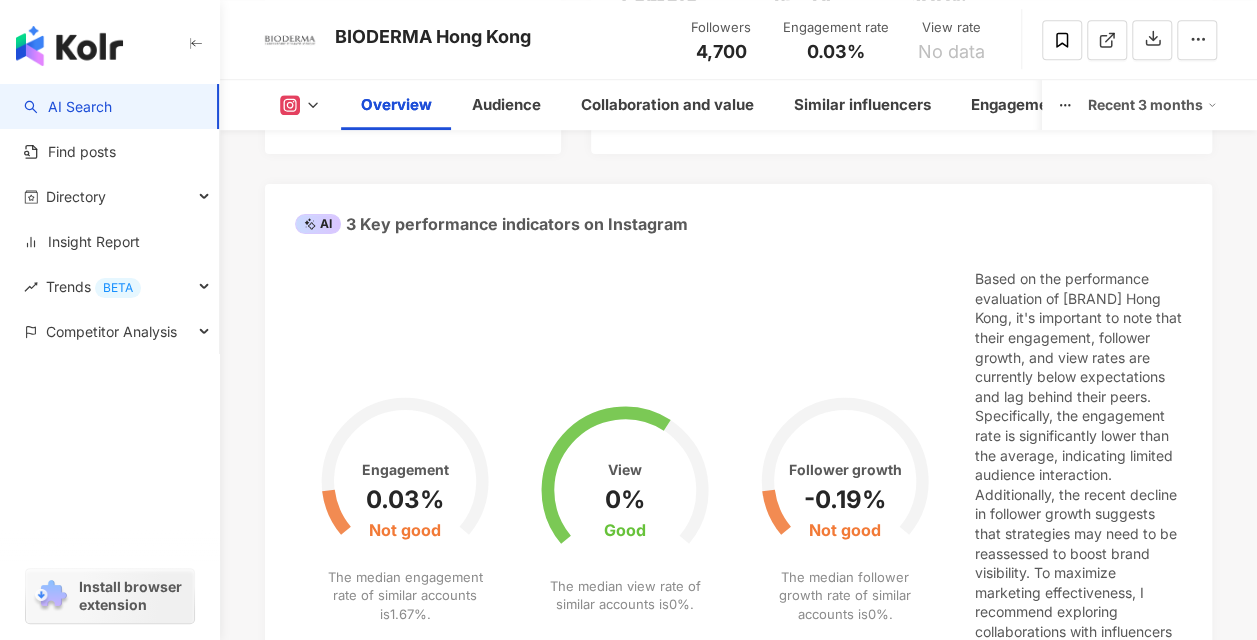 scroll, scrollTop: 202, scrollLeft: 0, axis: vertical 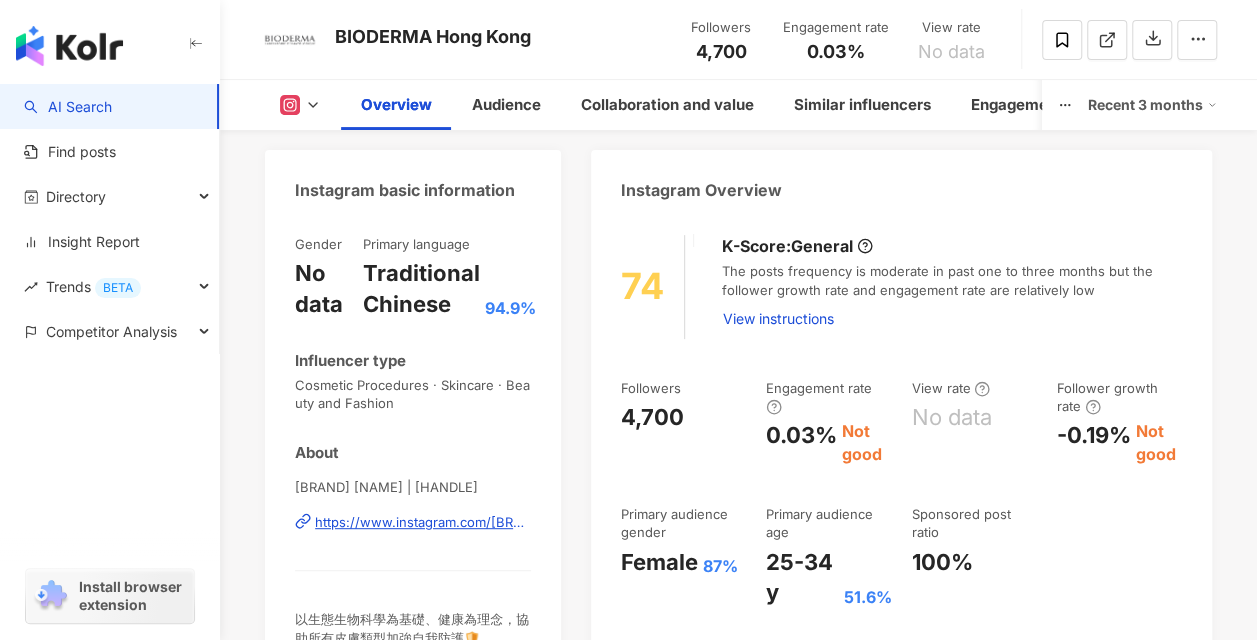click on "AI Search" at bounding box center [68, 107] 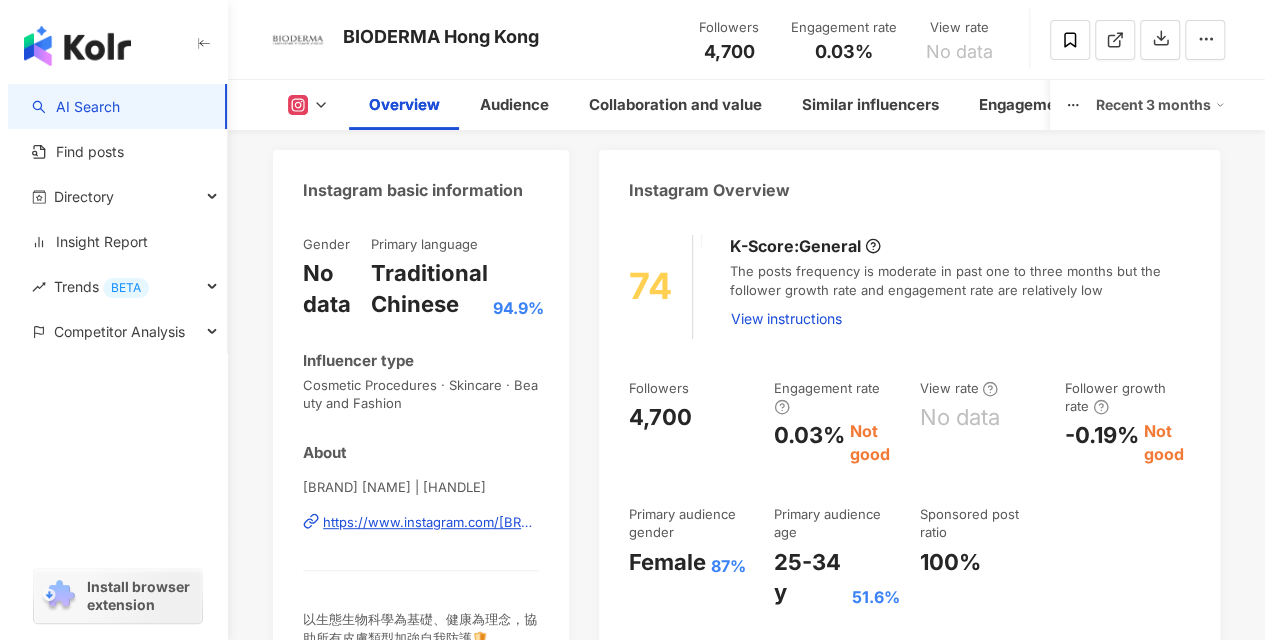 scroll, scrollTop: 0, scrollLeft: 0, axis: both 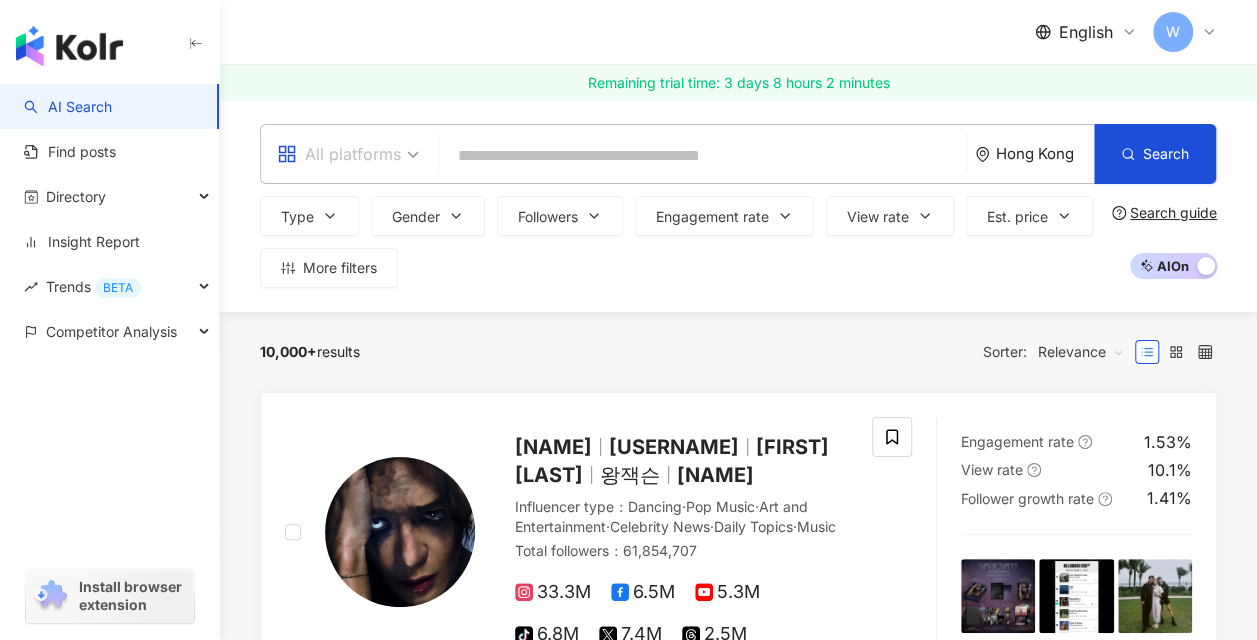click on "All platforms" at bounding box center [339, 154] 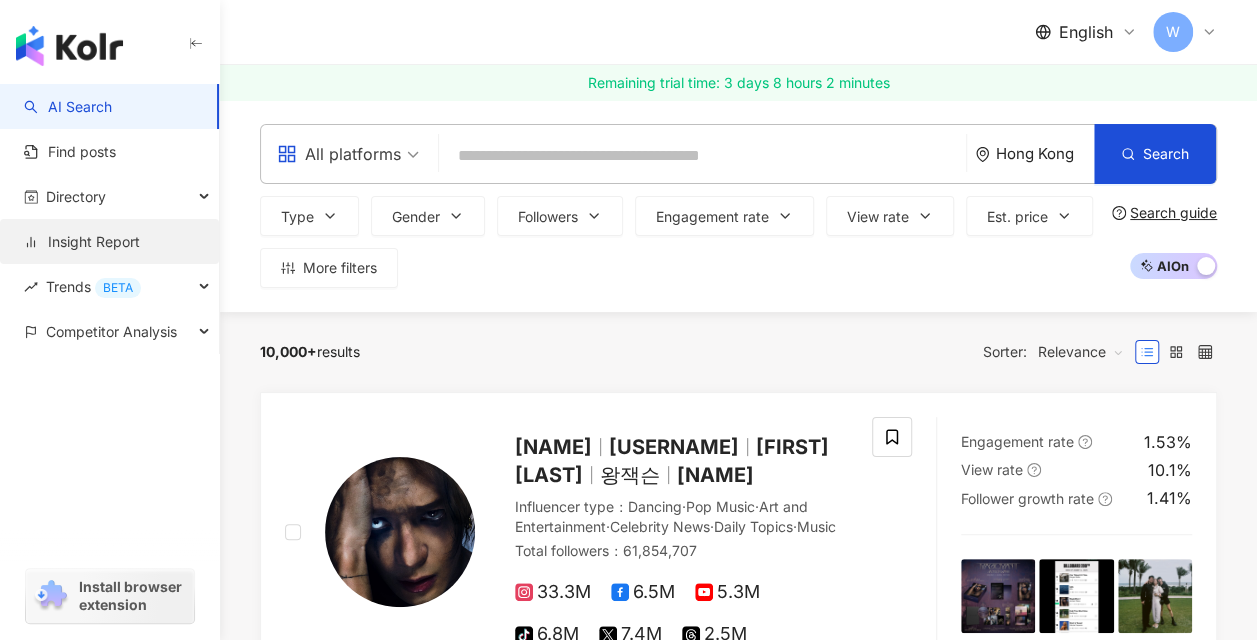 click on "Insight Report" at bounding box center (82, 242) 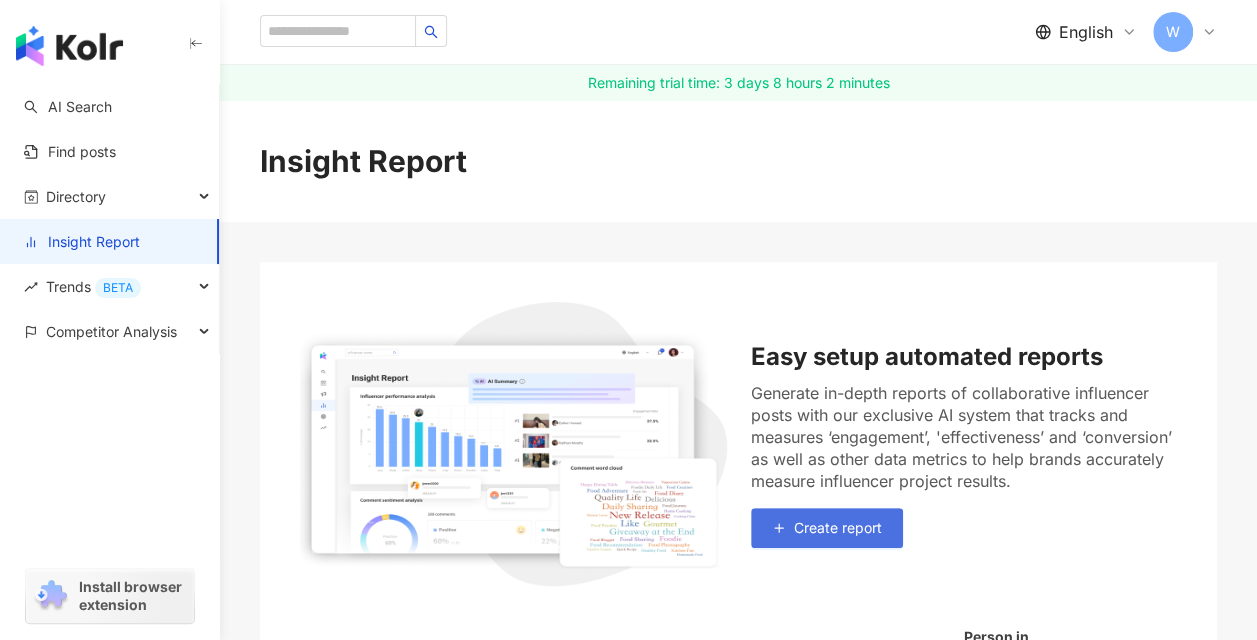 click on "Create report" at bounding box center (827, 528) 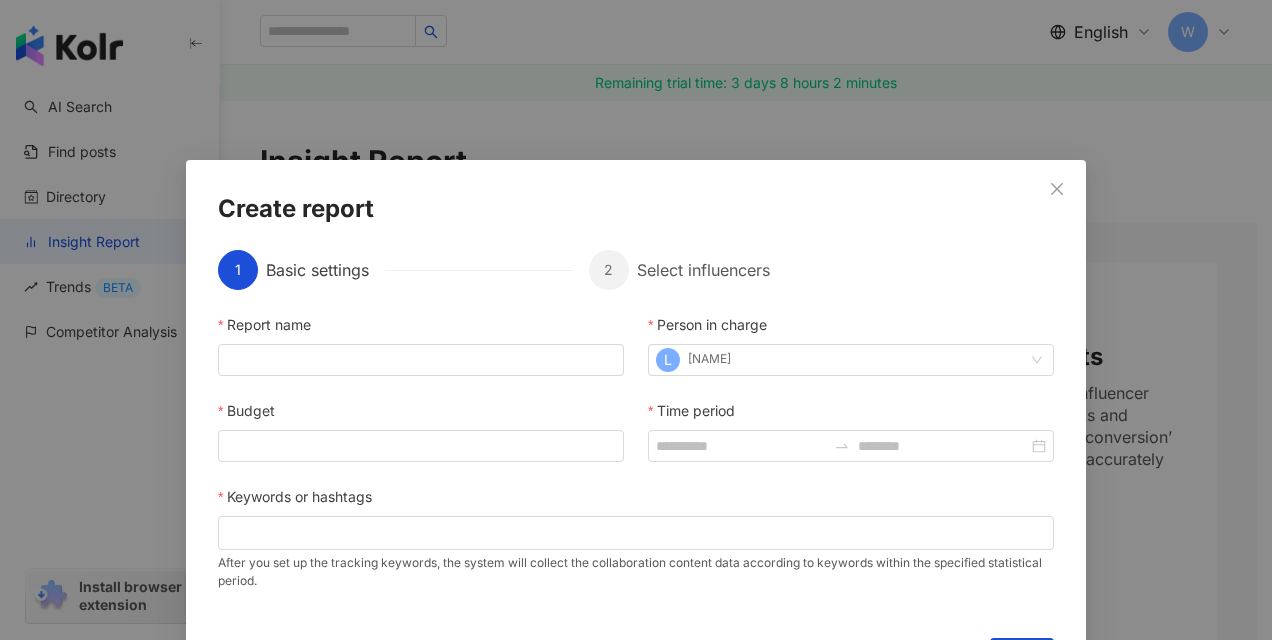 scroll, scrollTop: 52, scrollLeft: 0, axis: vertical 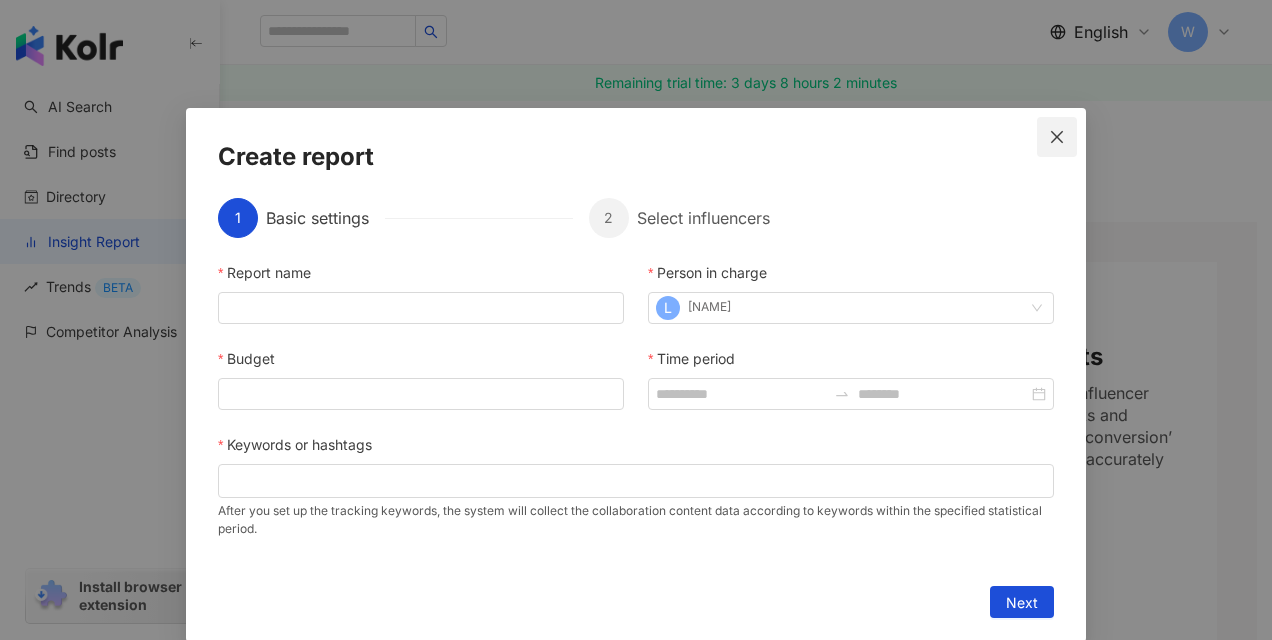 click at bounding box center (1057, 137) 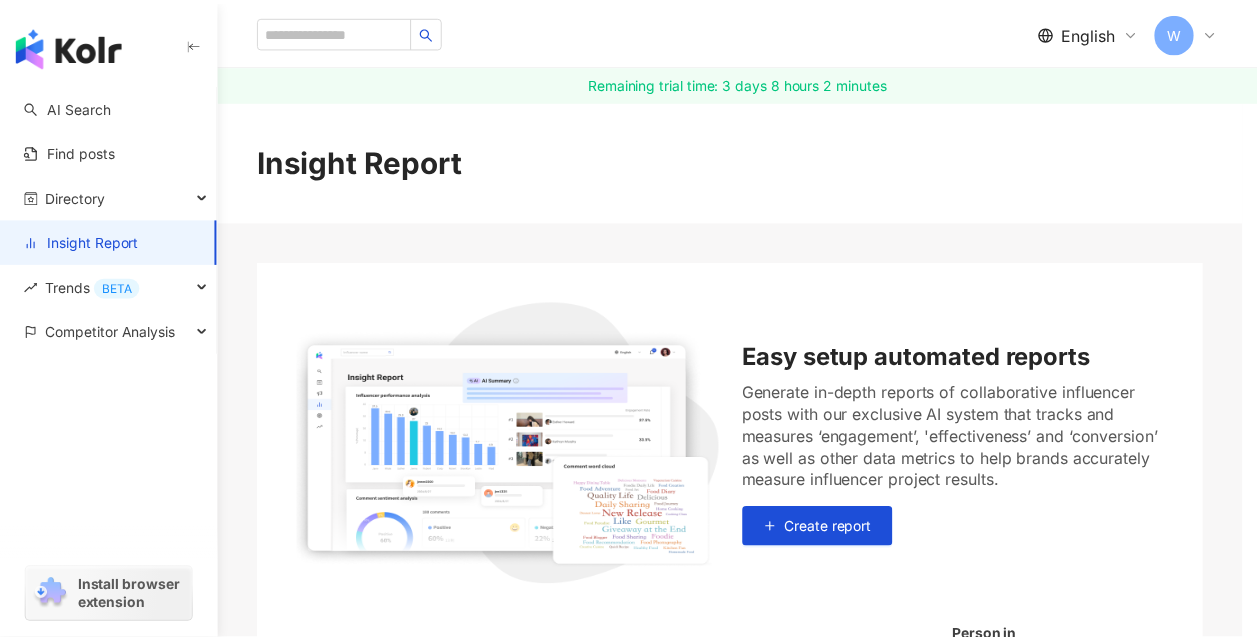 scroll, scrollTop: 0, scrollLeft: 0, axis: both 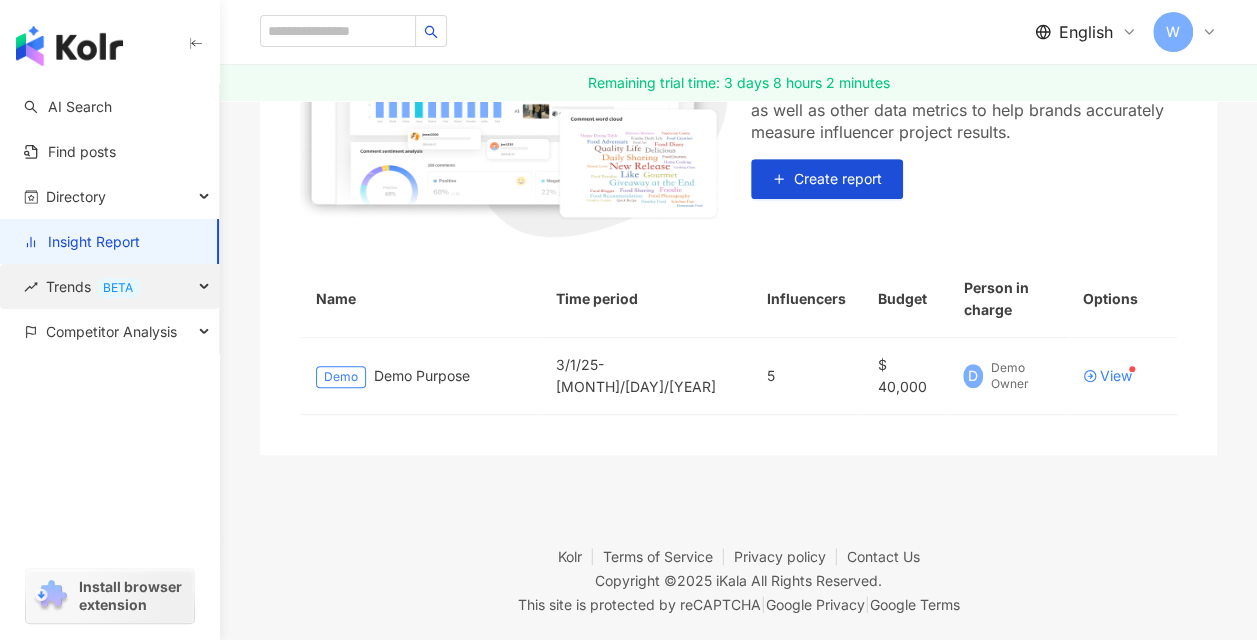 click on "Trends BETA" at bounding box center (93, 286) 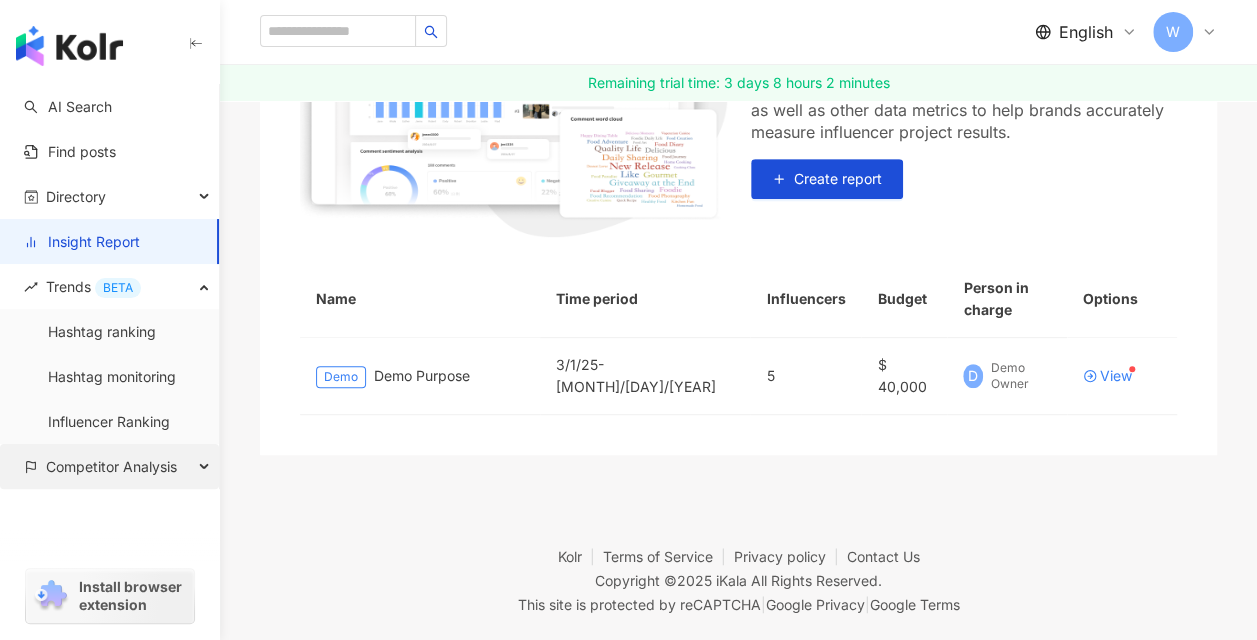 click on "Competitor Analysis" at bounding box center [111, 466] 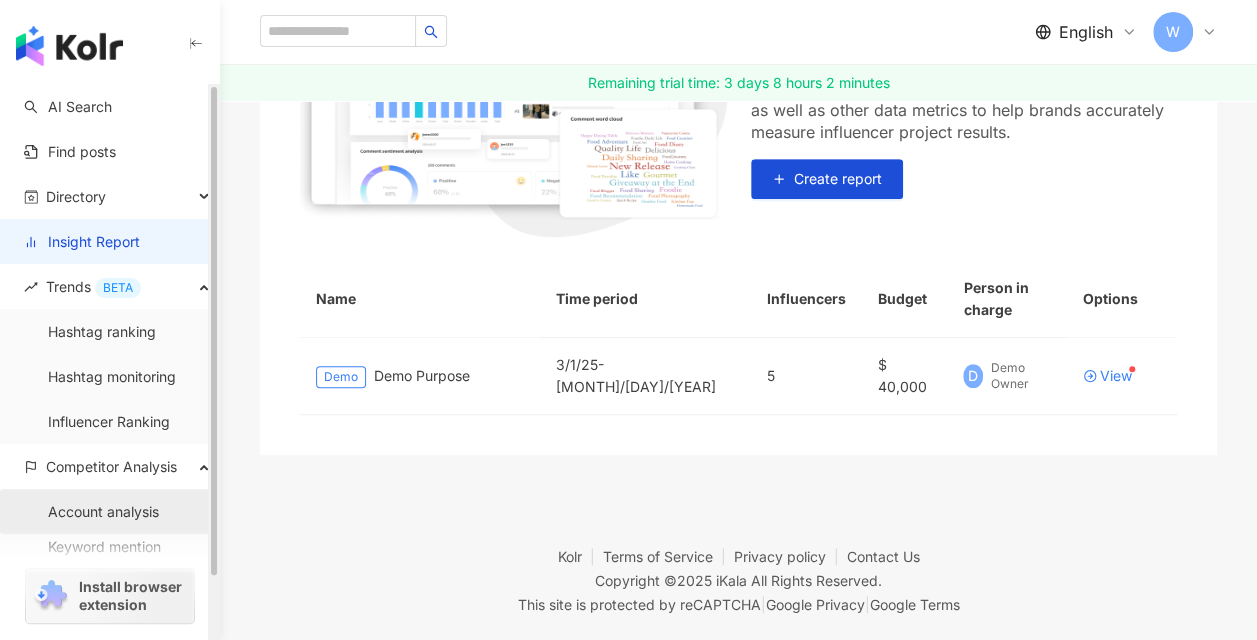 click on "Account analysis" at bounding box center (103, 512) 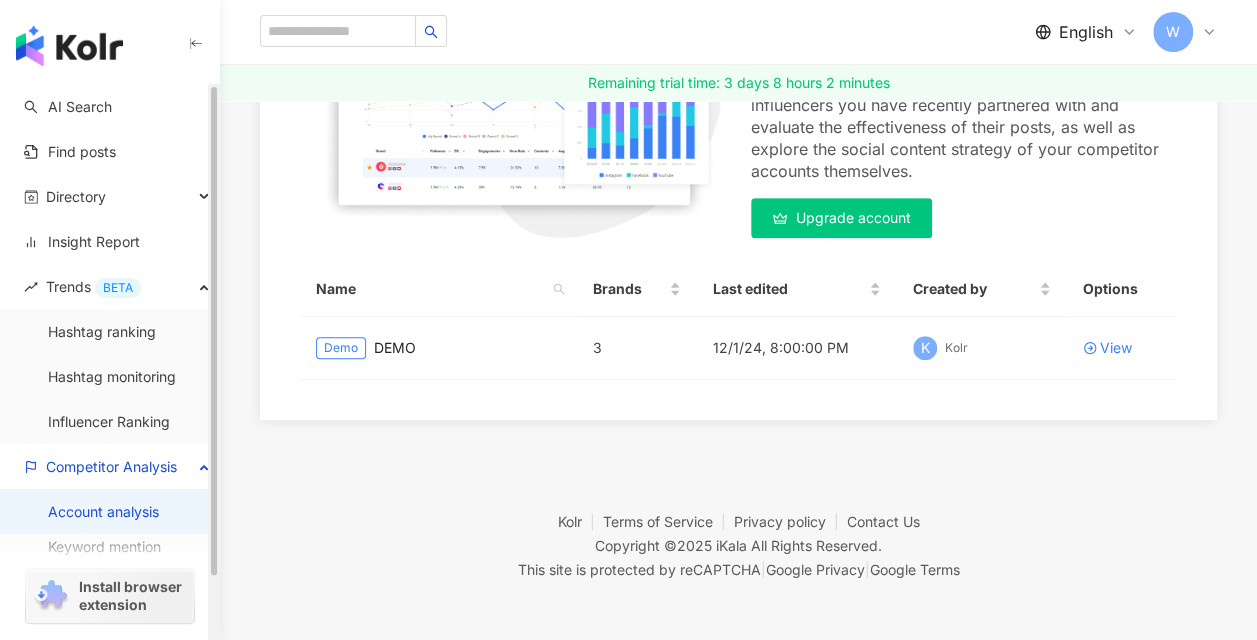 scroll, scrollTop: 0, scrollLeft: 0, axis: both 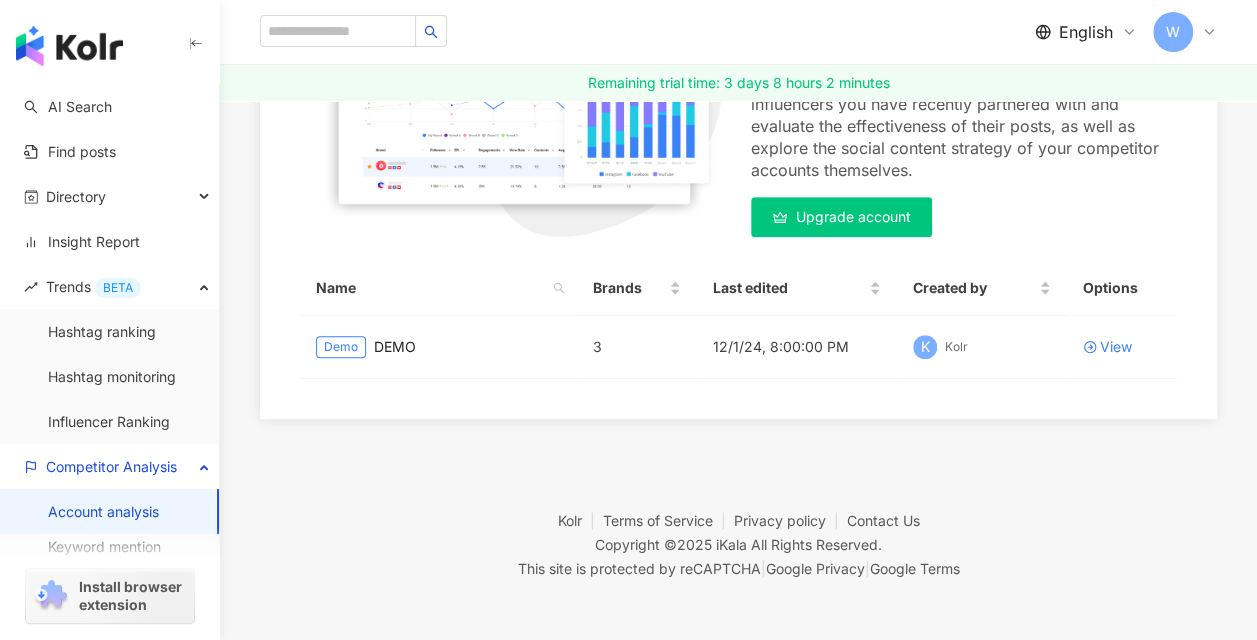 click on "Upgrade account" at bounding box center (853, 217) 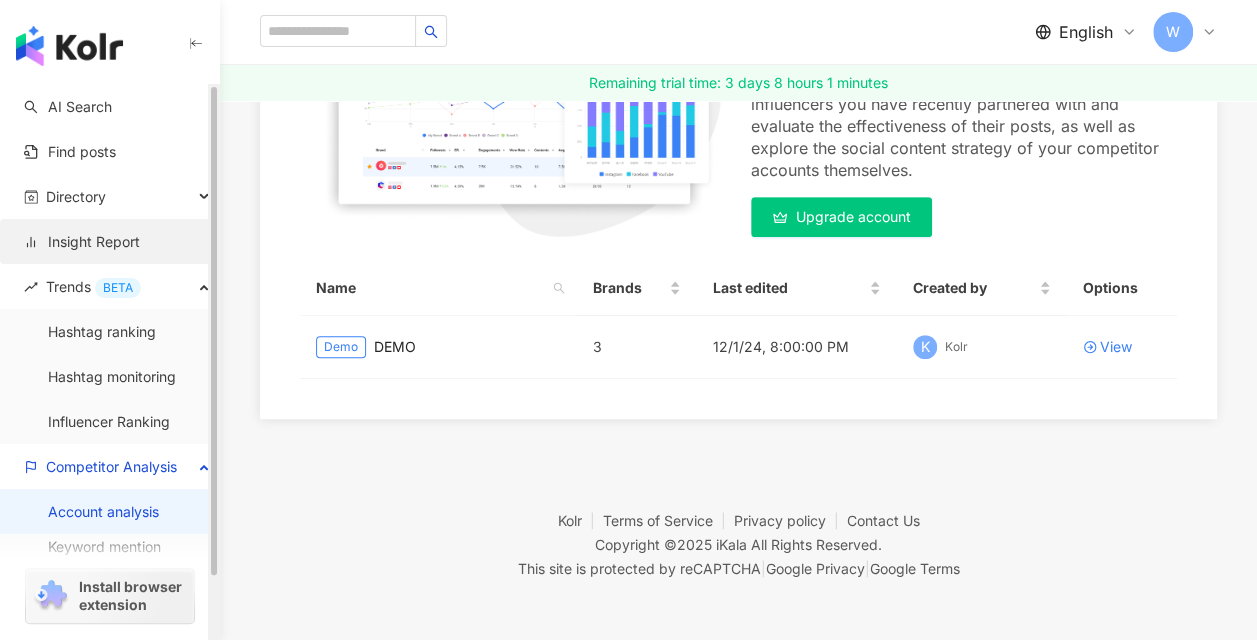 click on "Insight Report" at bounding box center [82, 242] 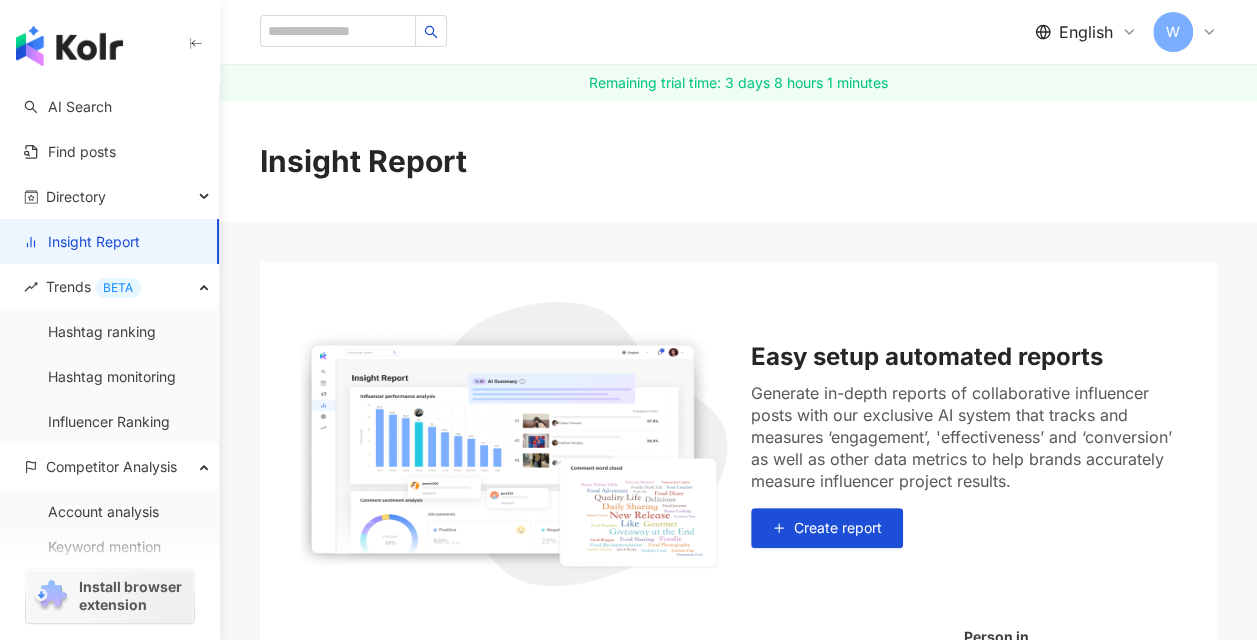scroll, scrollTop: 349, scrollLeft: 0, axis: vertical 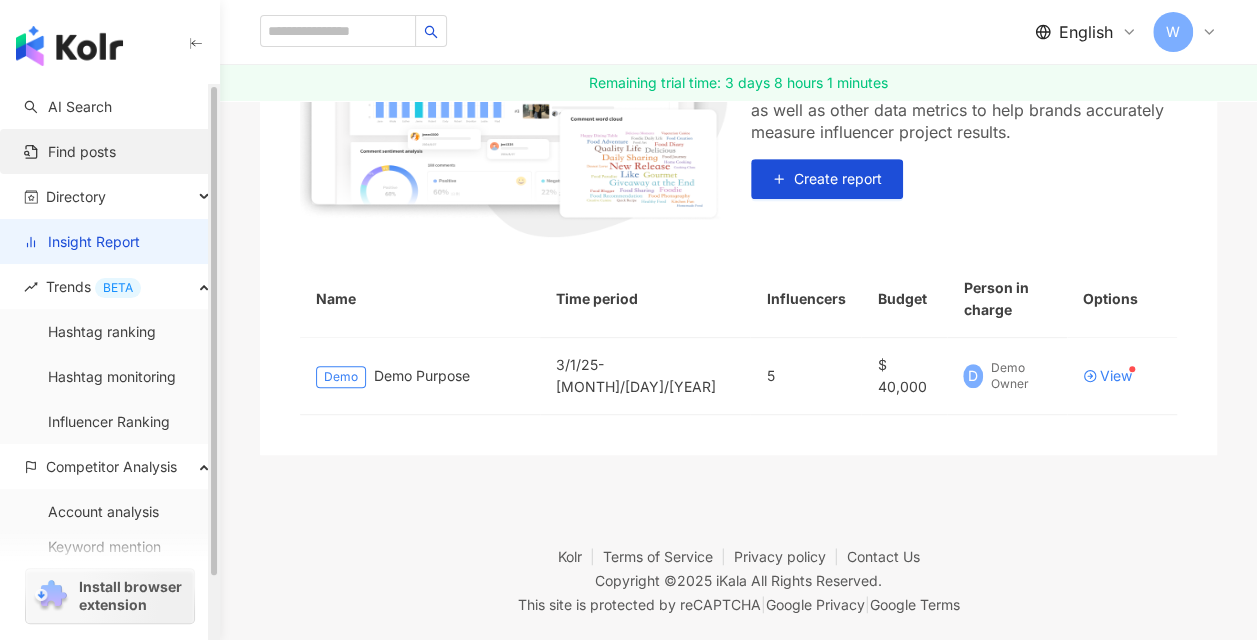 click on "Find posts" at bounding box center [70, 152] 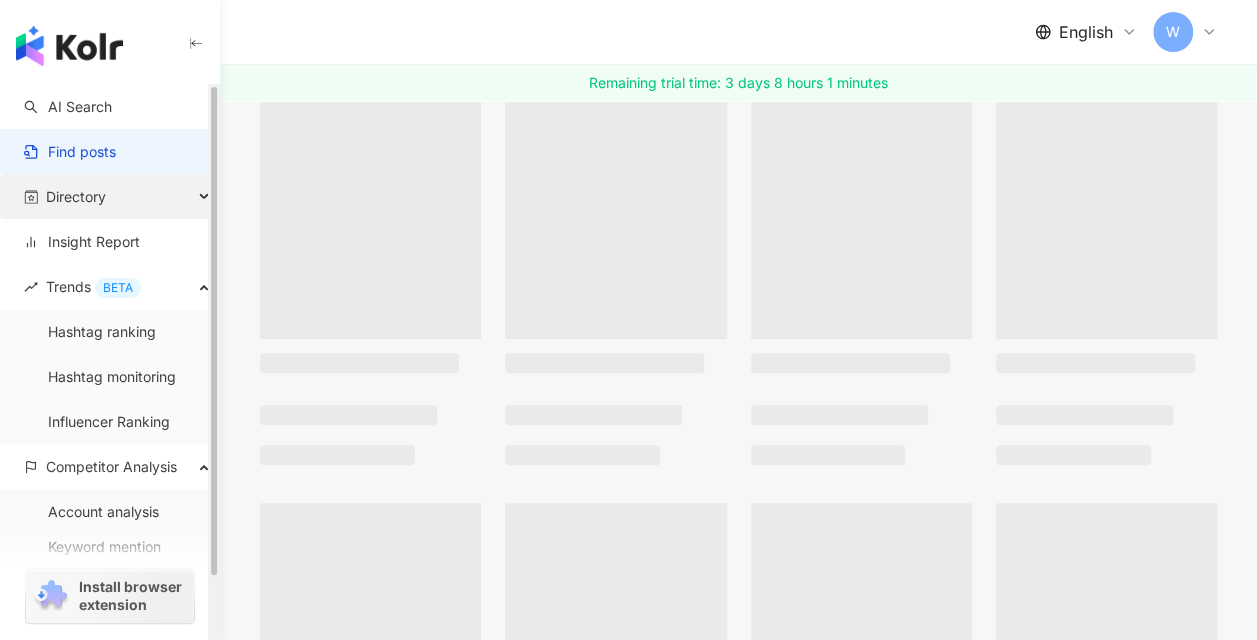 scroll, scrollTop: 0, scrollLeft: 0, axis: both 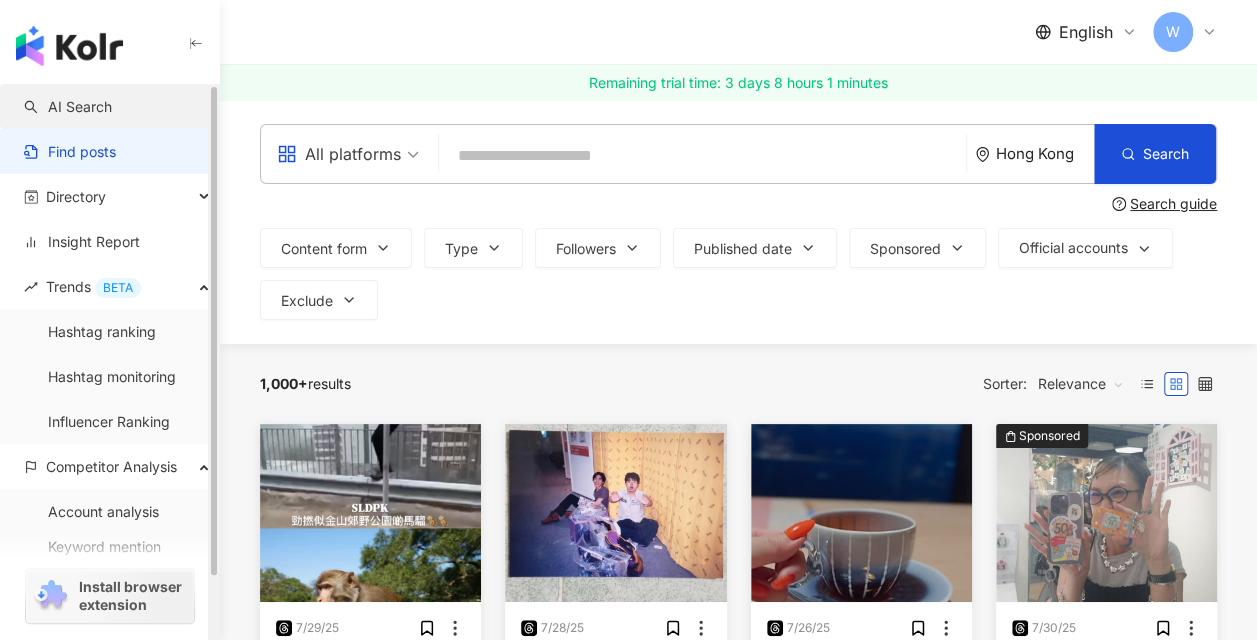 click on "AI Search" at bounding box center (68, 107) 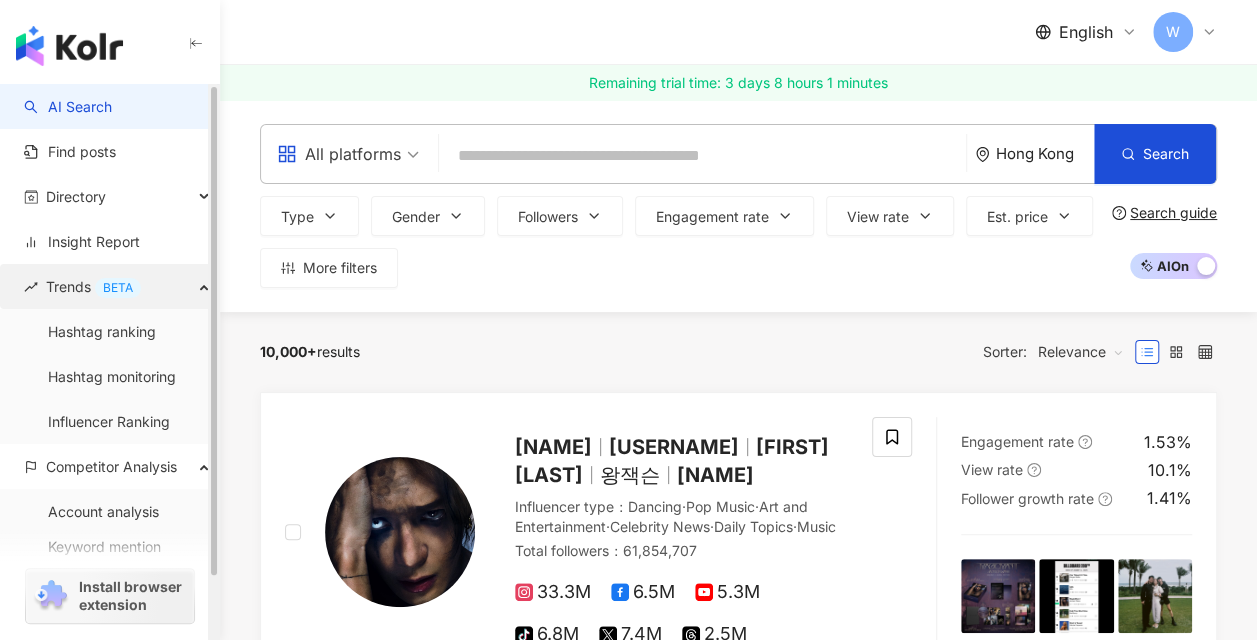 click on "Trends BETA" at bounding box center (93, 286) 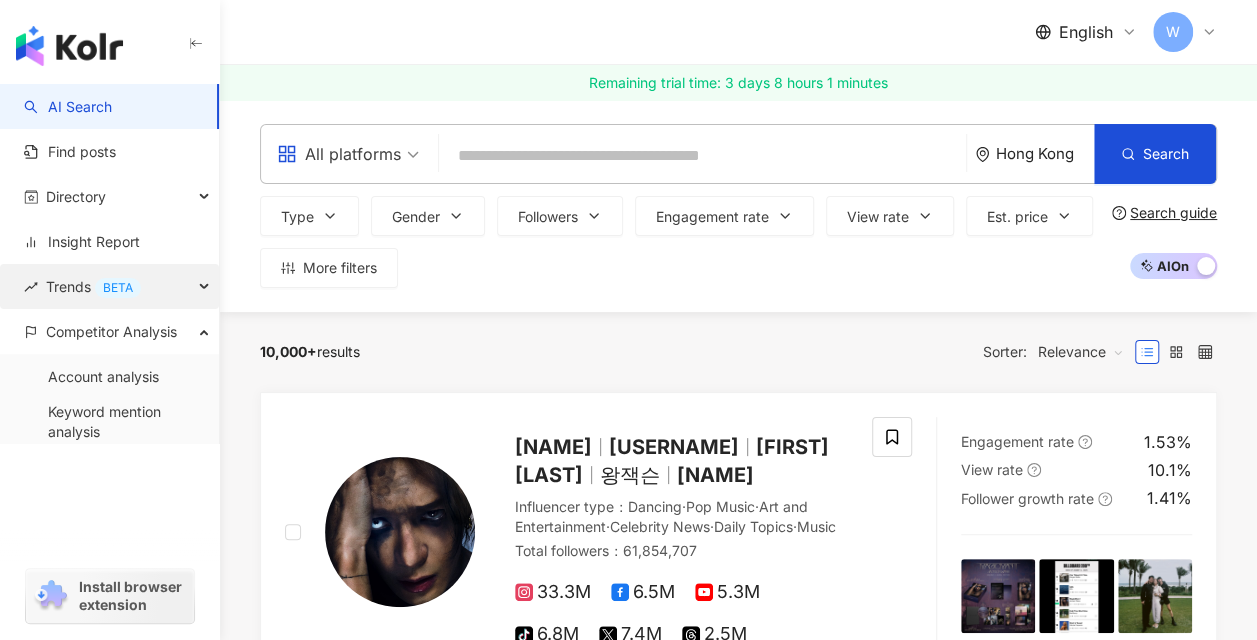 click on "Trends BETA" at bounding box center (93, 286) 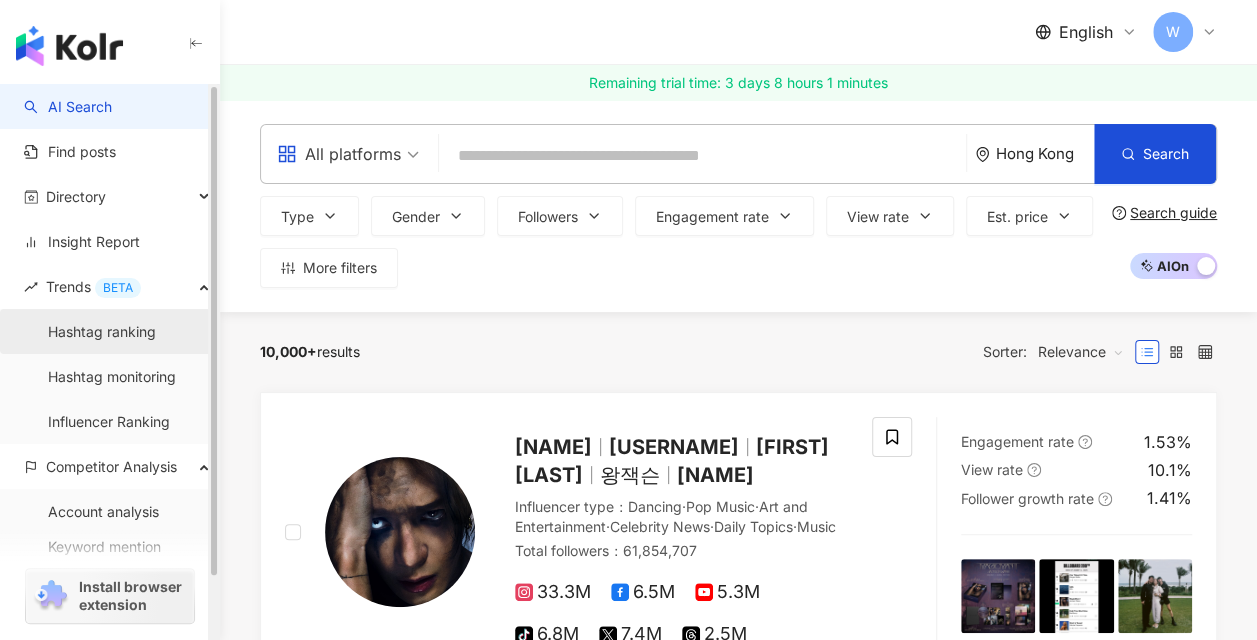 click on "Hashtag ranking" at bounding box center [102, 332] 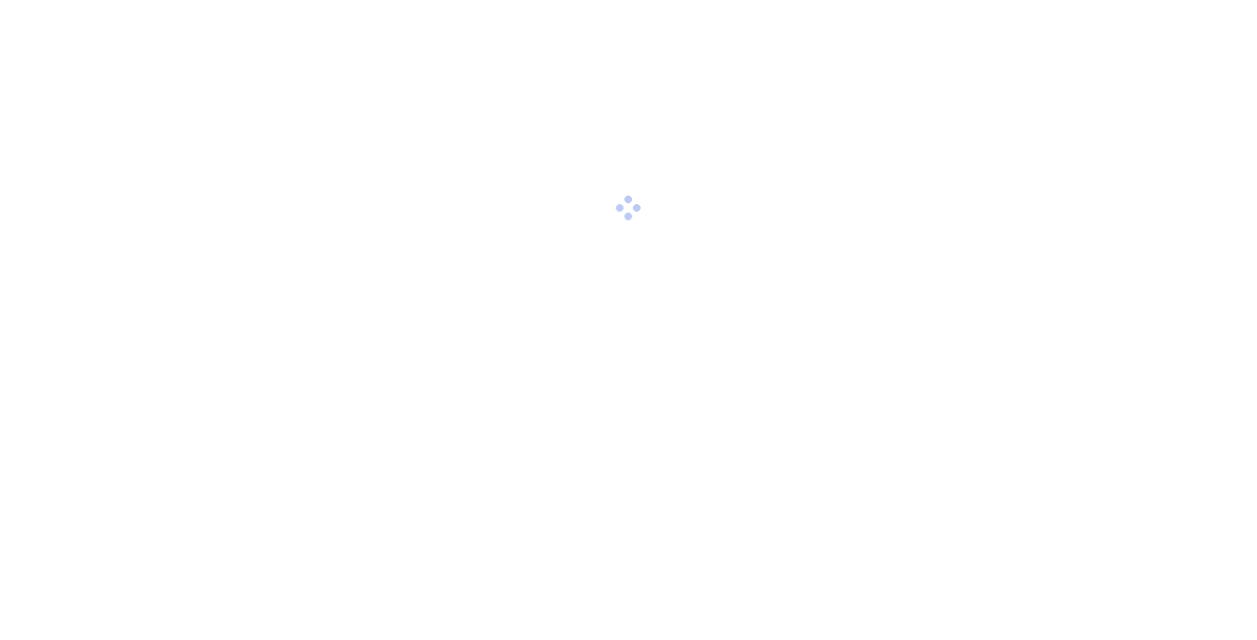 scroll, scrollTop: 0, scrollLeft: 0, axis: both 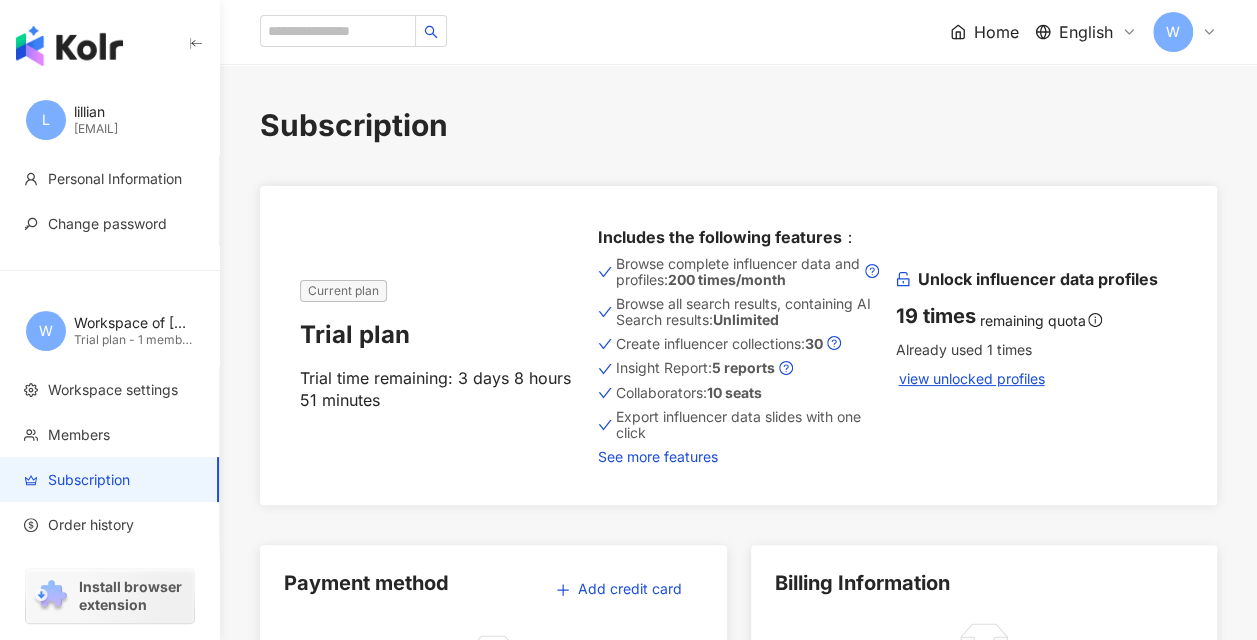 click on "See more features" at bounding box center (739, 457) 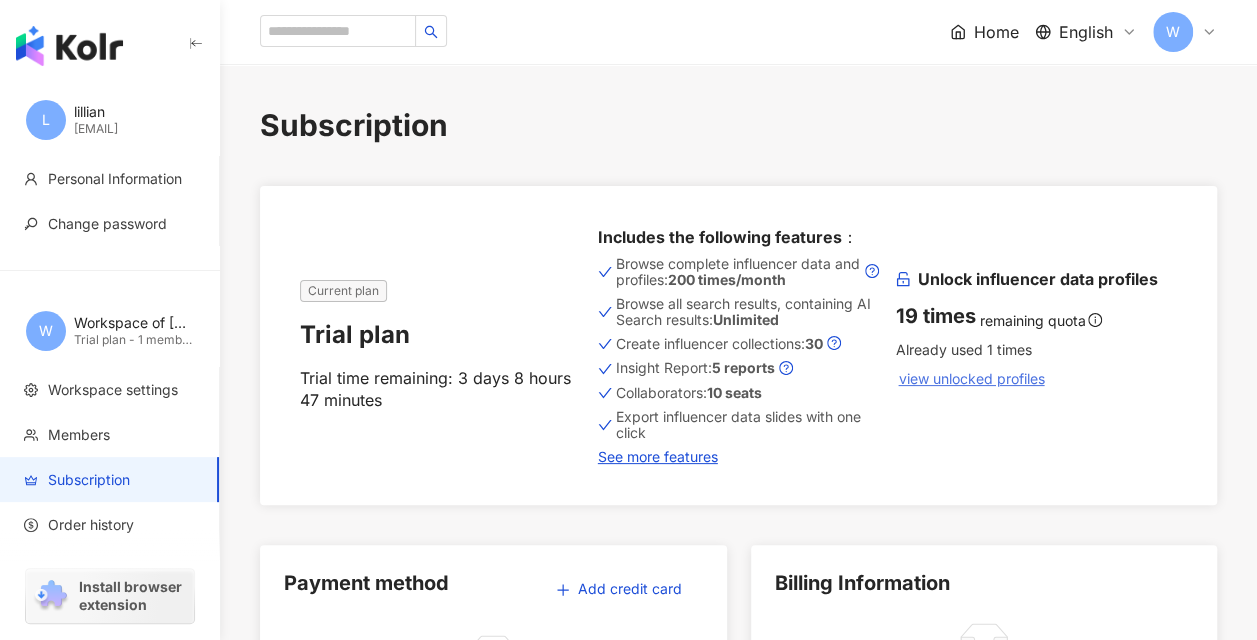 click on "view unlocked profiles" at bounding box center (970, 379) 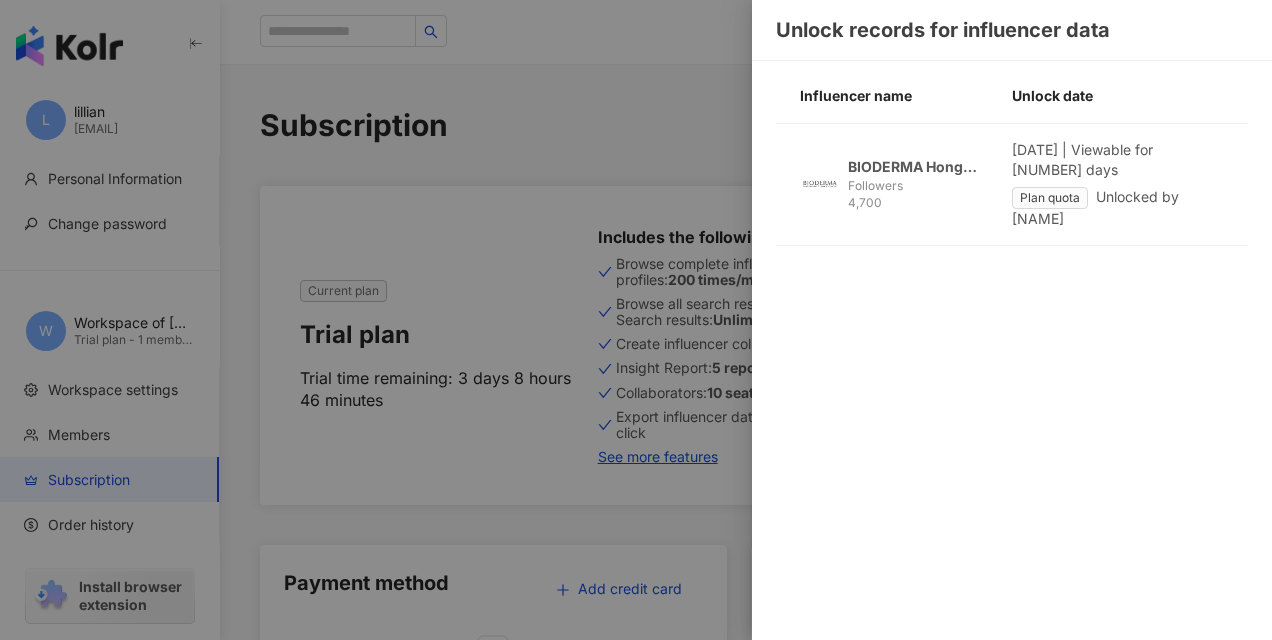 click at bounding box center [636, 320] 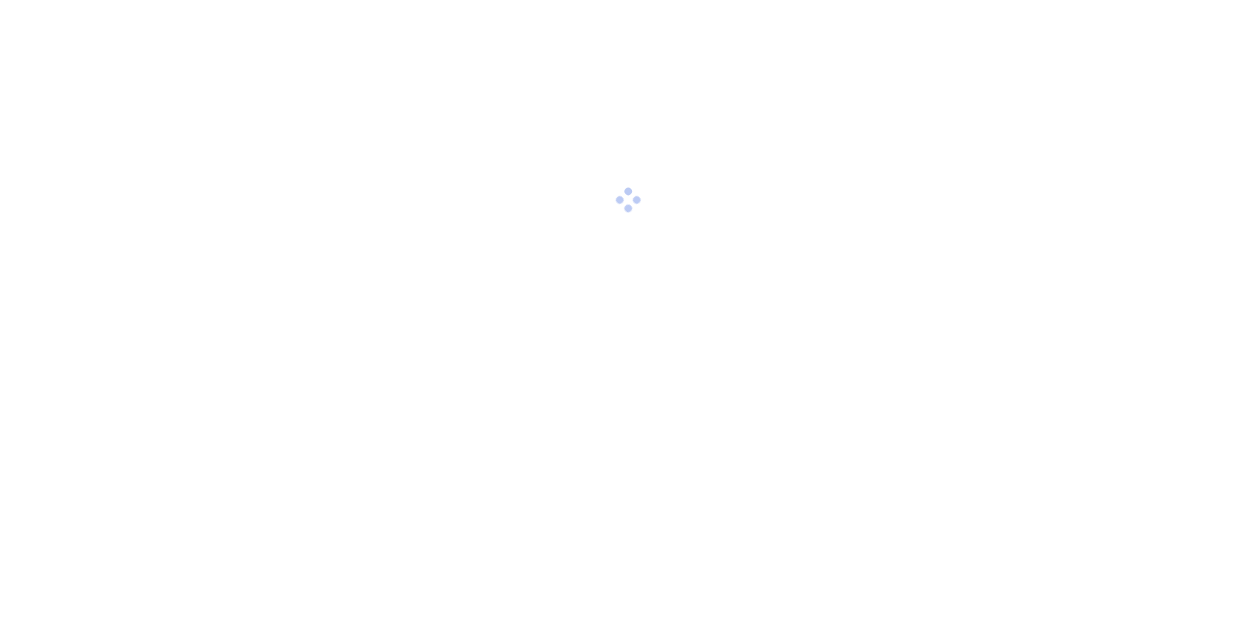 scroll, scrollTop: 0, scrollLeft: 0, axis: both 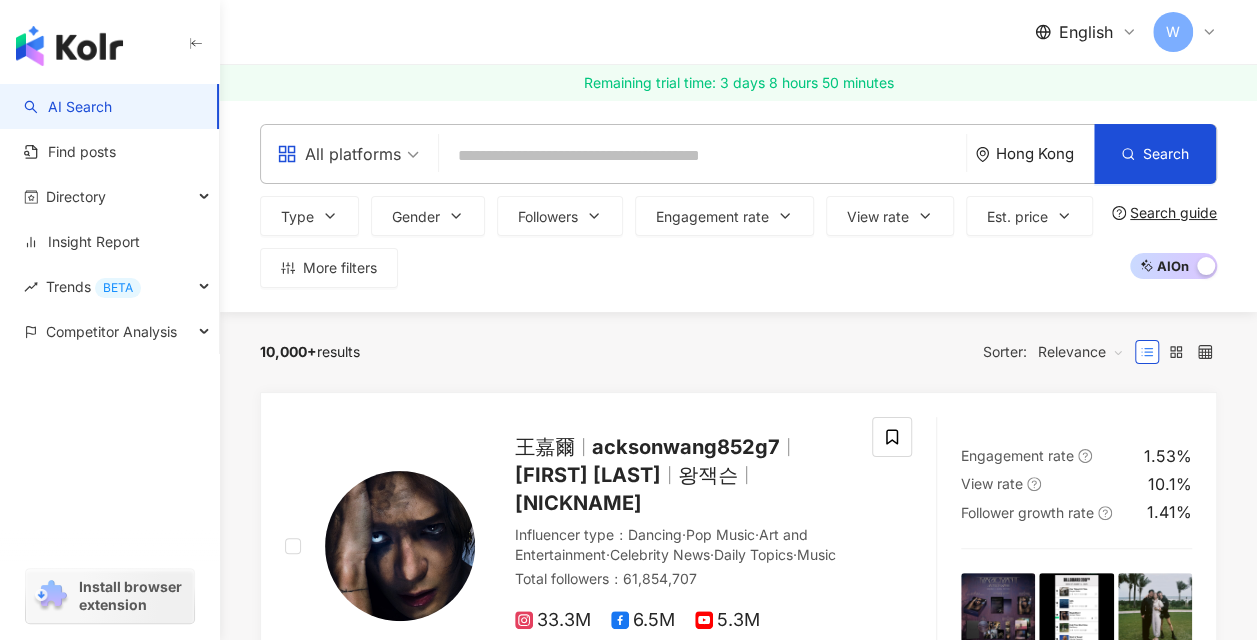 click at bounding box center (702, 156) 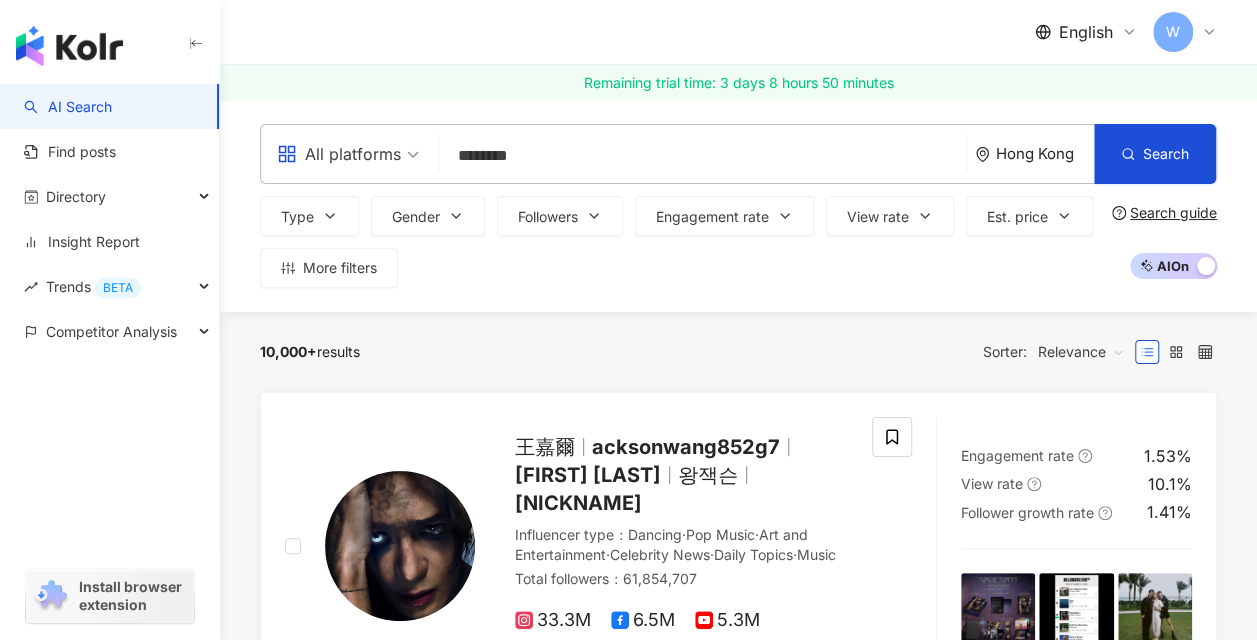 type on "********" 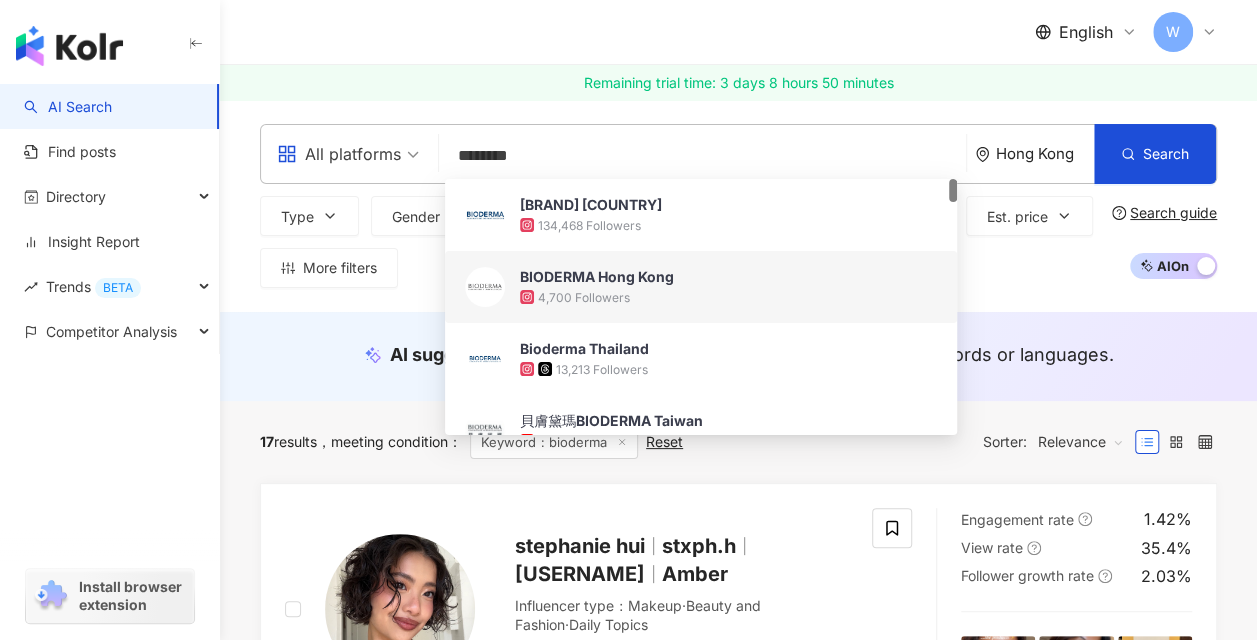 click on "4,700   Followers" at bounding box center (584, 297) 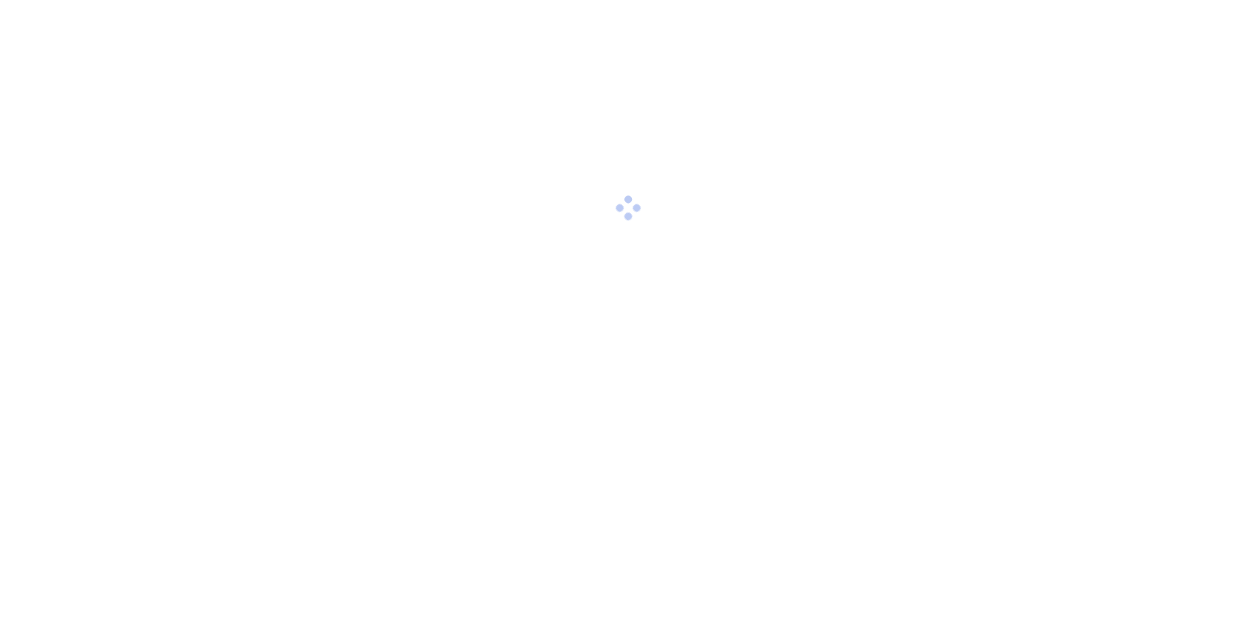 scroll, scrollTop: 0, scrollLeft: 0, axis: both 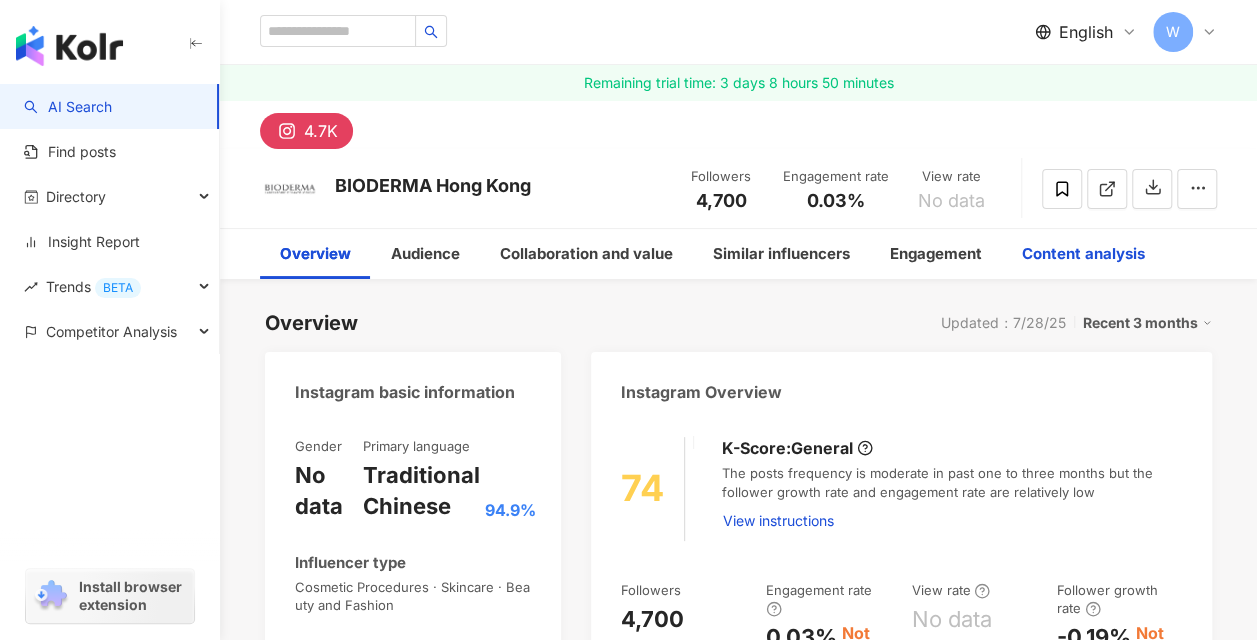 click on "Content analysis" at bounding box center [1083, 254] 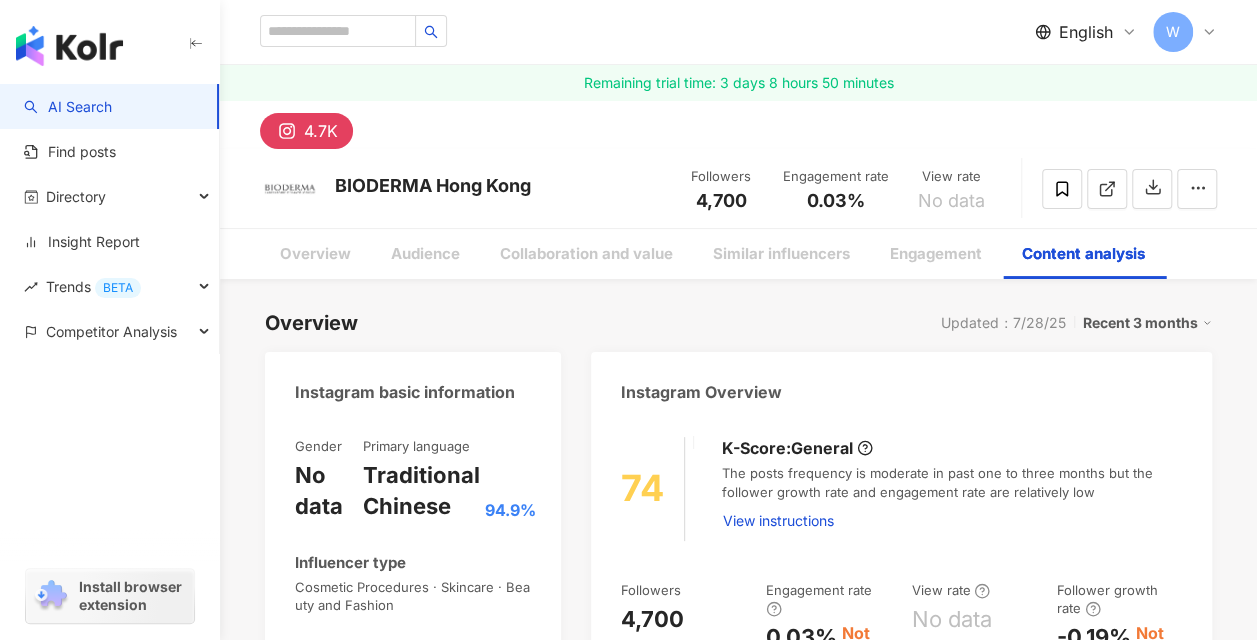 scroll, scrollTop: 5765, scrollLeft: 0, axis: vertical 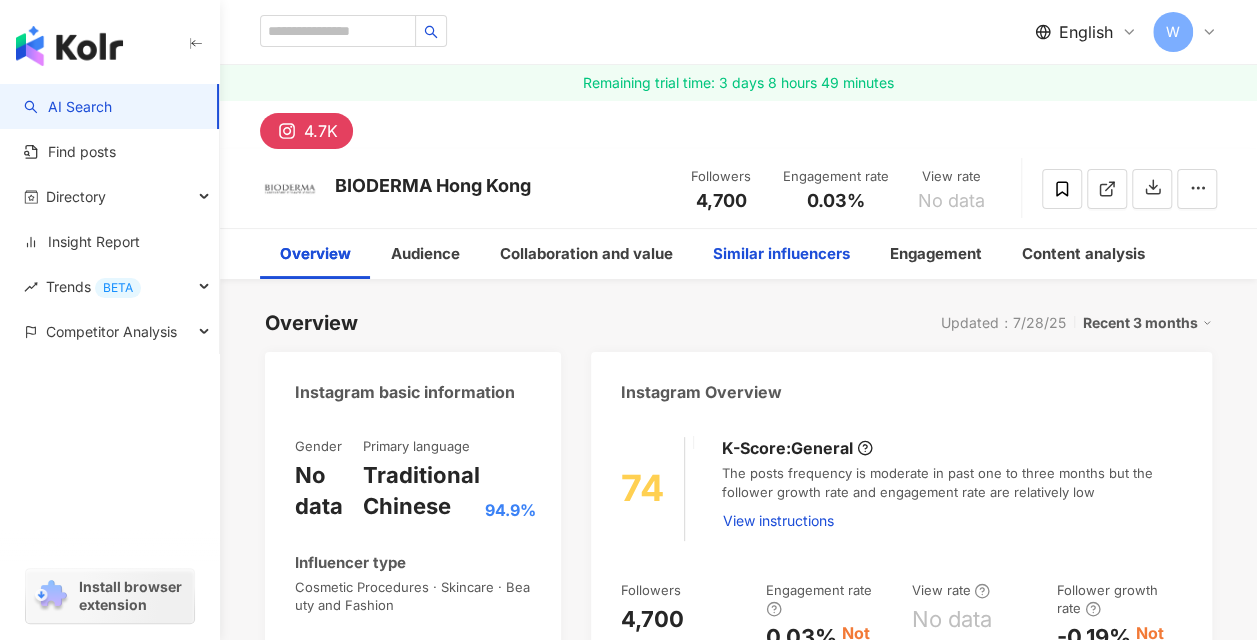 click on "Similar influencers" at bounding box center [781, 254] 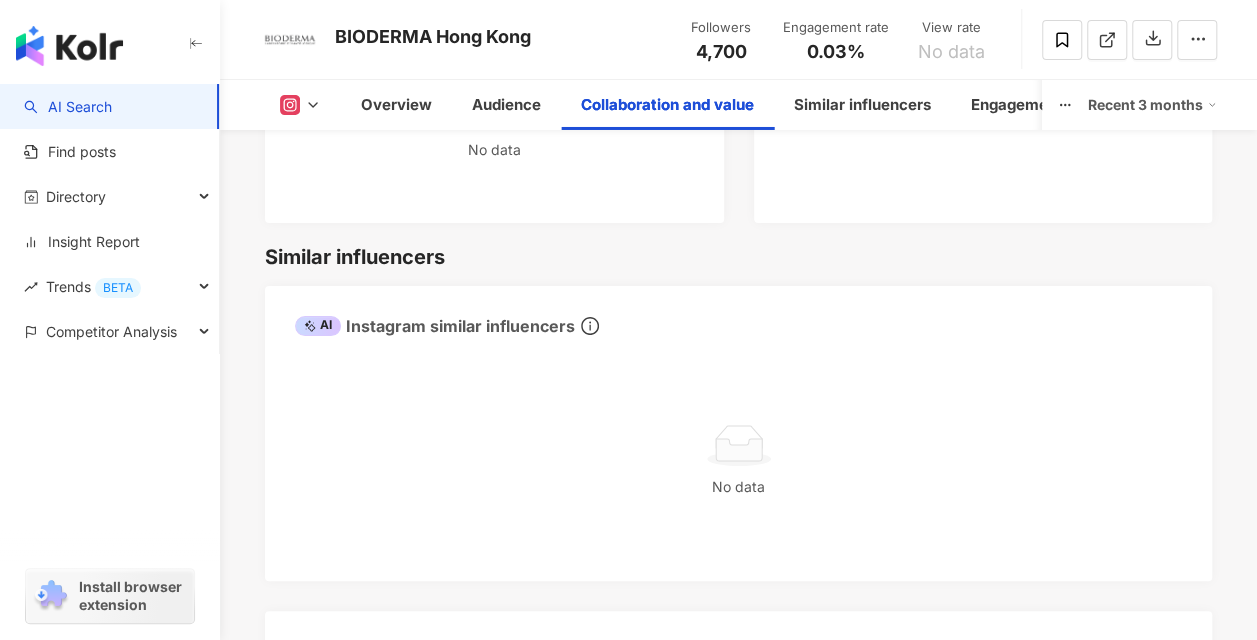 scroll, scrollTop: 3512, scrollLeft: 0, axis: vertical 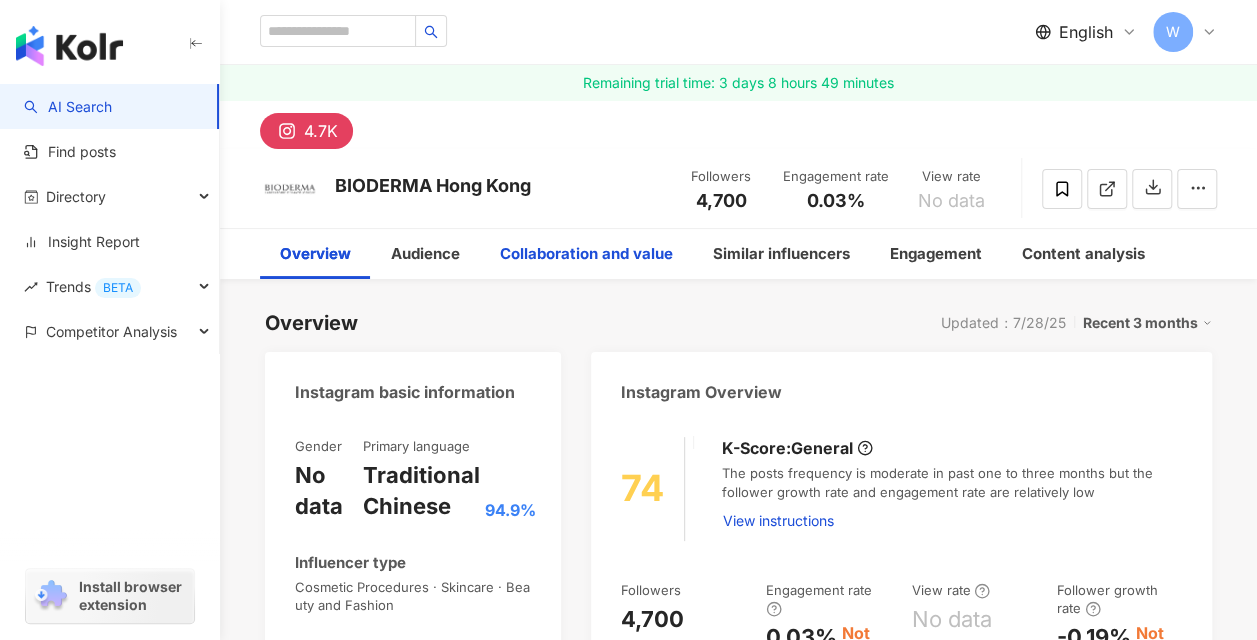 click on "Collaboration and value" at bounding box center (586, 254) 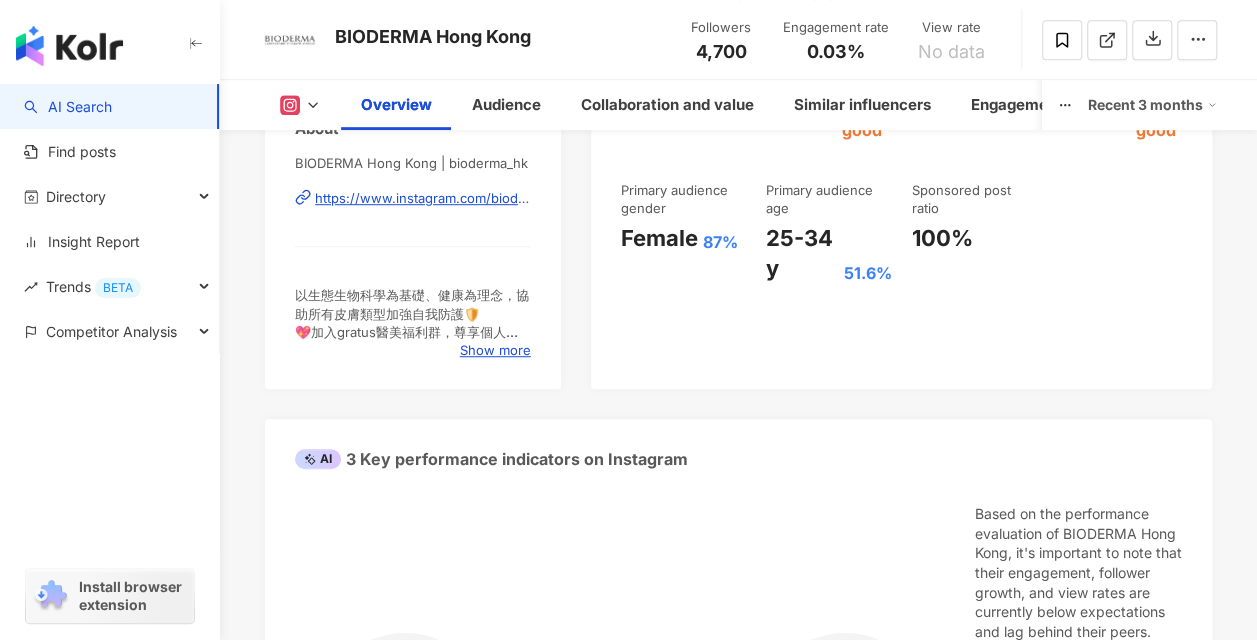 scroll, scrollTop: 0, scrollLeft: 0, axis: both 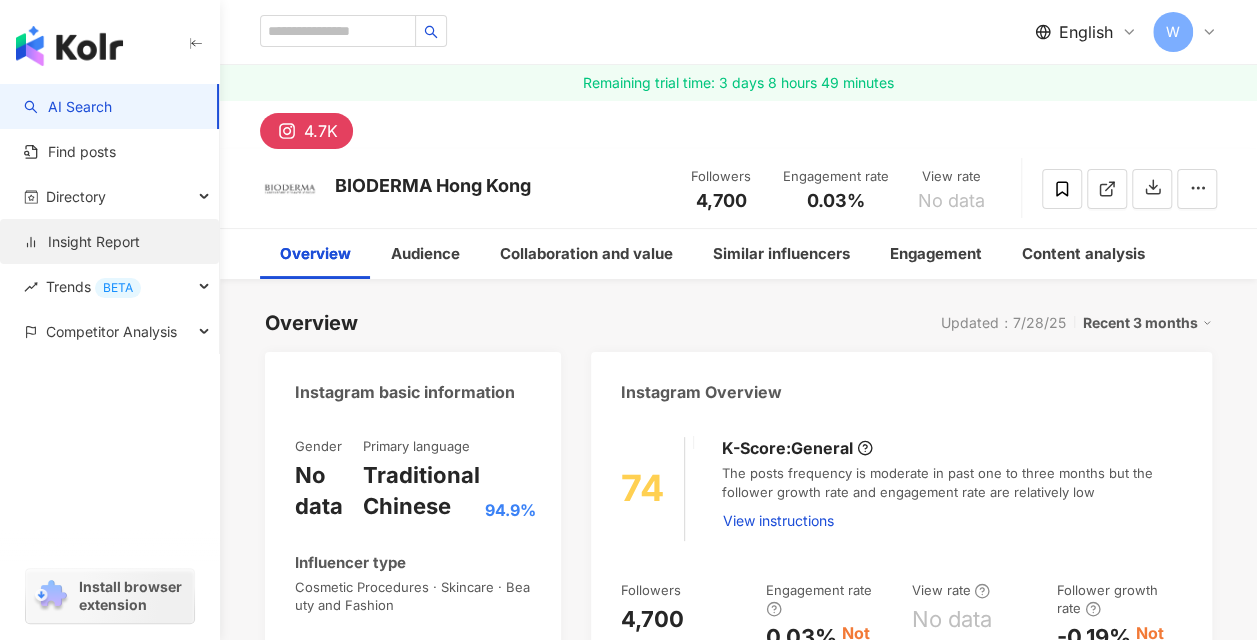 click on "Insight Report" at bounding box center (82, 242) 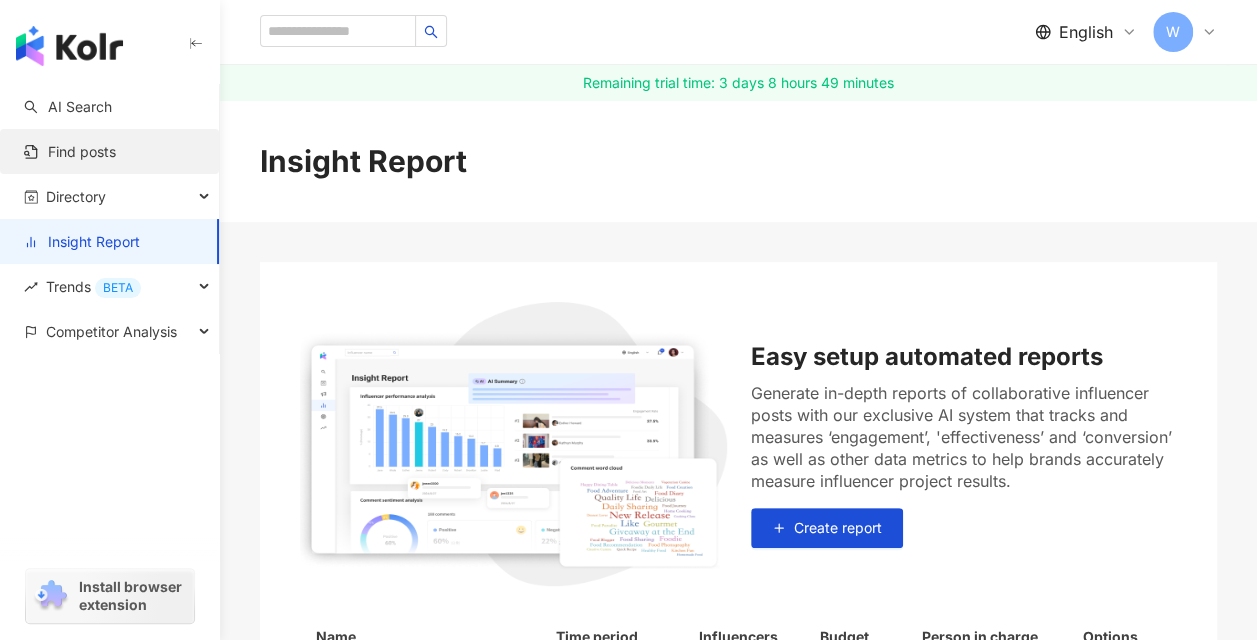 click on "Find posts" at bounding box center (70, 152) 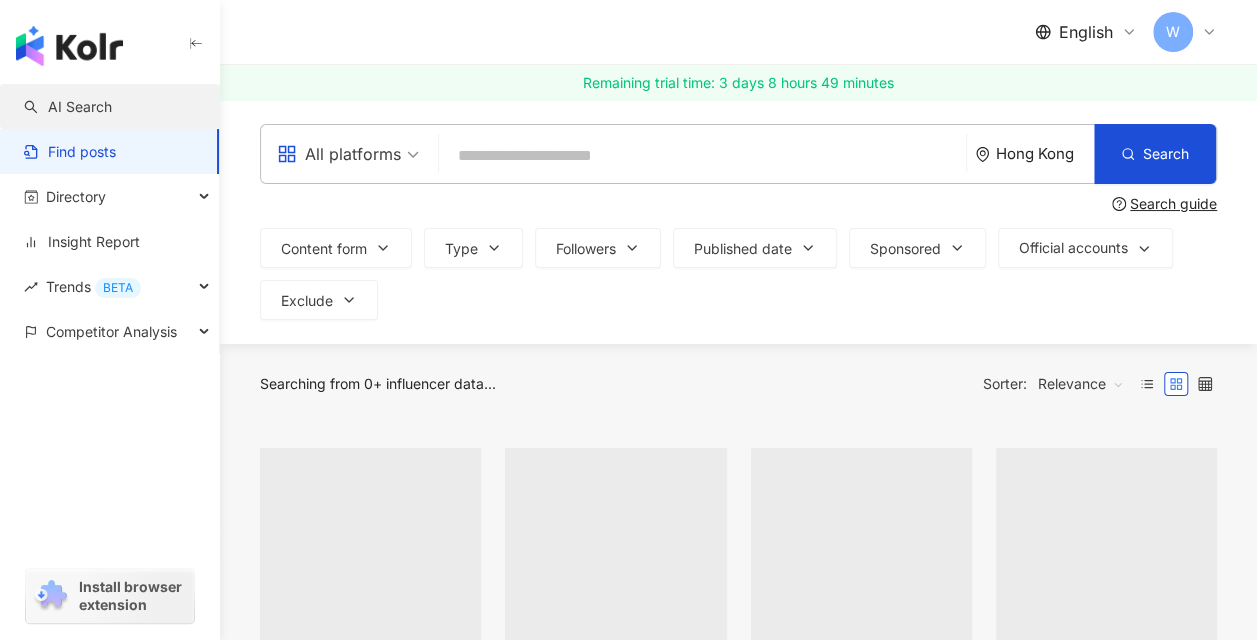 click on "AI Search" at bounding box center [68, 107] 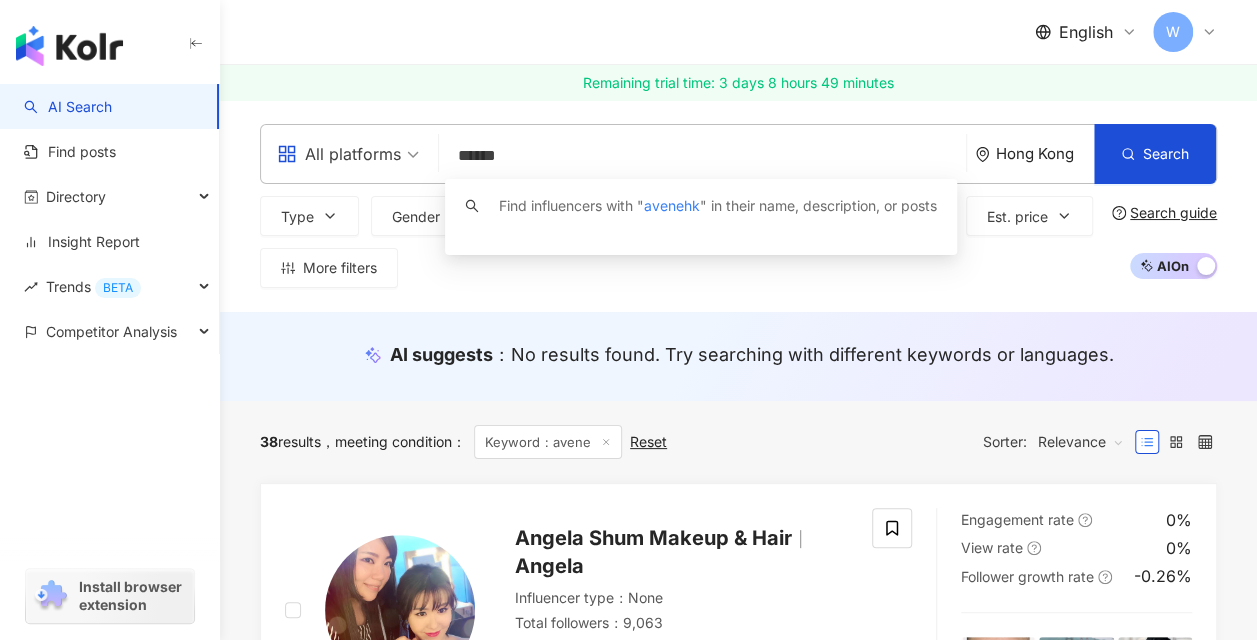 type on "*****" 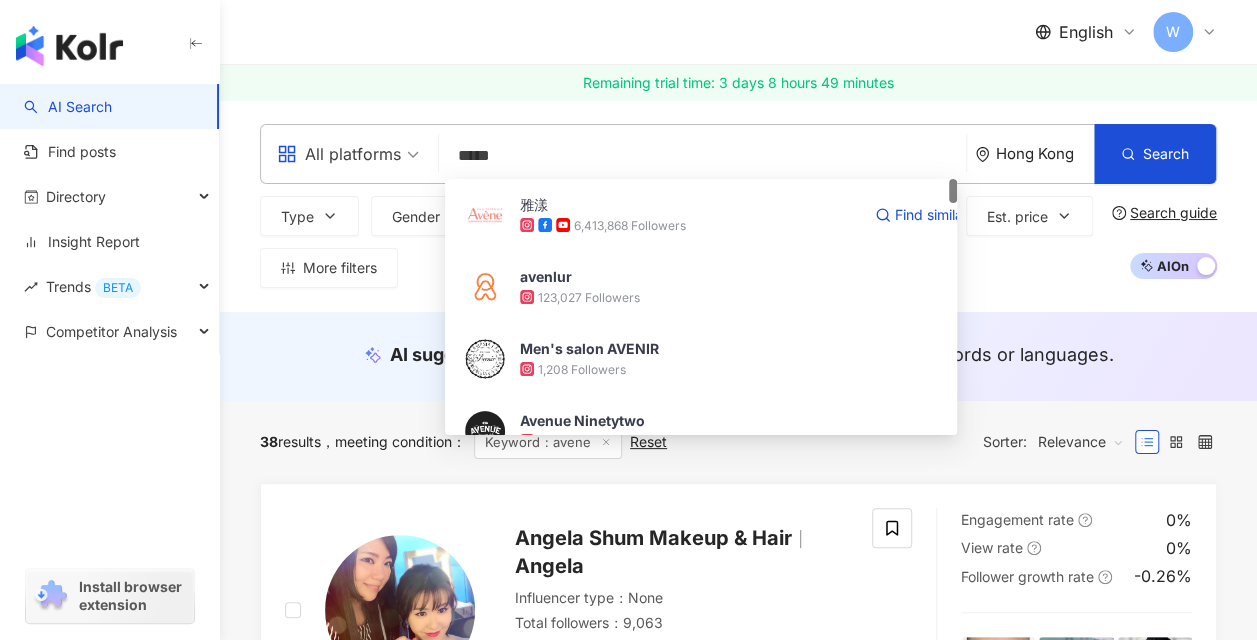 click on "6,413,868   Followers" at bounding box center (690, 225) 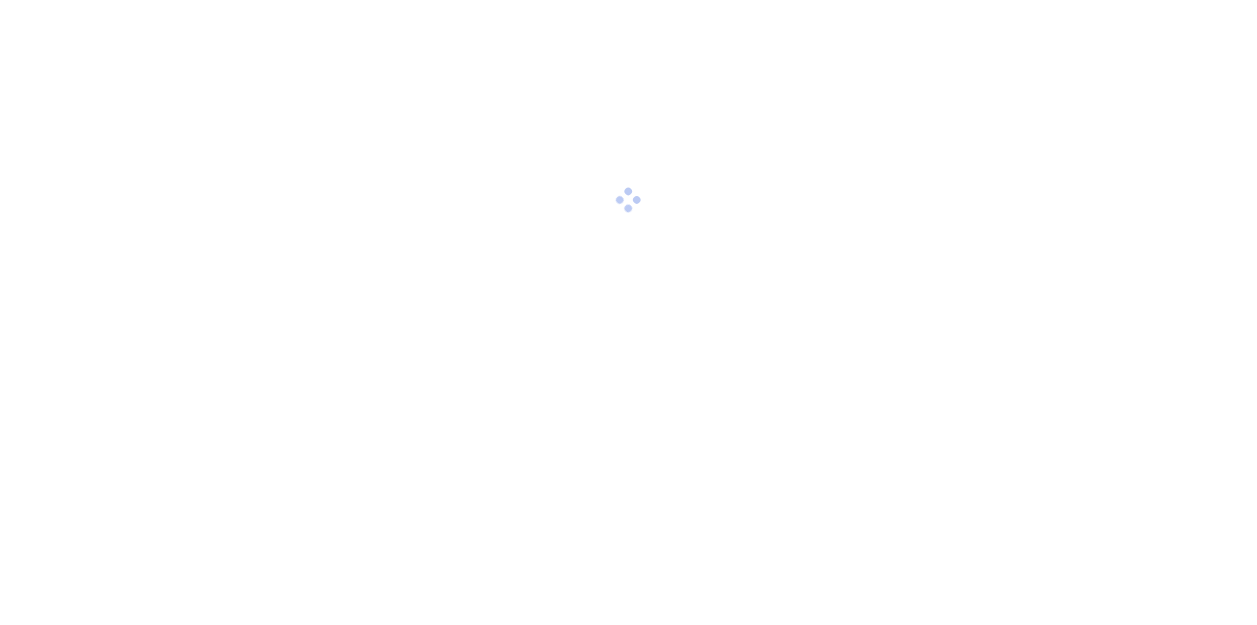 scroll, scrollTop: 0, scrollLeft: 0, axis: both 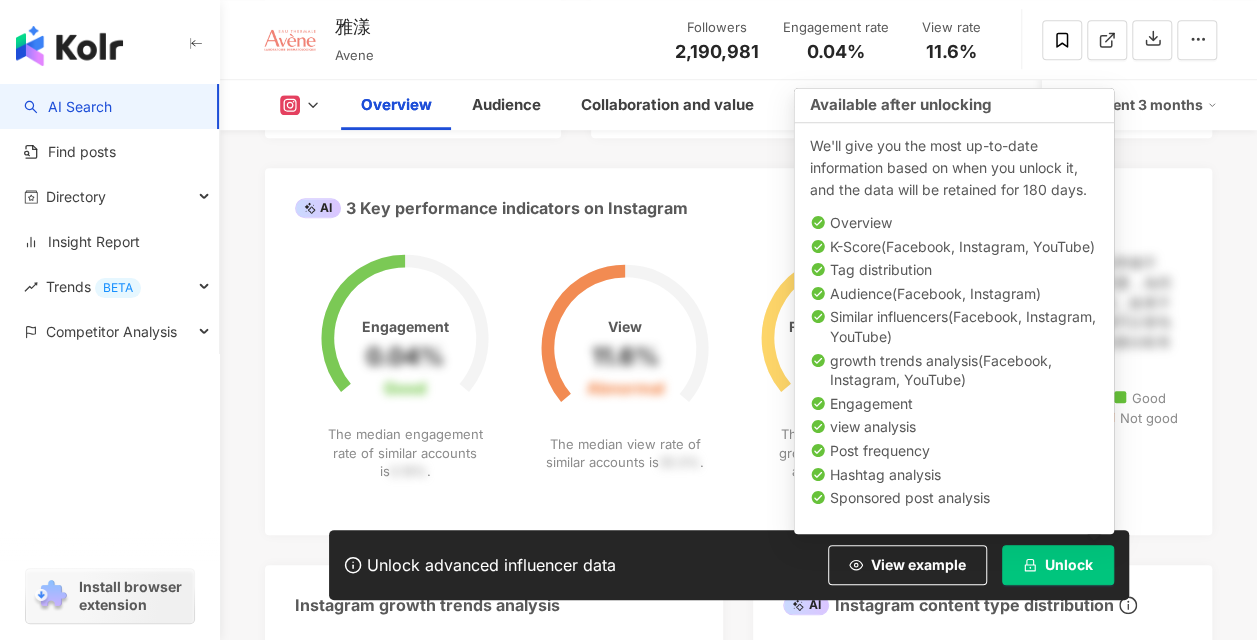 click on "Unlock" at bounding box center [1058, 565] 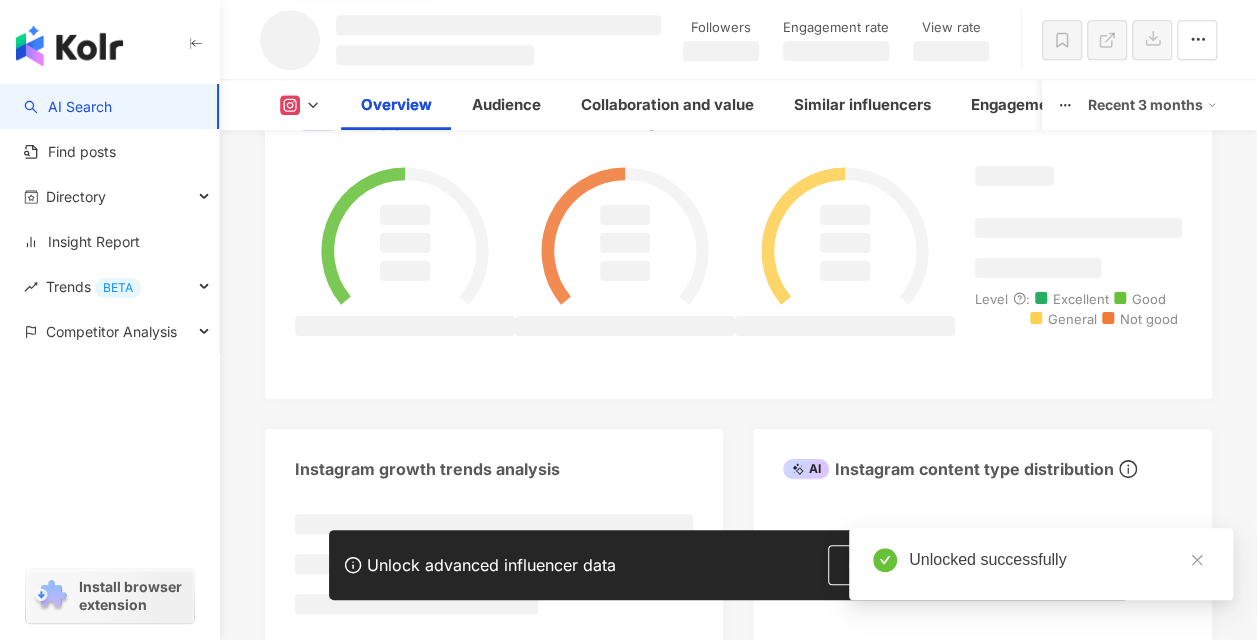 scroll, scrollTop: 1360, scrollLeft: 0, axis: vertical 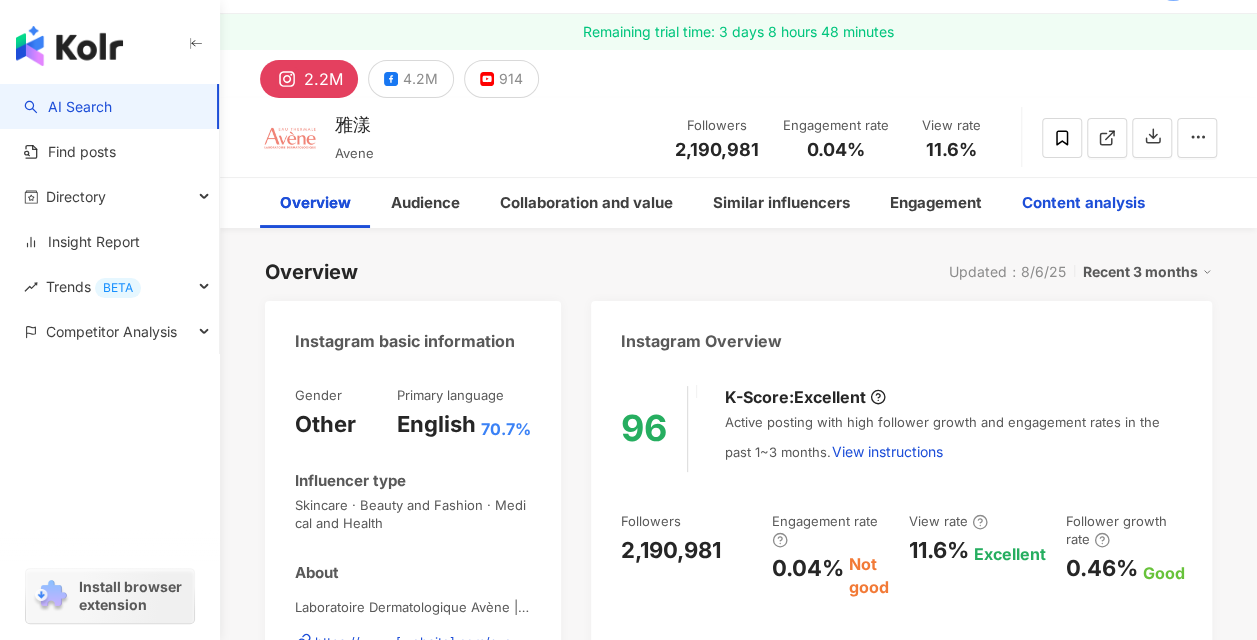 click on "Content analysis" at bounding box center (1083, 203) 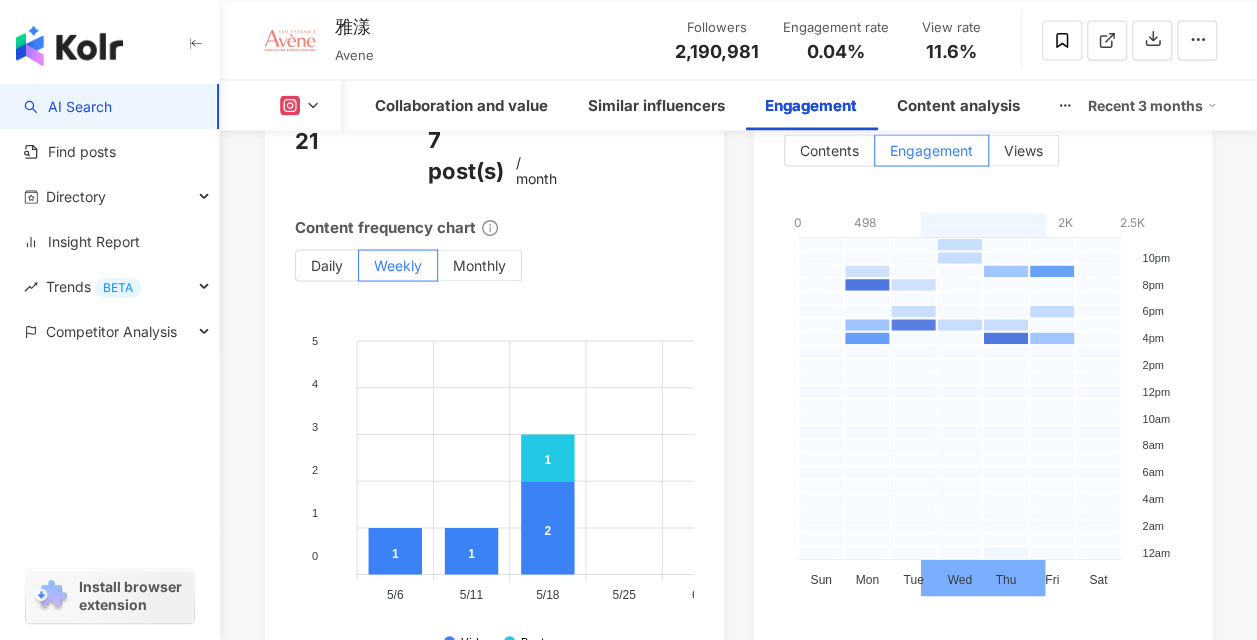 scroll, scrollTop: 4806, scrollLeft: 0, axis: vertical 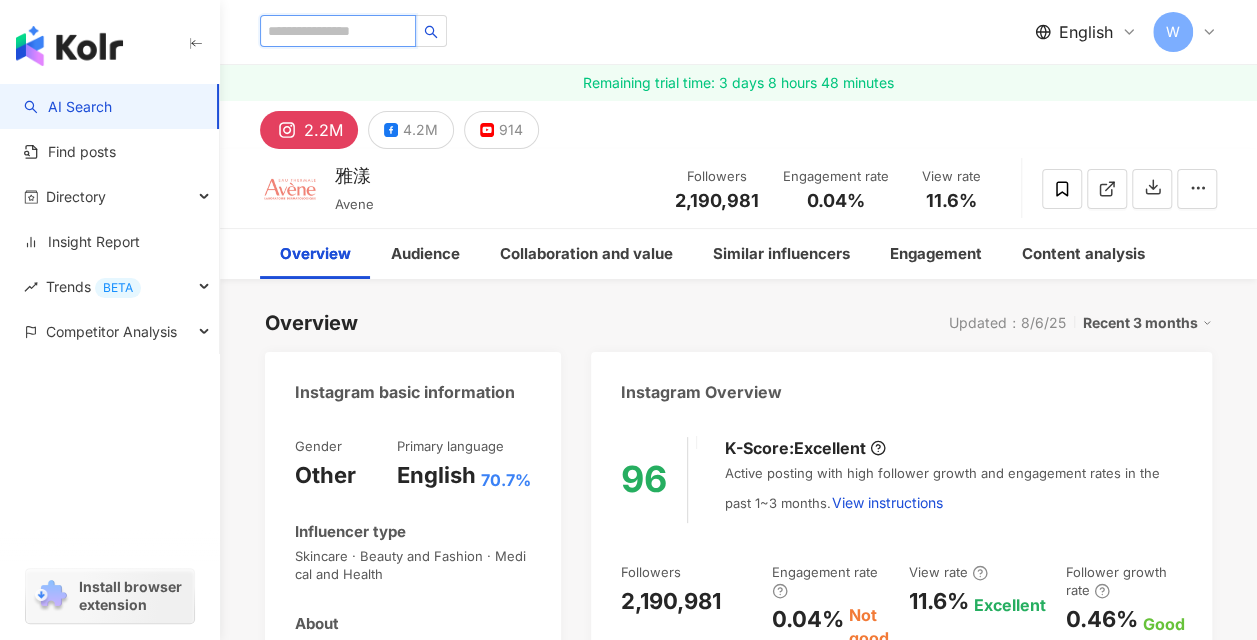click at bounding box center (338, 31) 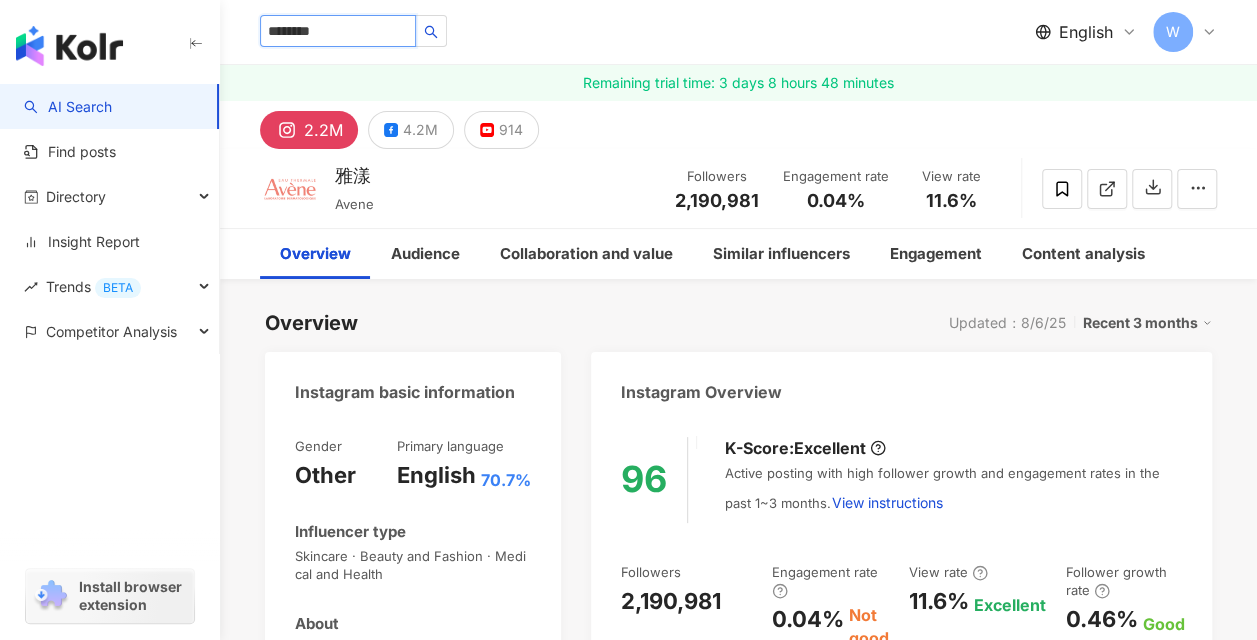 type on "********" 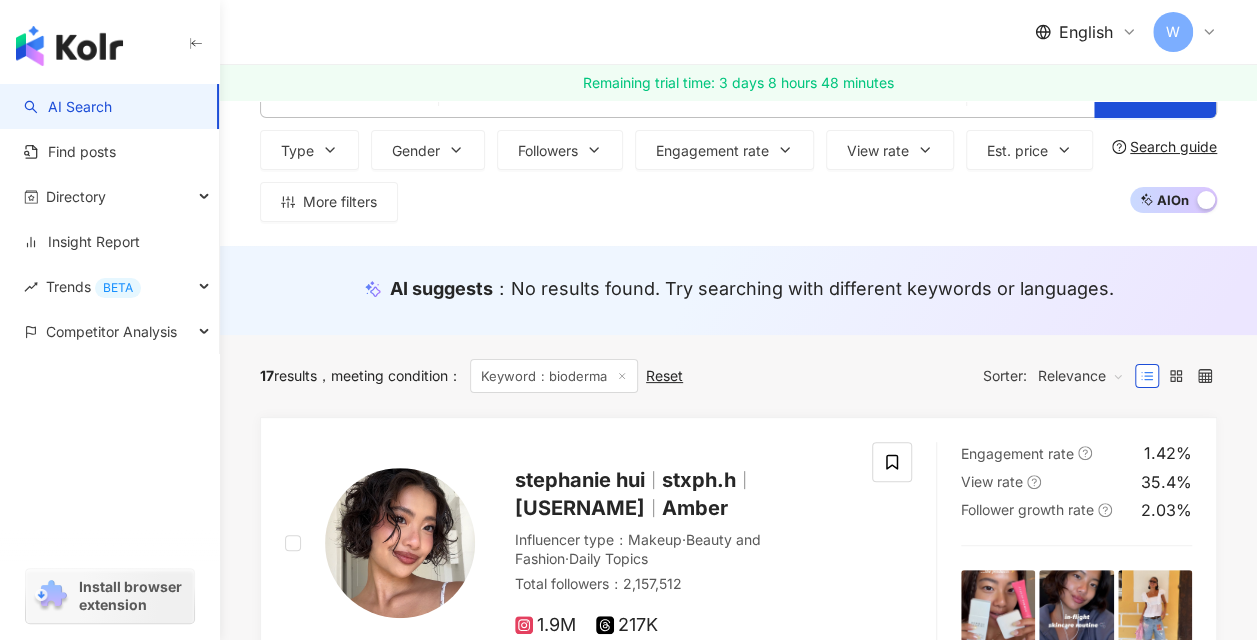 scroll, scrollTop: 50, scrollLeft: 0, axis: vertical 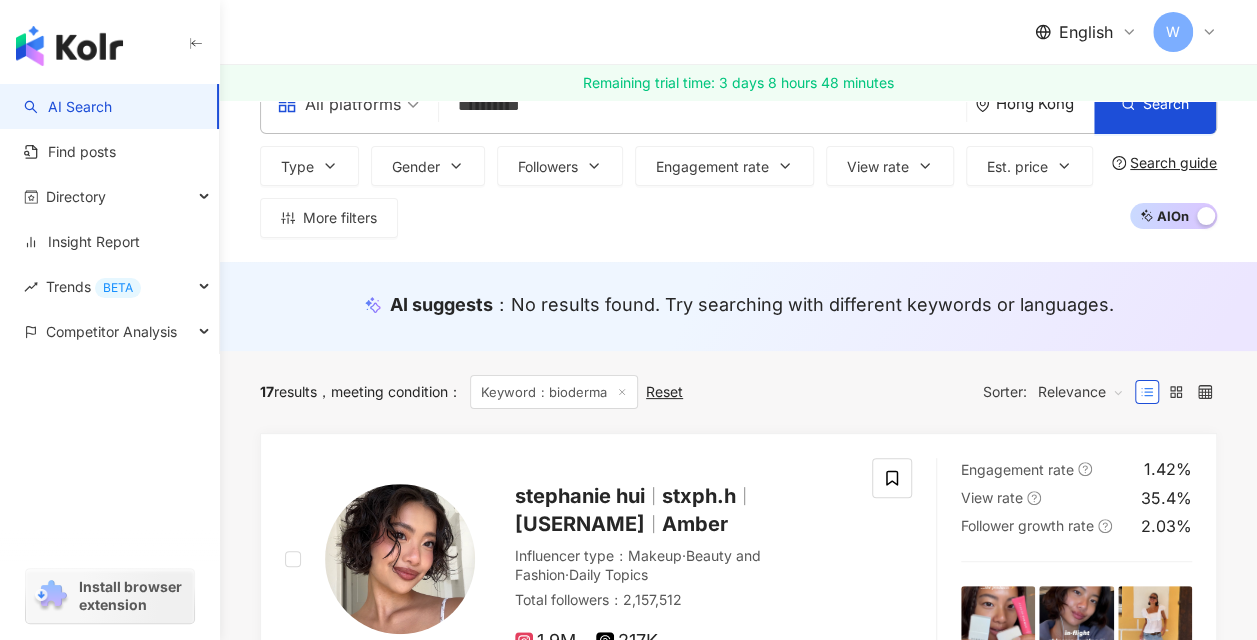 type on "**********" 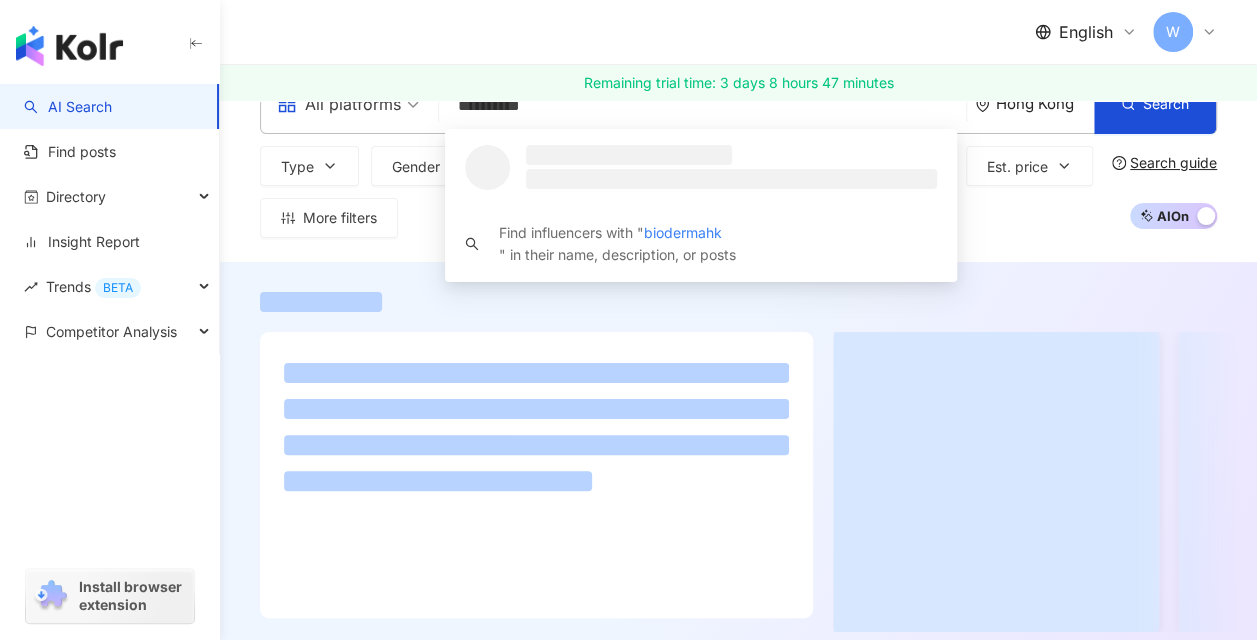 scroll, scrollTop: 0, scrollLeft: 0, axis: both 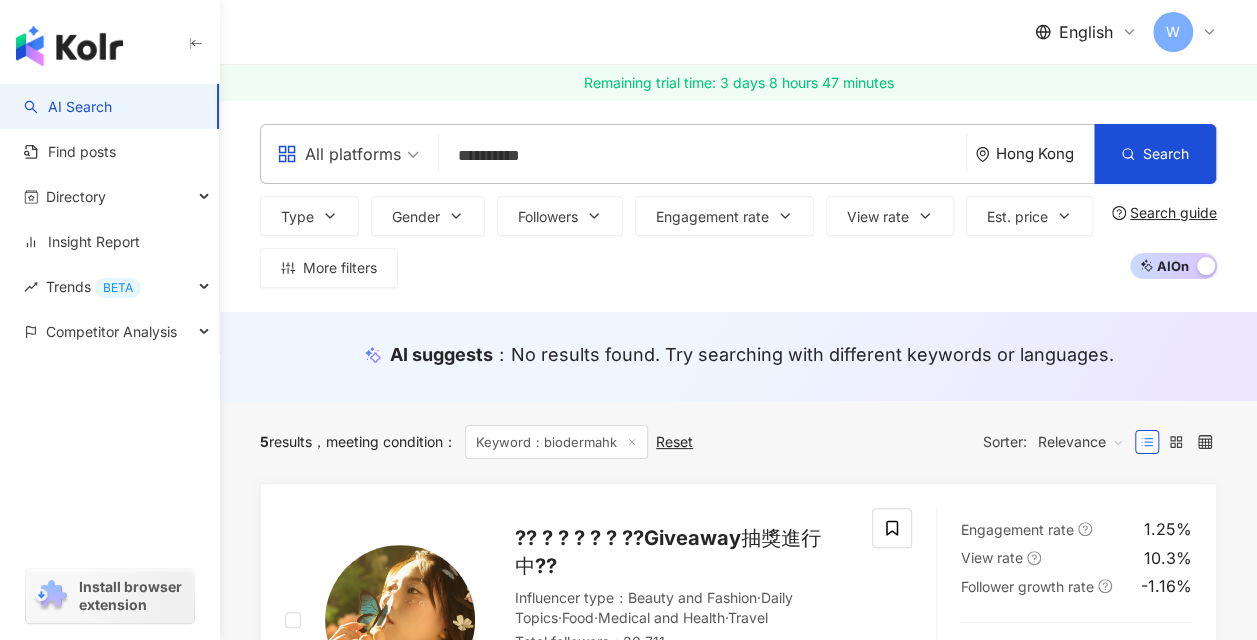 click on "**********" at bounding box center [738, 206] 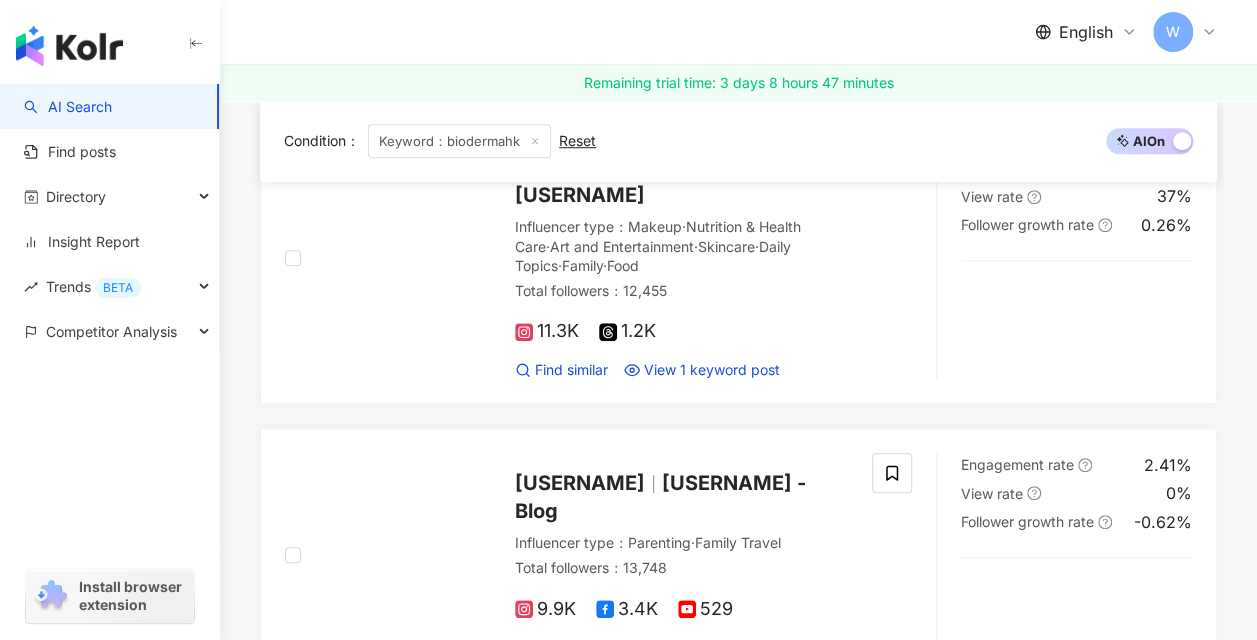 scroll, scrollTop: 0, scrollLeft: 0, axis: both 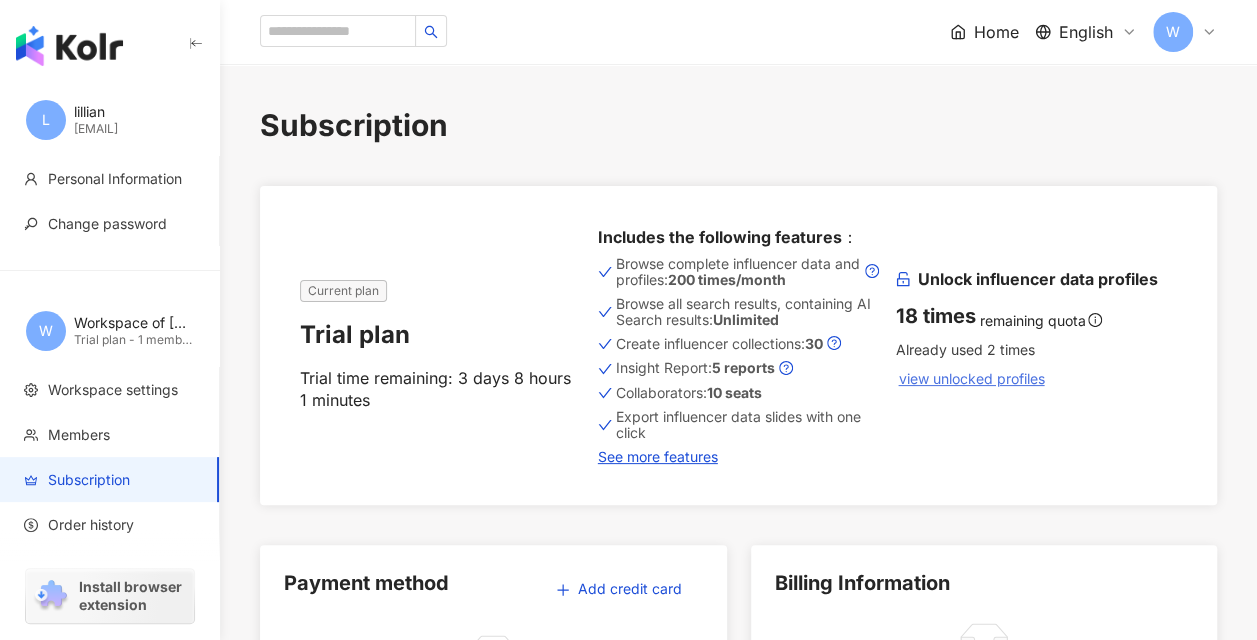 click on "view unlocked profiles" at bounding box center (971, 379) 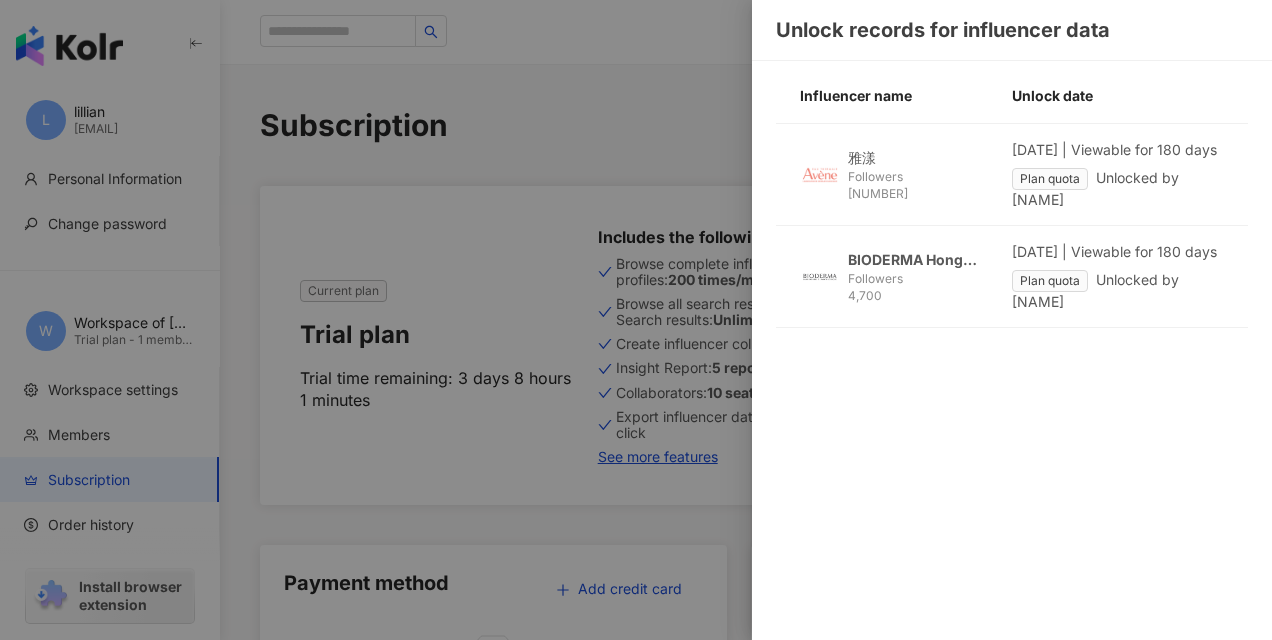click at bounding box center [636, 320] 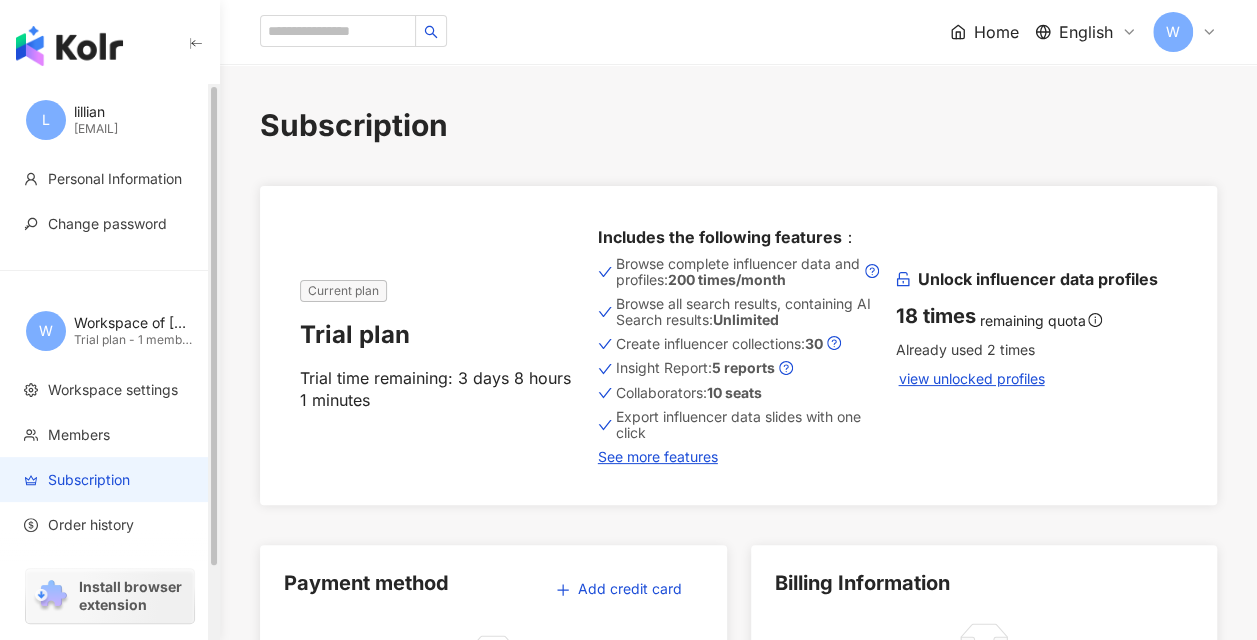 click on "Subscription" at bounding box center (89, 480) 